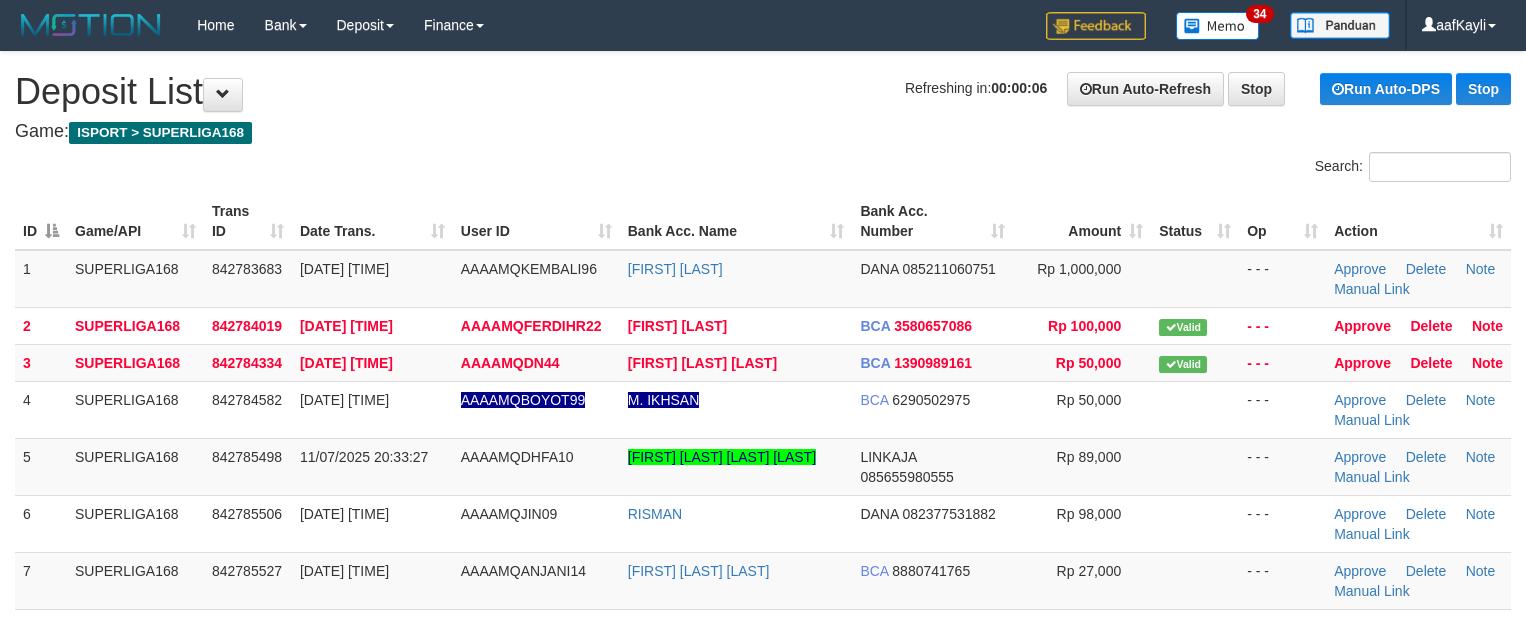 scroll, scrollTop: 0, scrollLeft: 0, axis: both 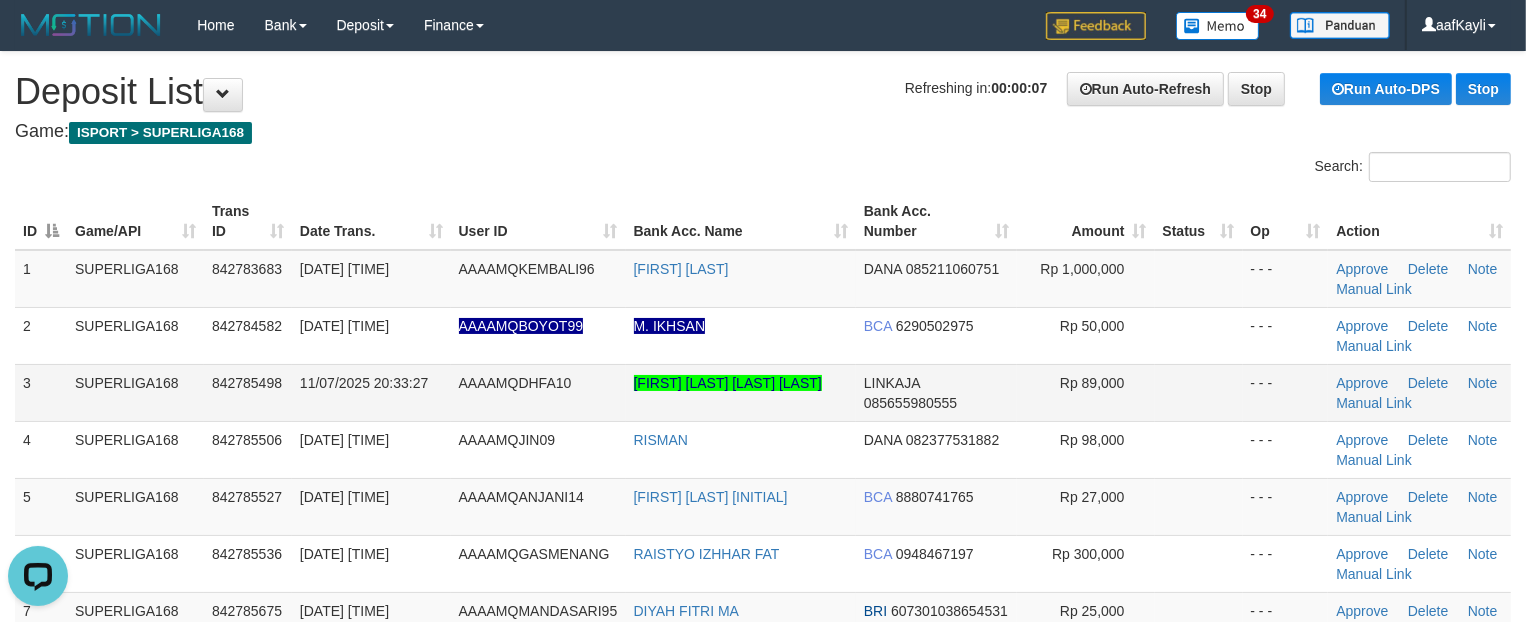 click at bounding box center (1199, 392) 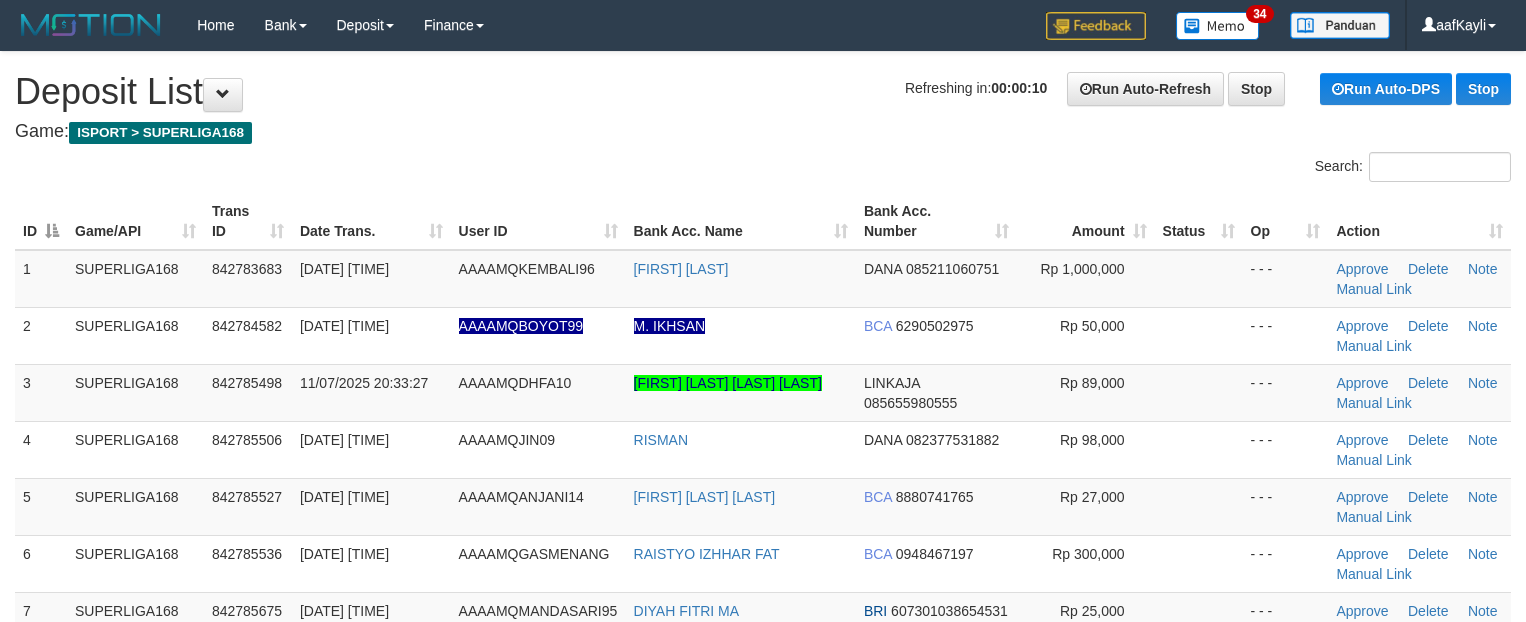 scroll, scrollTop: 0, scrollLeft: 0, axis: both 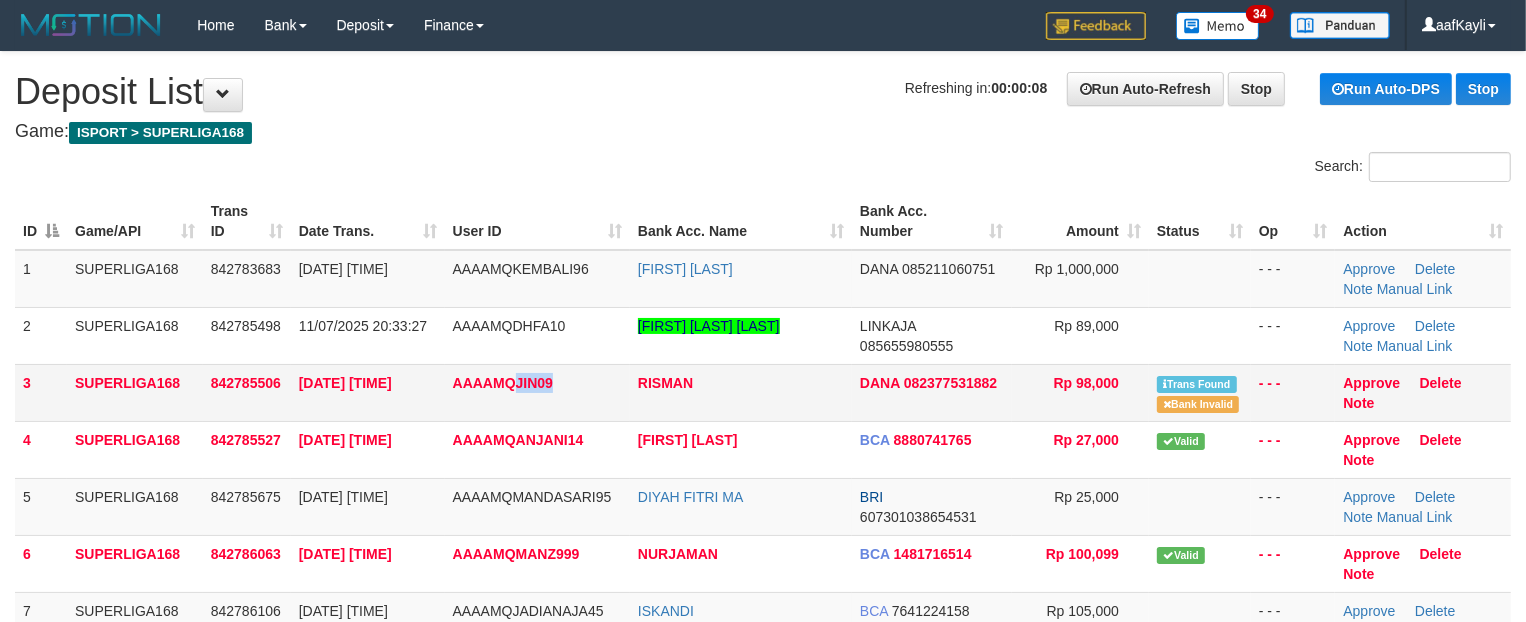 drag, startPoint x: 517, startPoint y: 388, endPoint x: 571, endPoint y: 400, distance: 55.31727 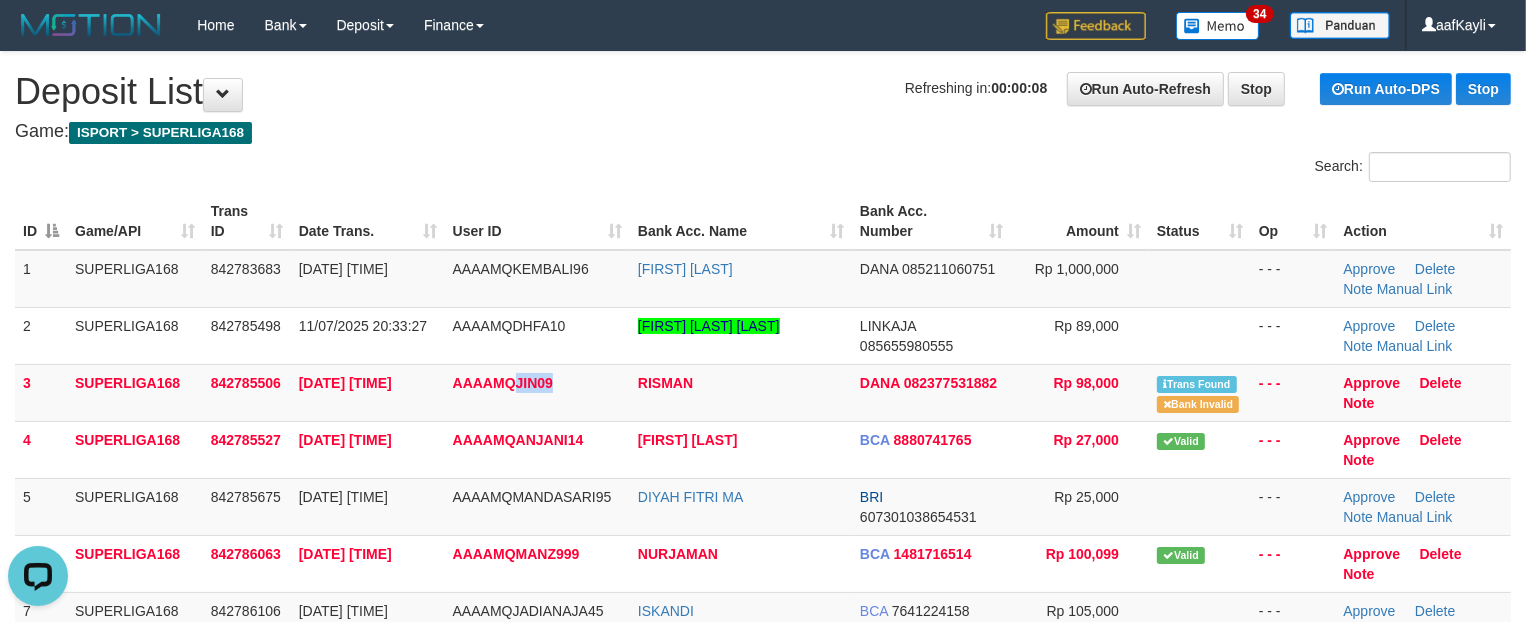 scroll, scrollTop: 0, scrollLeft: 0, axis: both 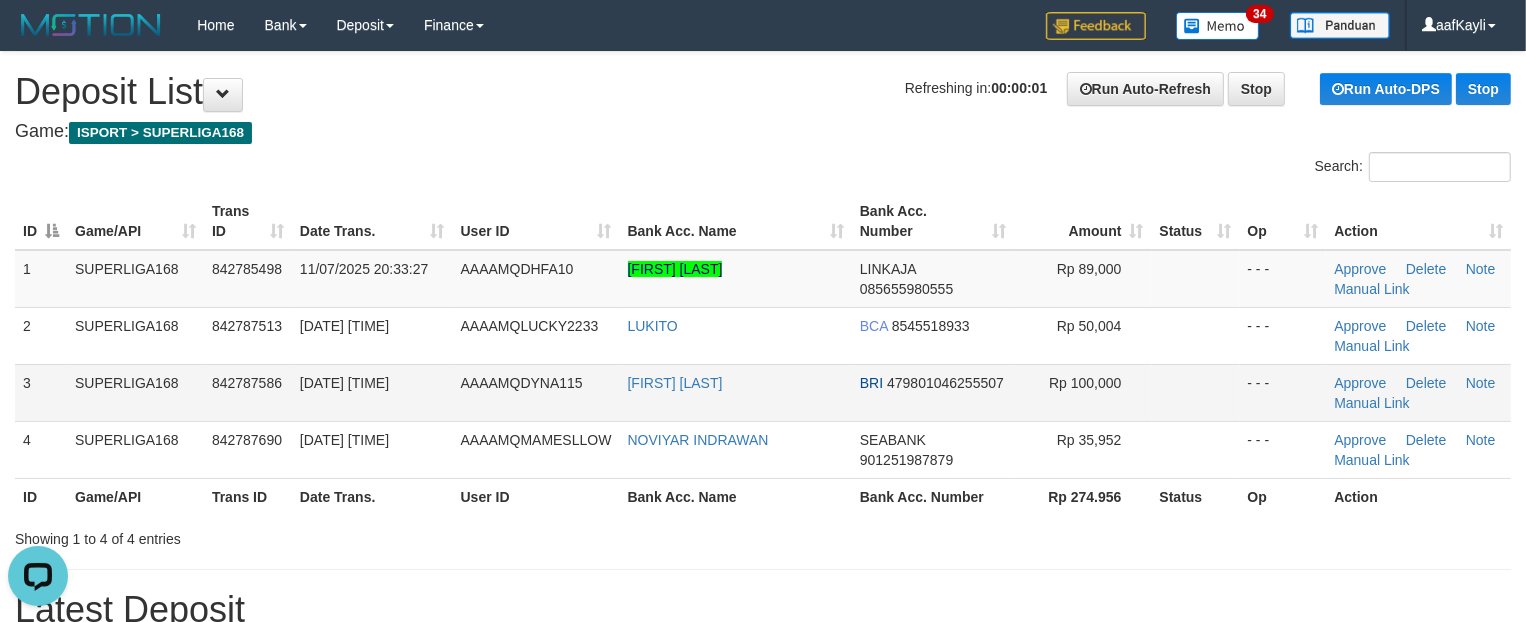 click at bounding box center (1196, 392) 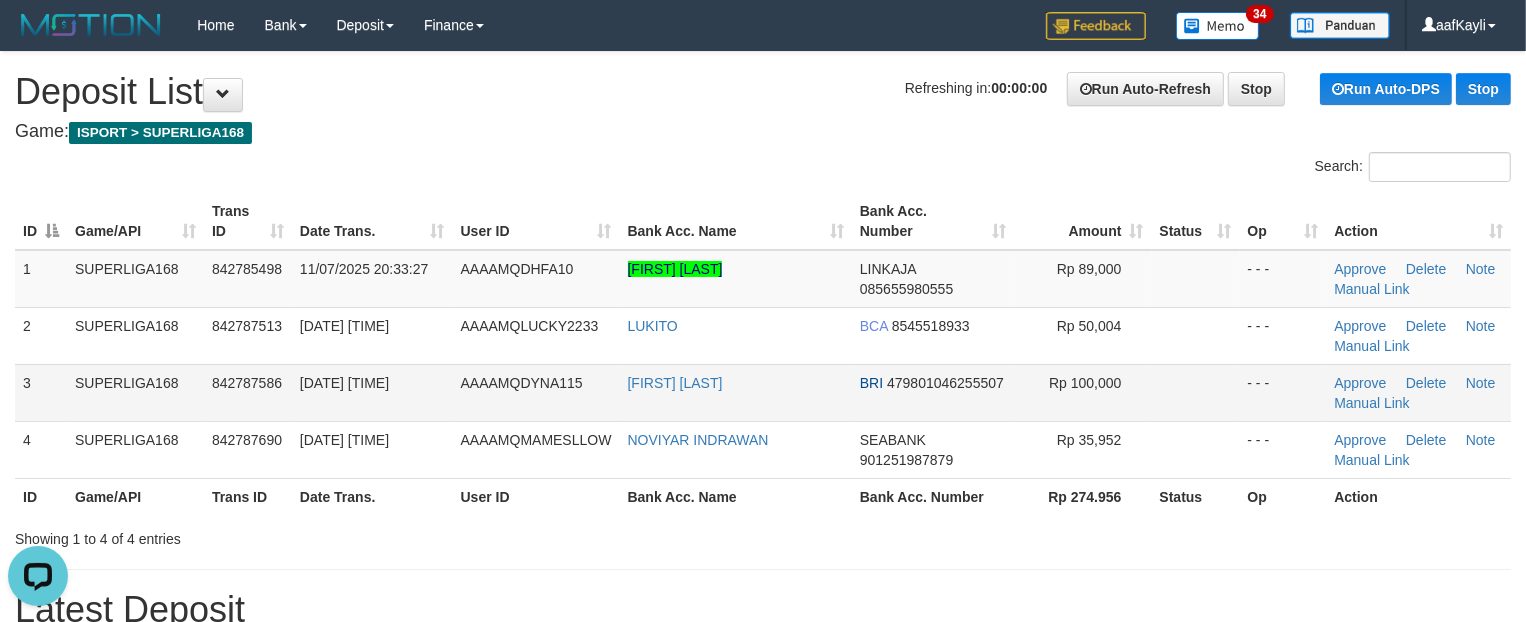 click at bounding box center (1196, 392) 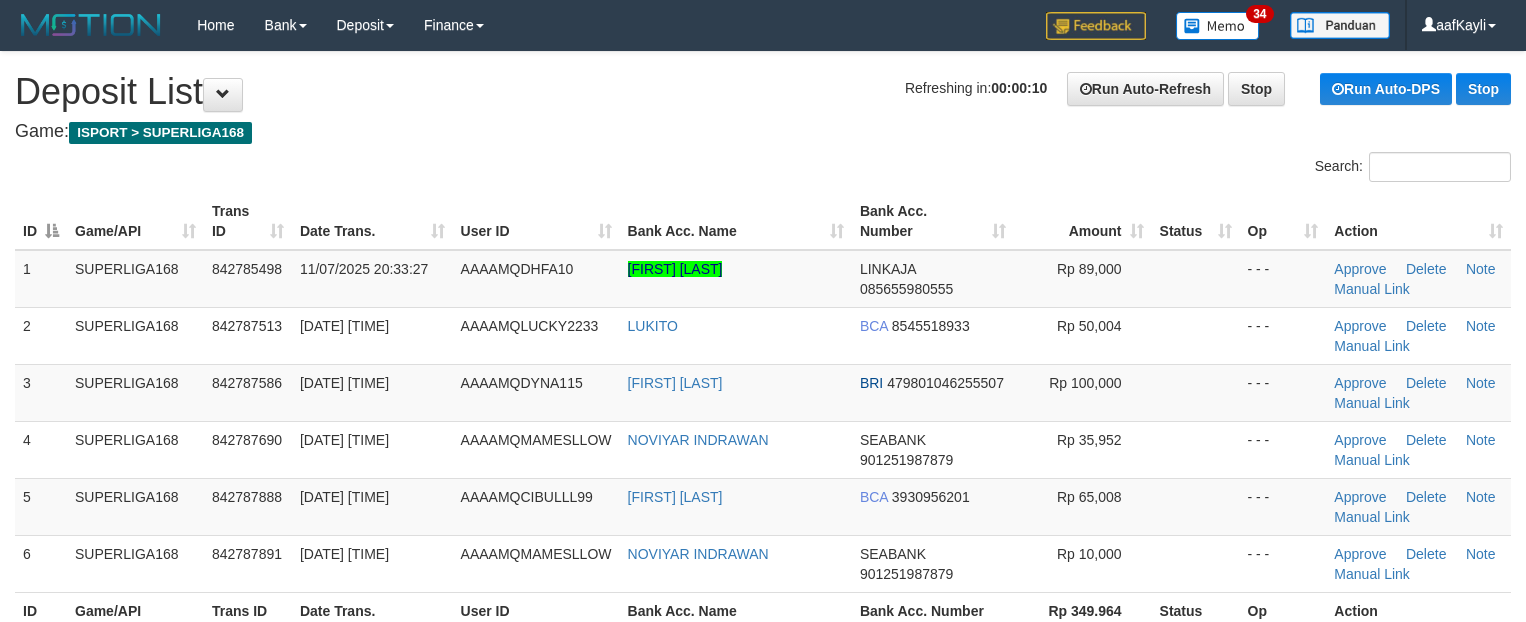 scroll, scrollTop: 0, scrollLeft: 0, axis: both 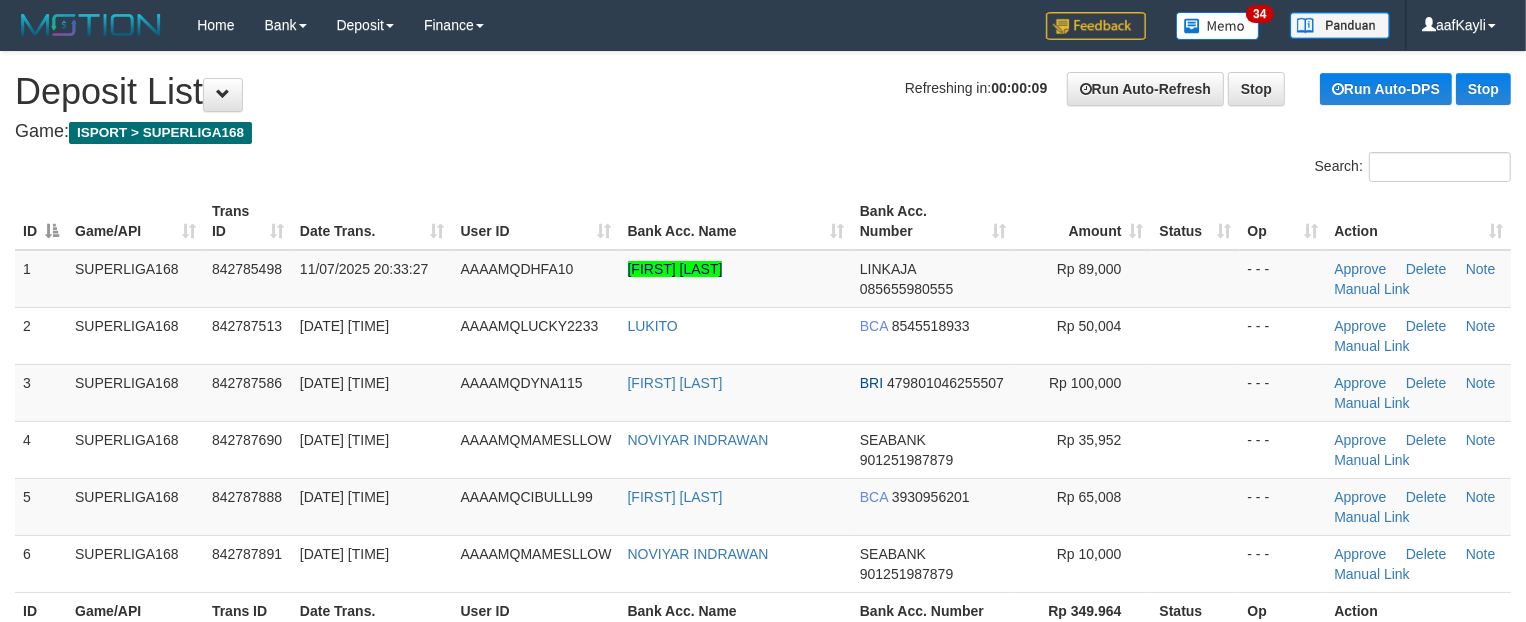 click at bounding box center (1196, 392) 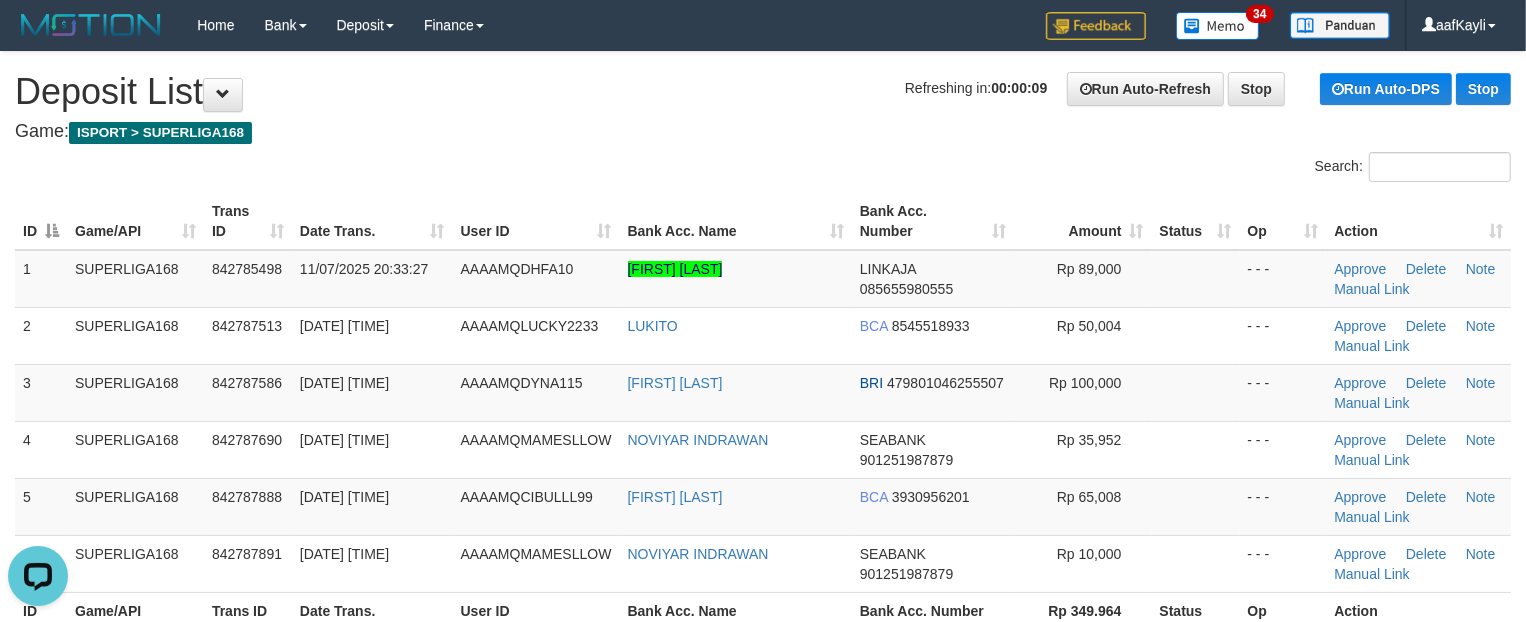 scroll, scrollTop: 0, scrollLeft: 0, axis: both 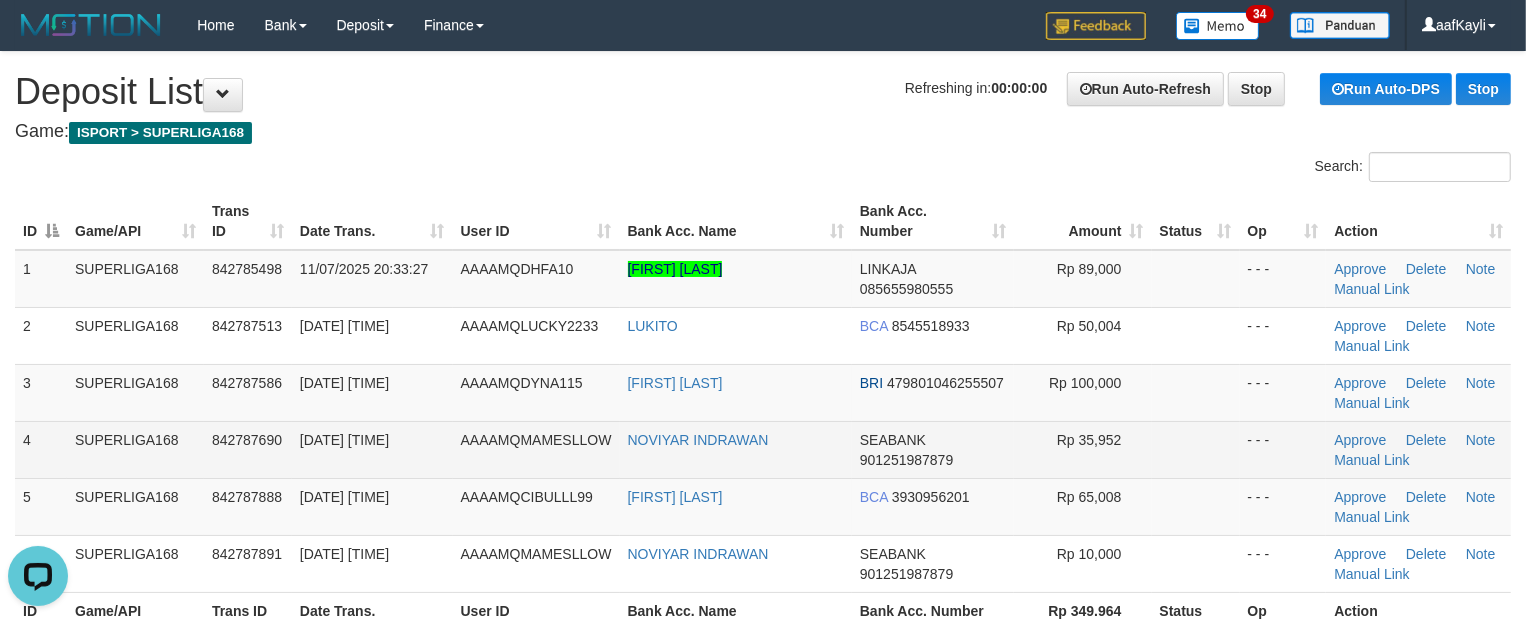 click at bounding box center [1196, 449] 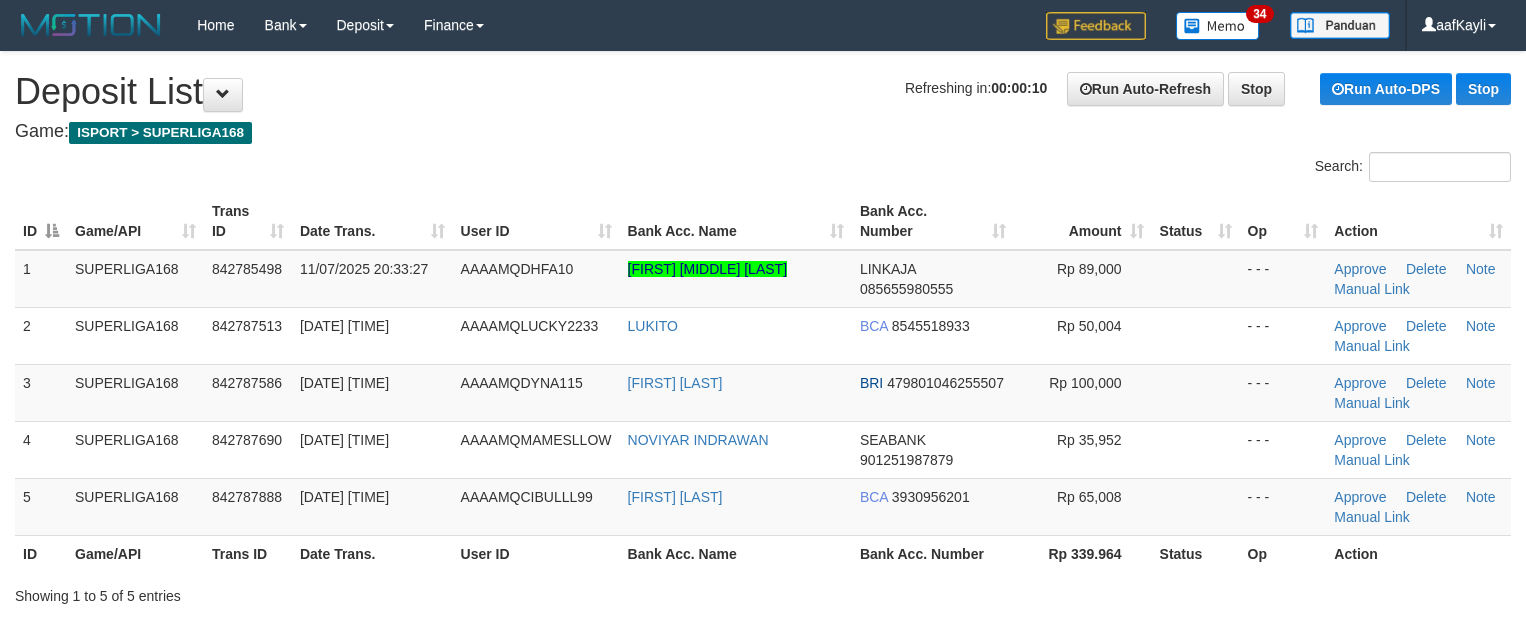 scroll, scrollTop: 0, scrollLeft: 0, axis: both 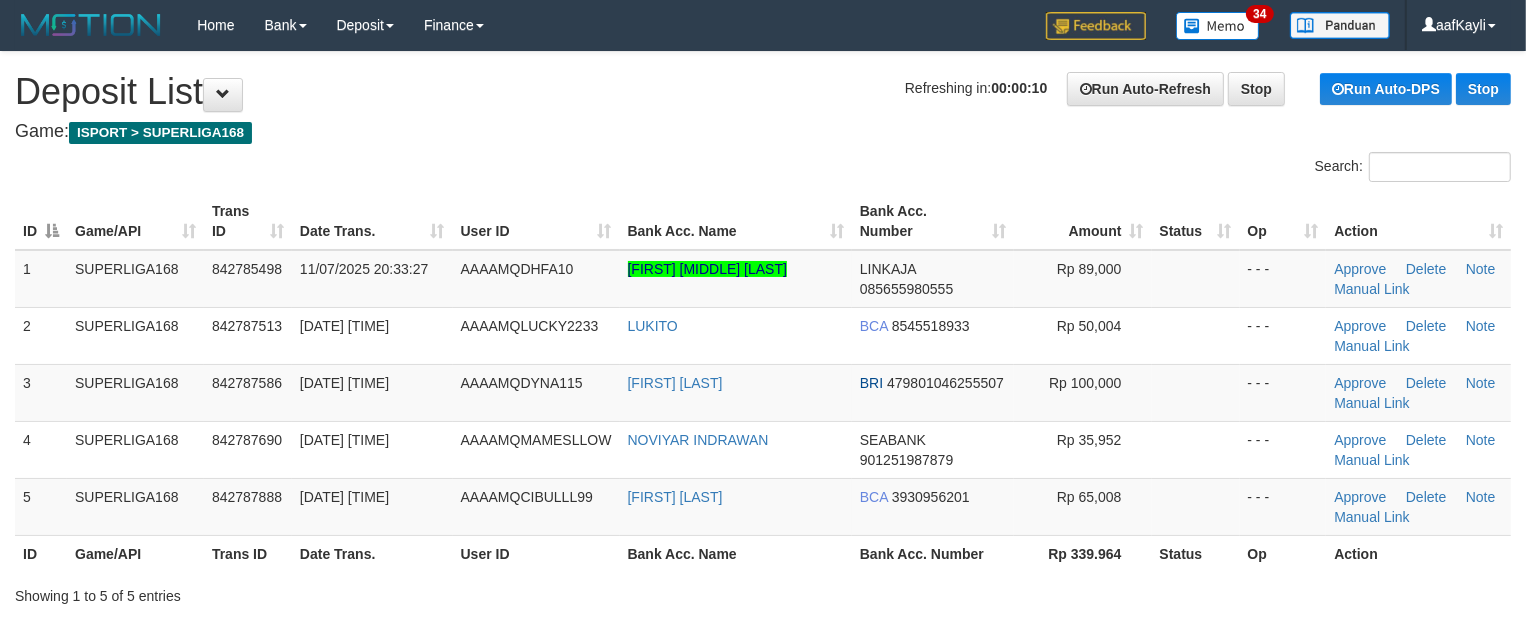 click at bounding box center (1196, 449) 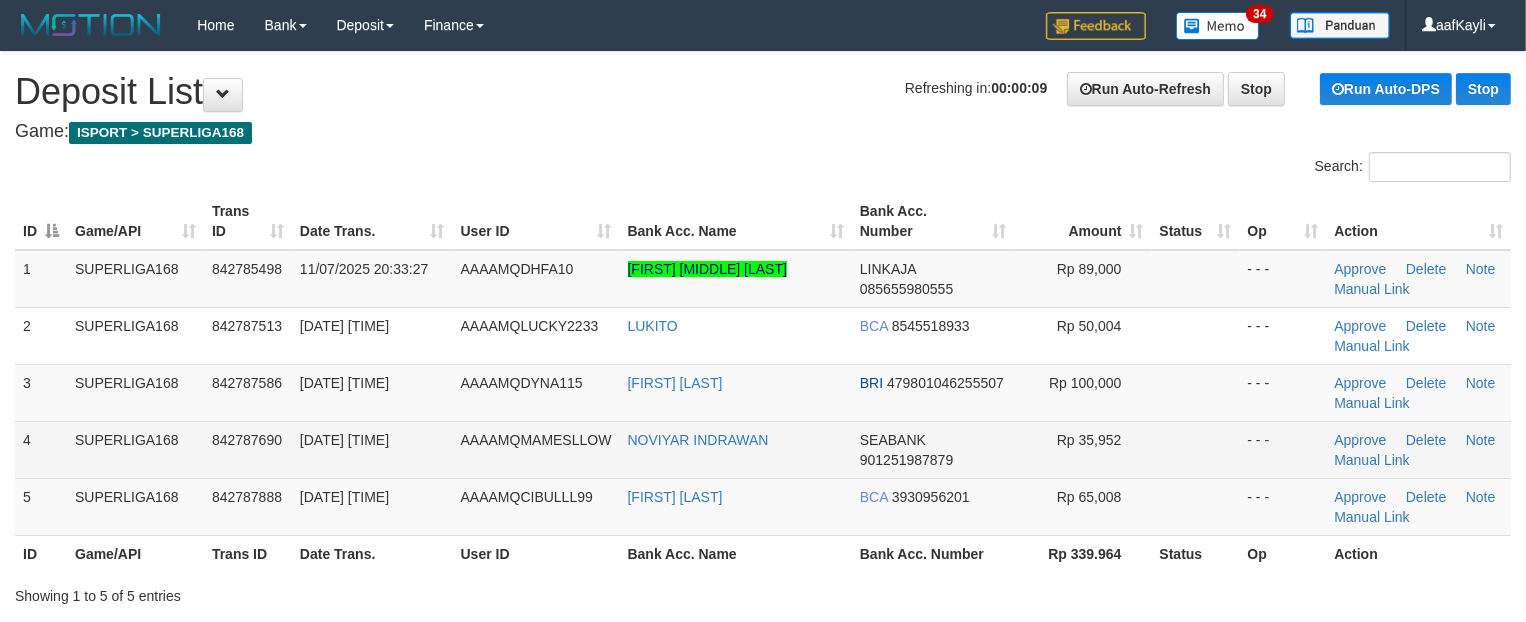 click at bounding box center (1196, 449) 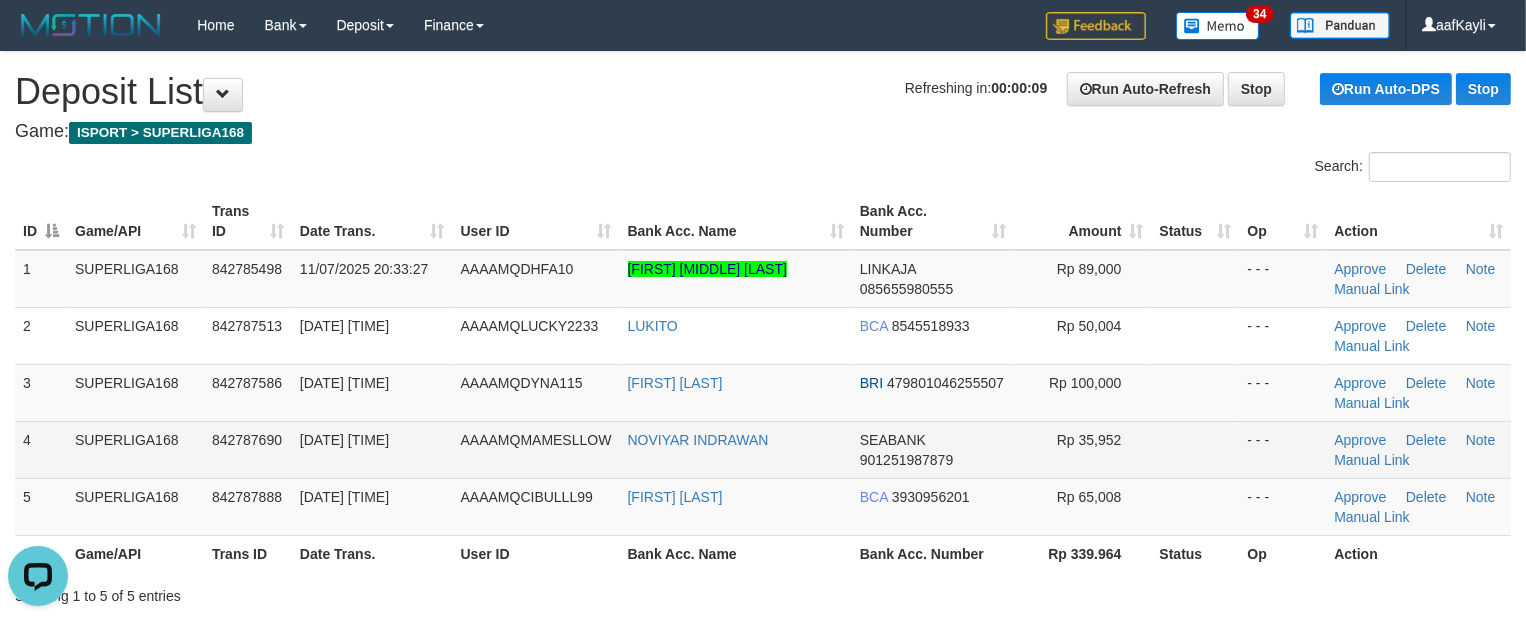 scroll, scrollTop: 0, scrollLeft: 0, axis: both 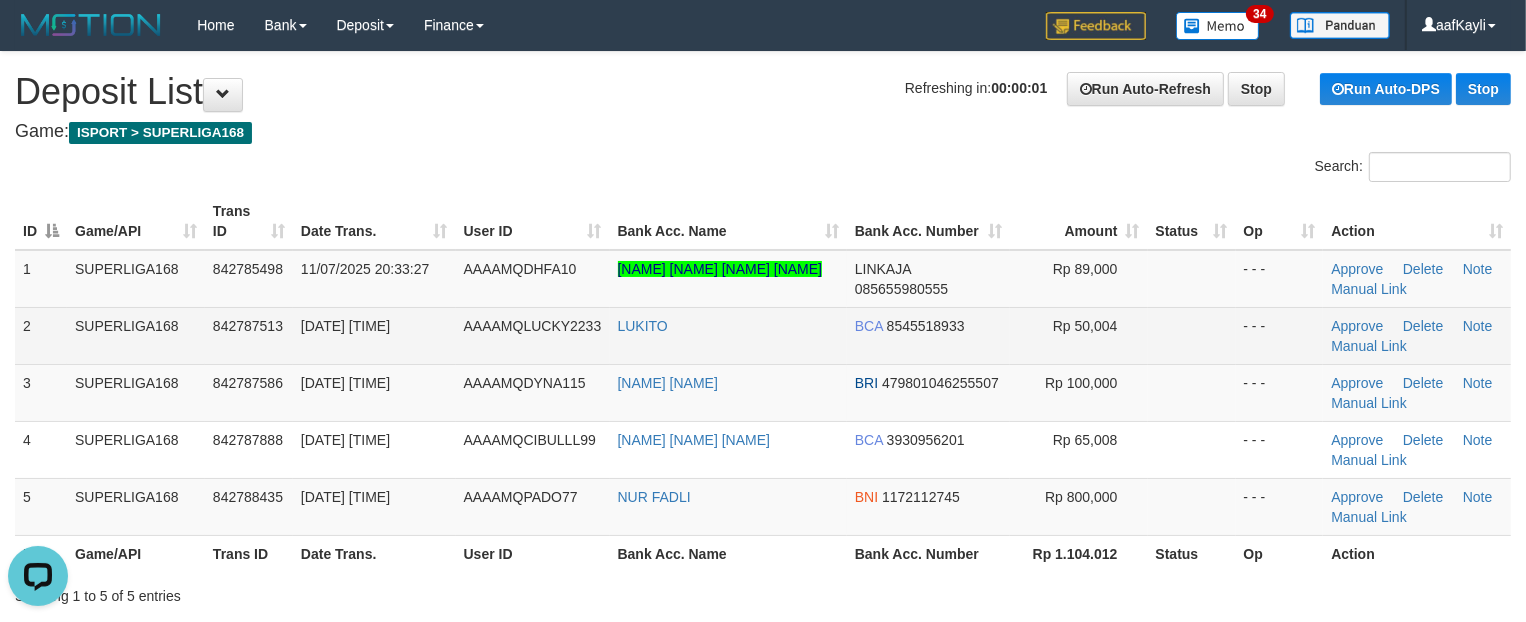 click at bounding box center [1192, 335] 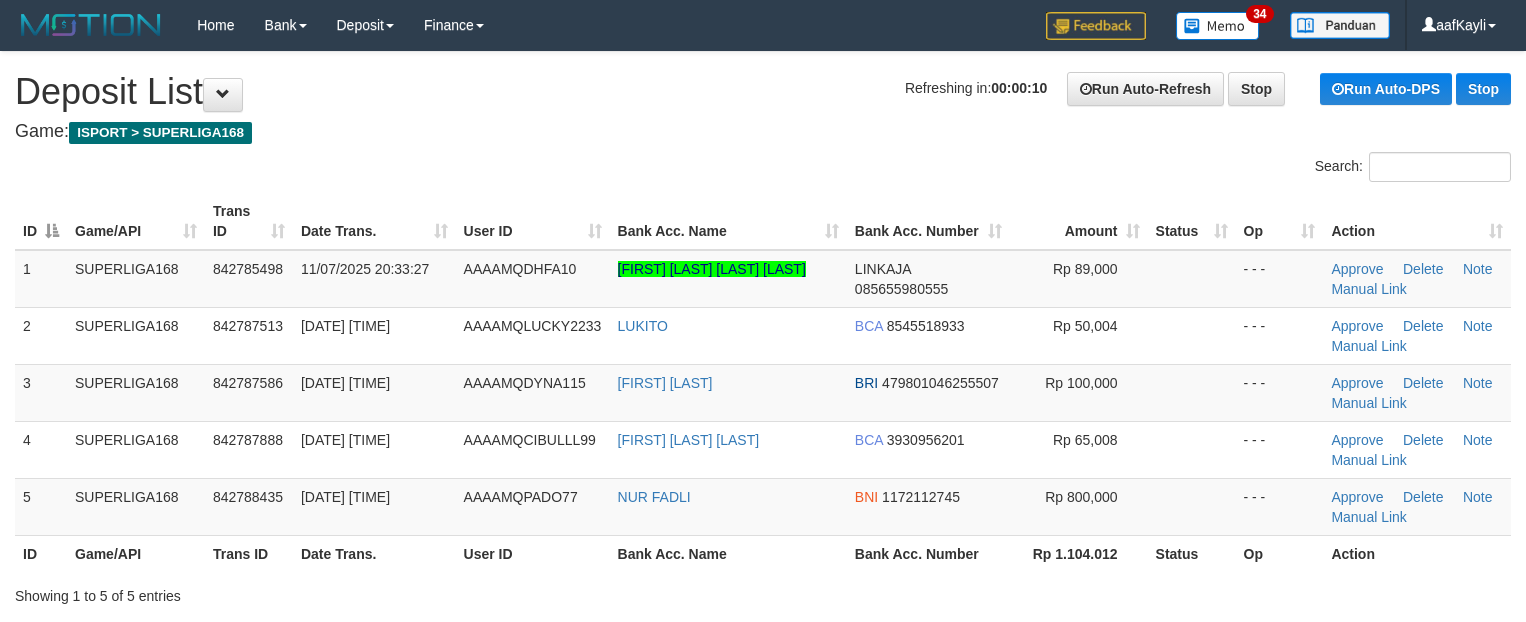scroll, scrollTop: 0, scrollLeft: 0, axis: both 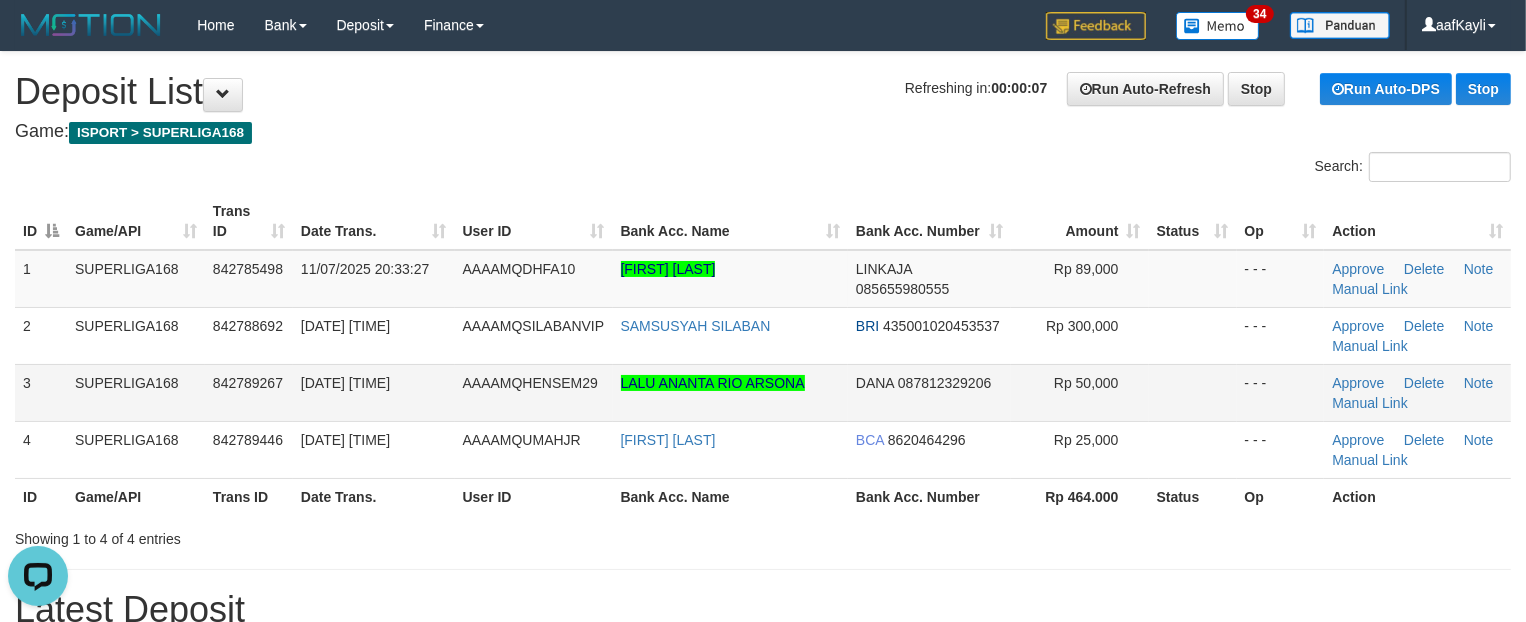click at bounding box center (1193, 392) 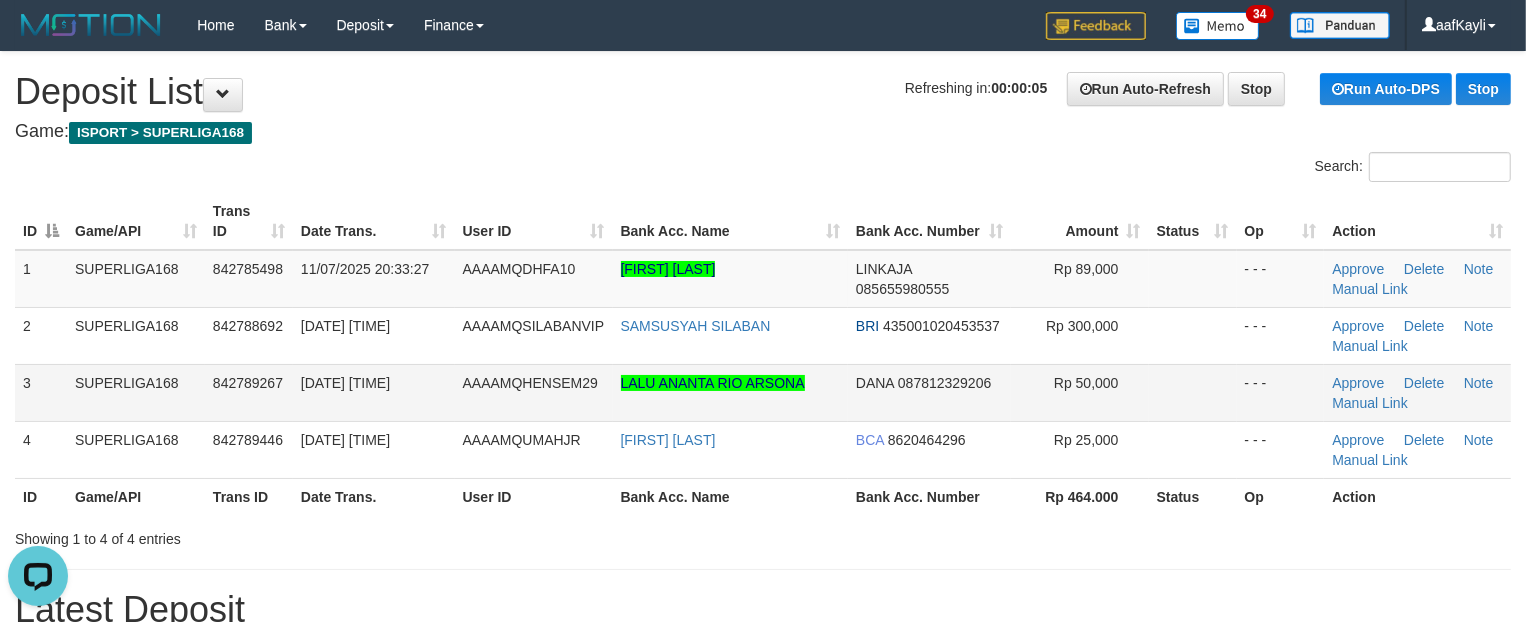 click at bounding box center [1193, 392] 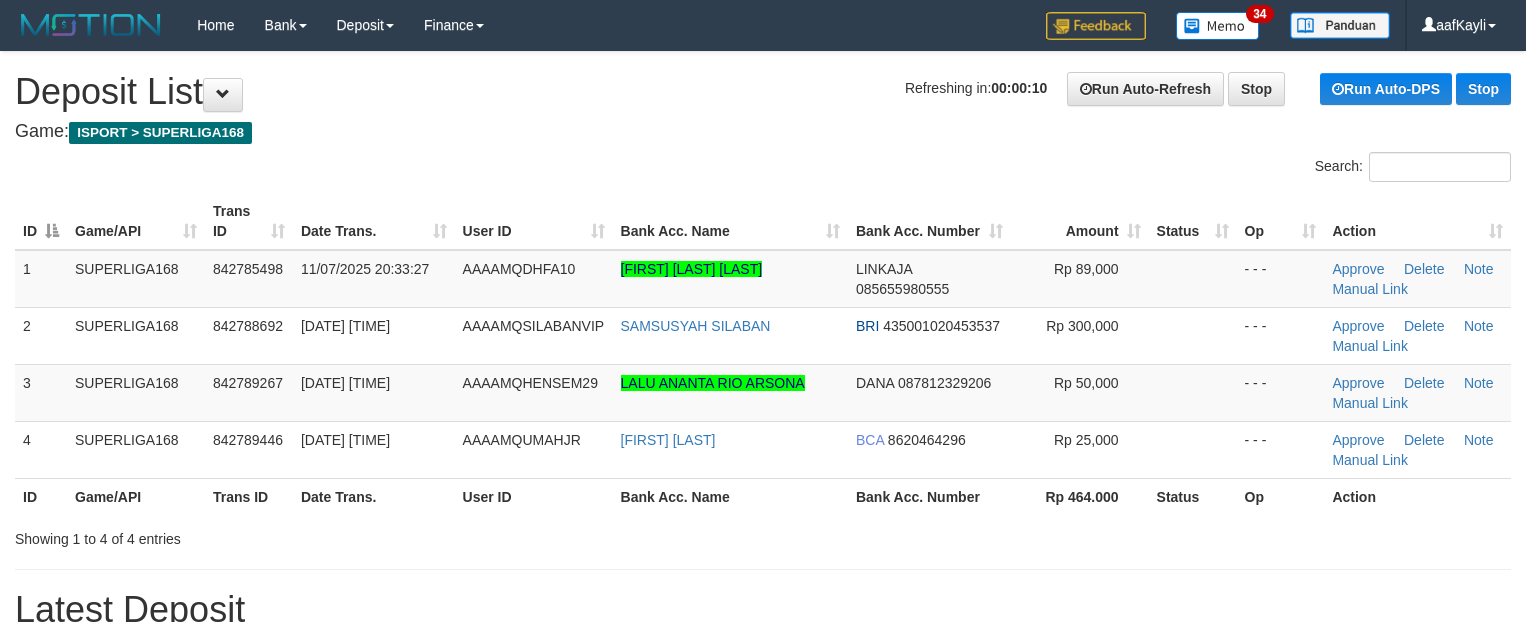 scroll, scrollTop: 0, scrollLeft: 0, axis: both 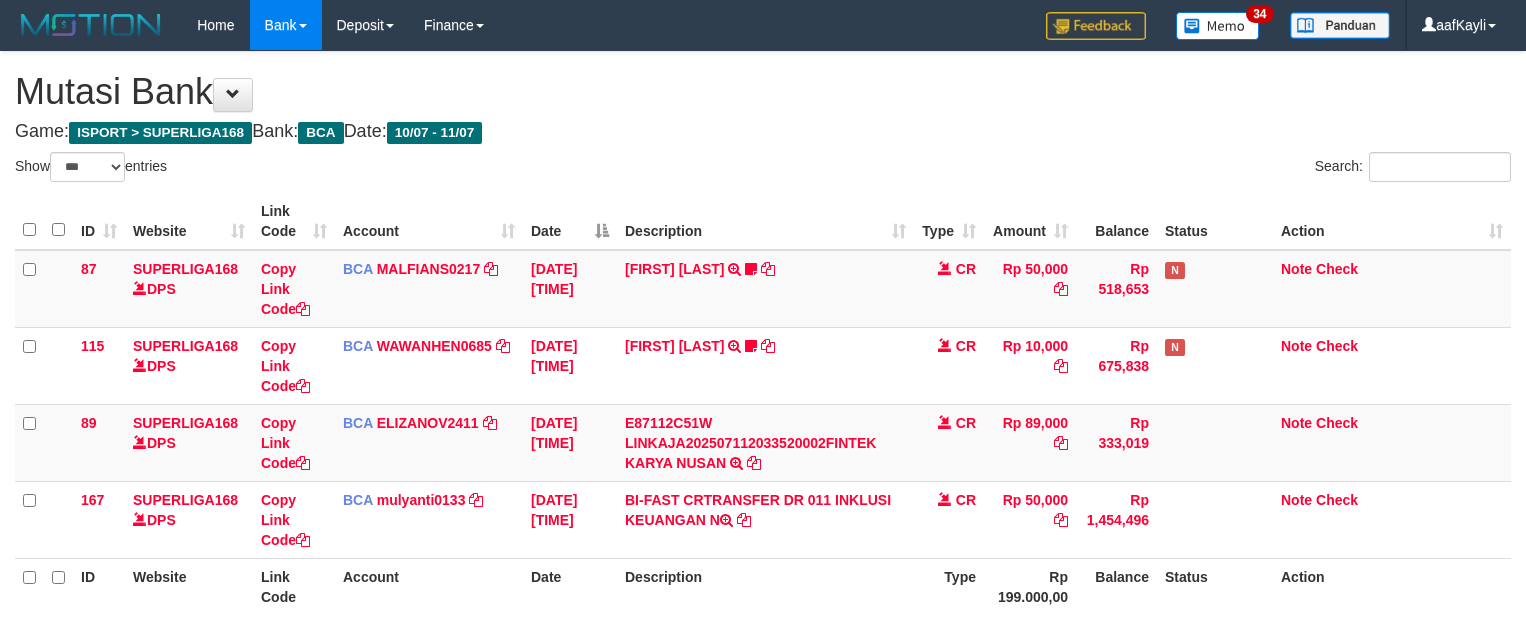 select on "***" 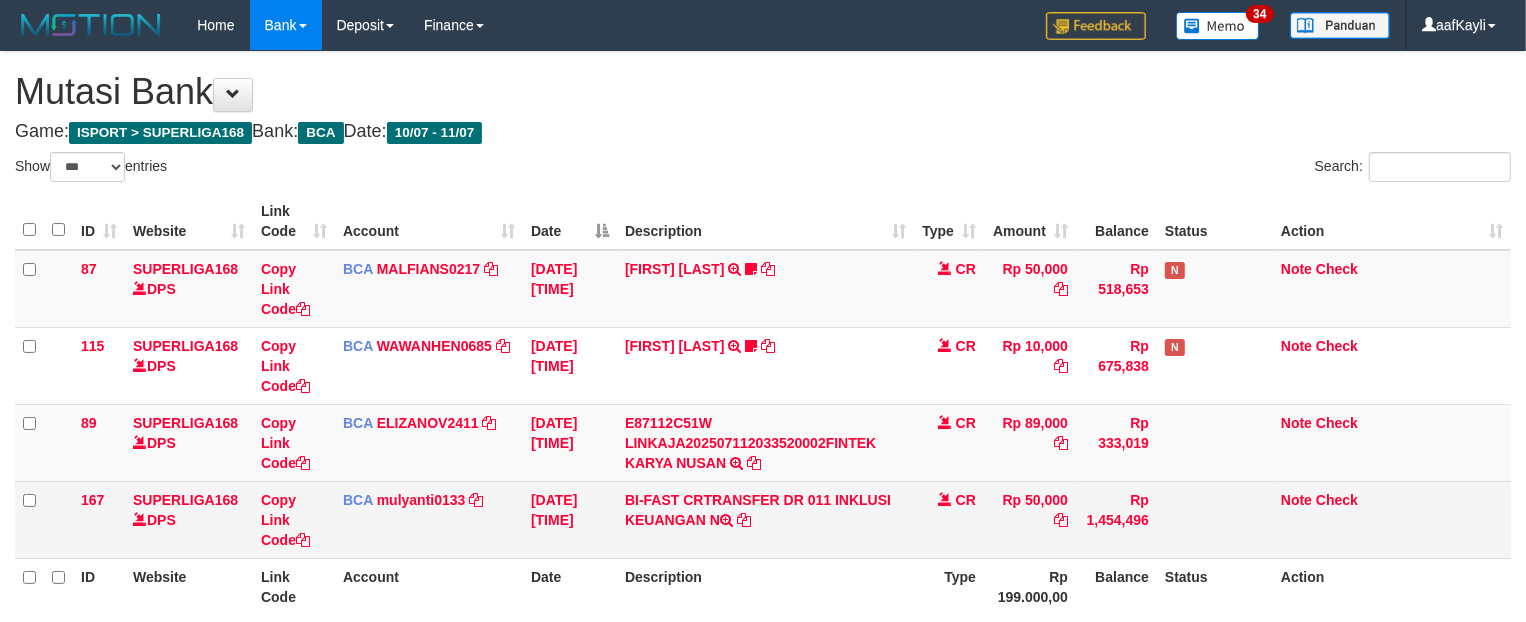 click on "BI-FAST CRTRANSFER DR 011 INKLUSI KEUANGAN N" at bounding box center [765, 519] 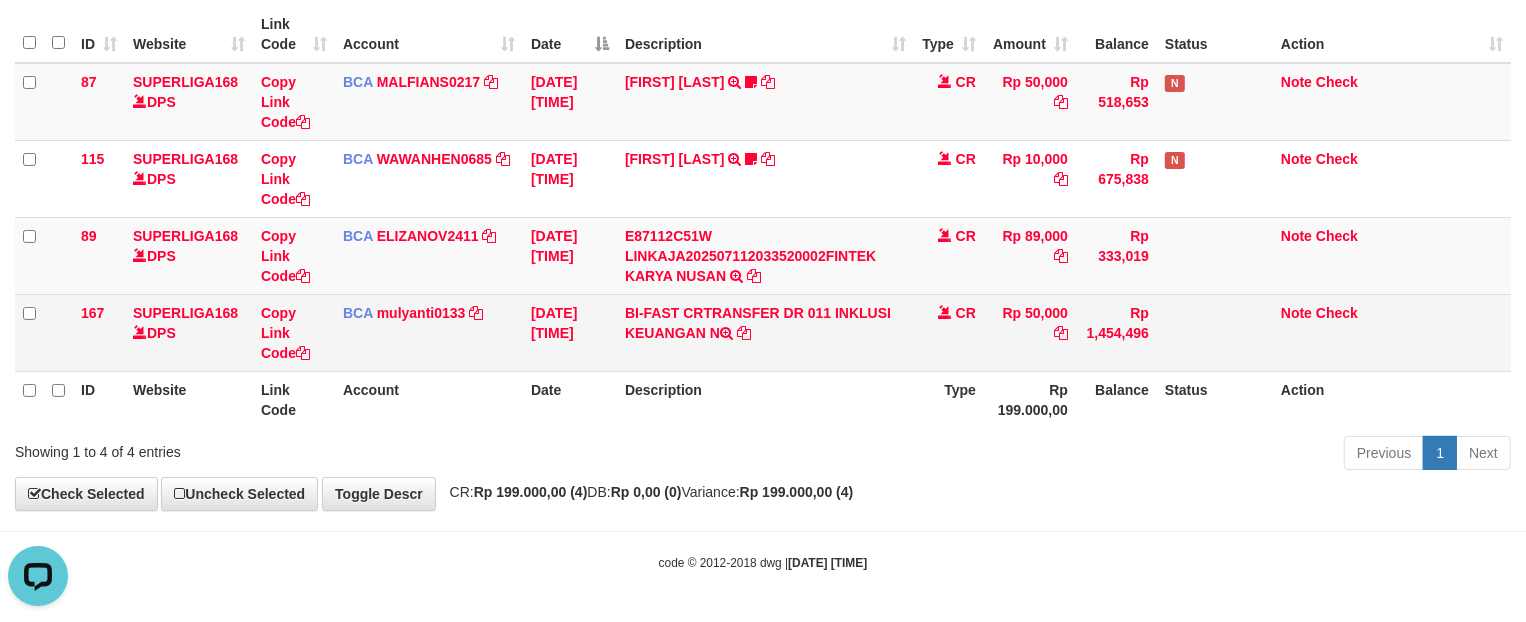 scroll, scrollTop: 0, scrollLeft: 0, axis: both 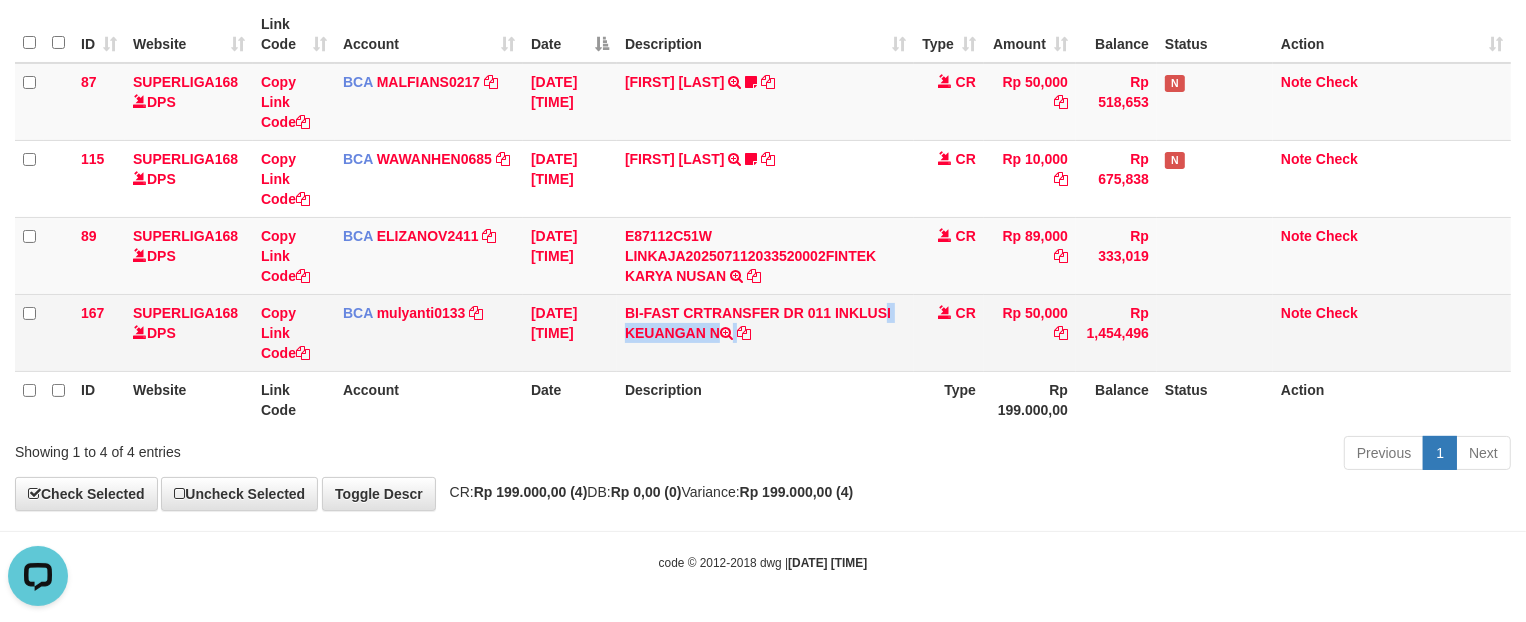 drag, startPoint x: 833, startPoint y: 302, endPoint x: 895, endPoint y: 323, distance: 65.459915 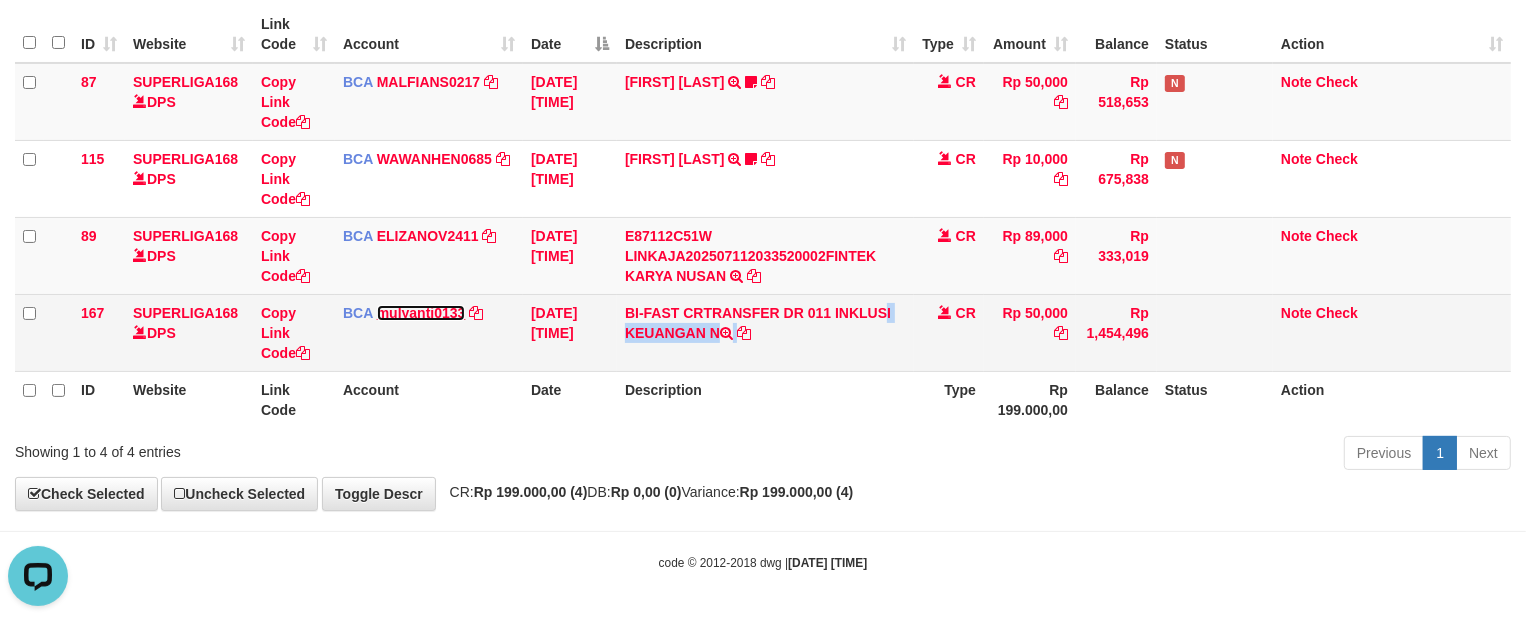 click on "mulyanti0133" at bounding box center [421, 313] 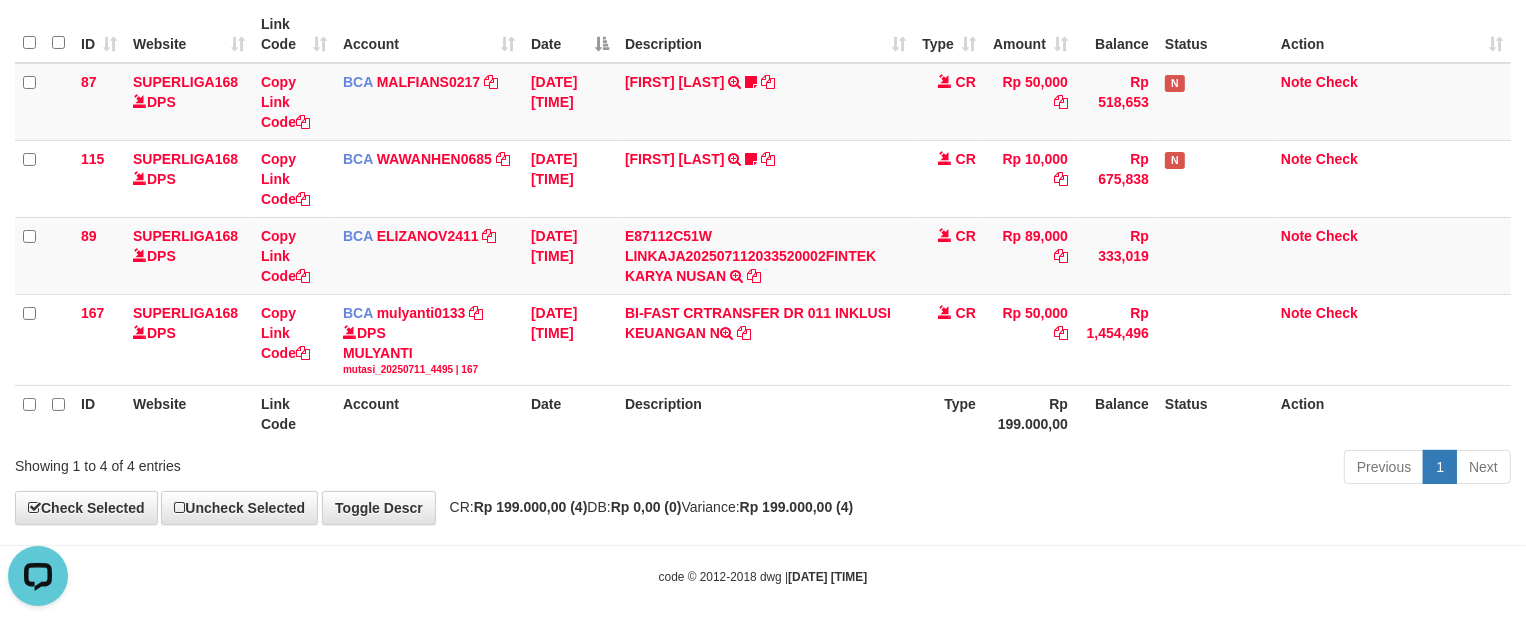 click on "Description" at bounding box center (765, 414) 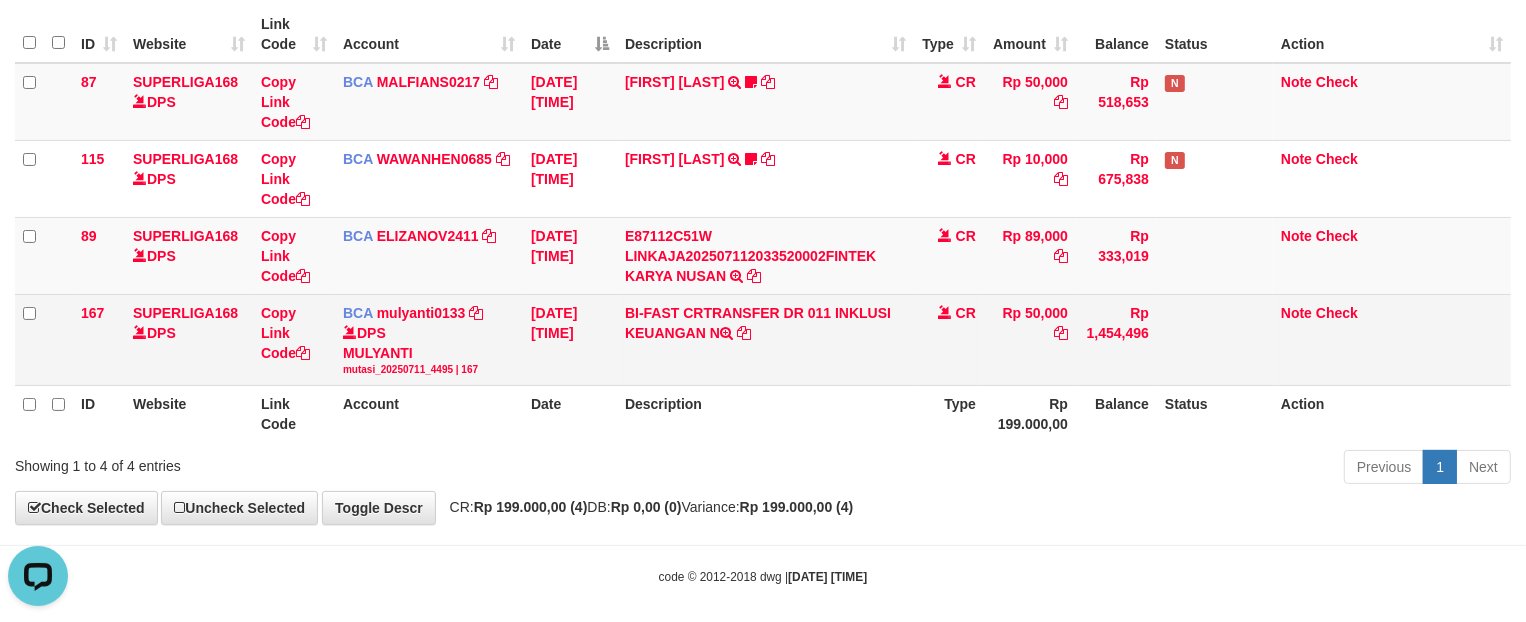click on "BI-FAST CRTRANSFER DR 011 INKLUSI KEUANGAN N" at bounding box center (765, 339) 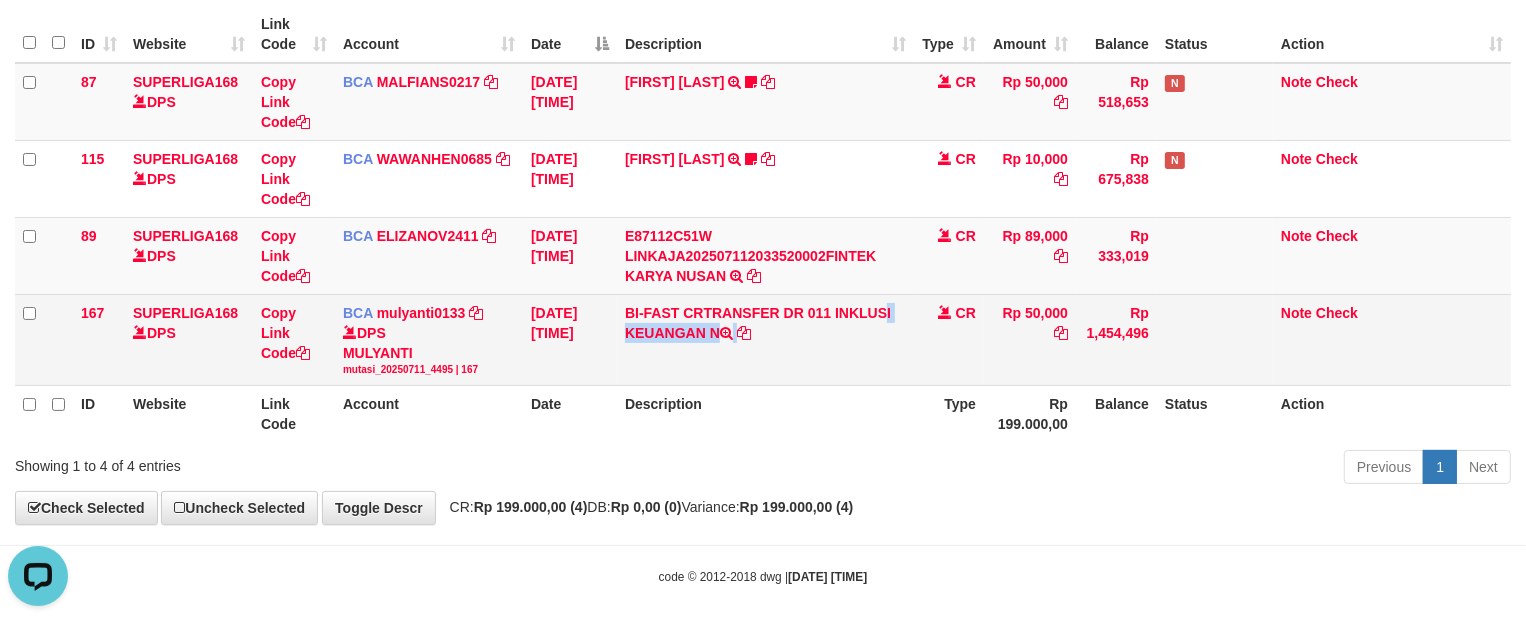 drag, startPoint x: 832, startPoint y: 313, endPoint x: 867, endPoint y: 332, distance: 39.824615 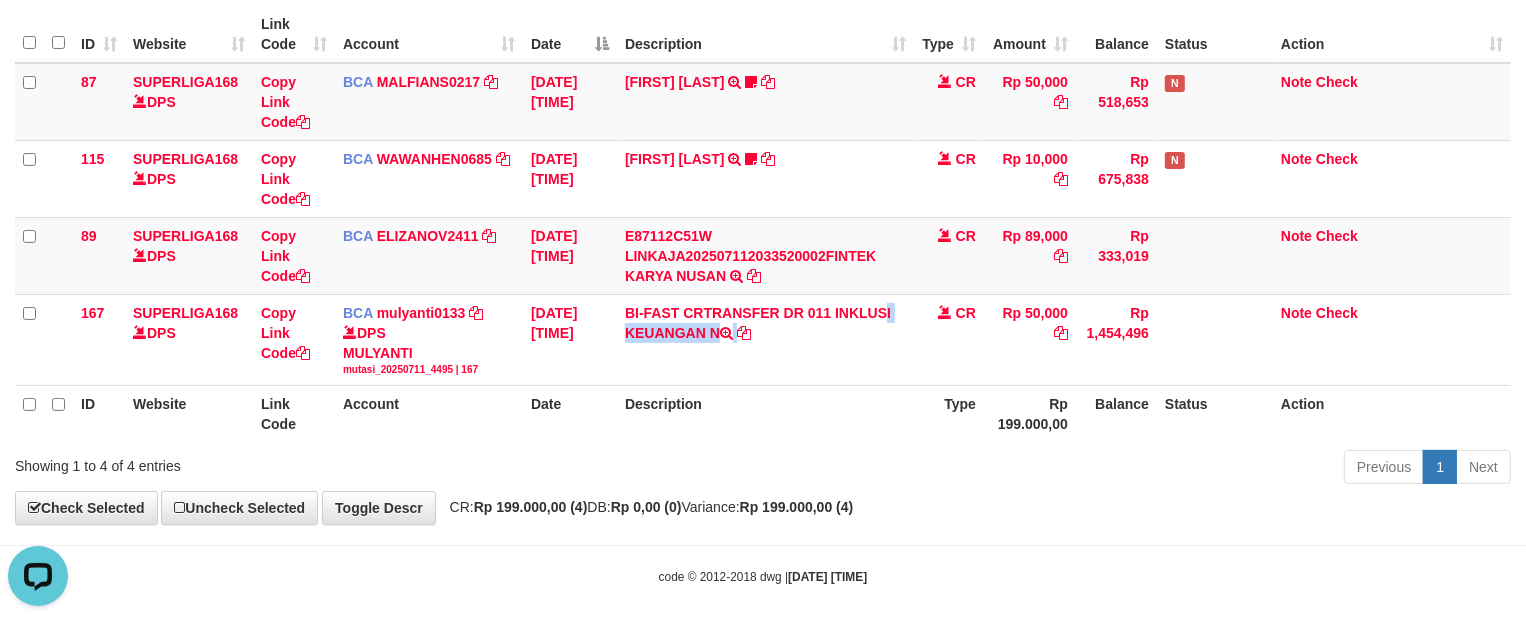 copy on "INKLUSI KEUANGAN N" 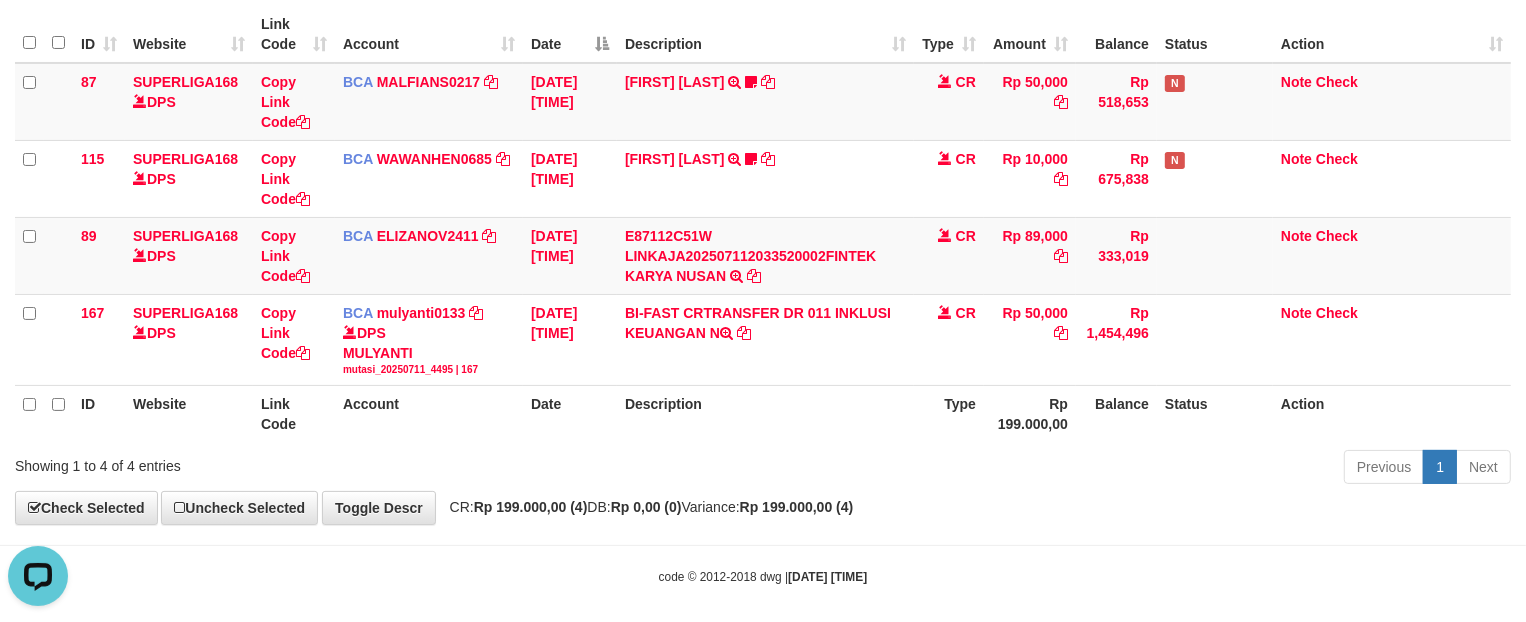 click on "Description" at bounding box center (765, 414) 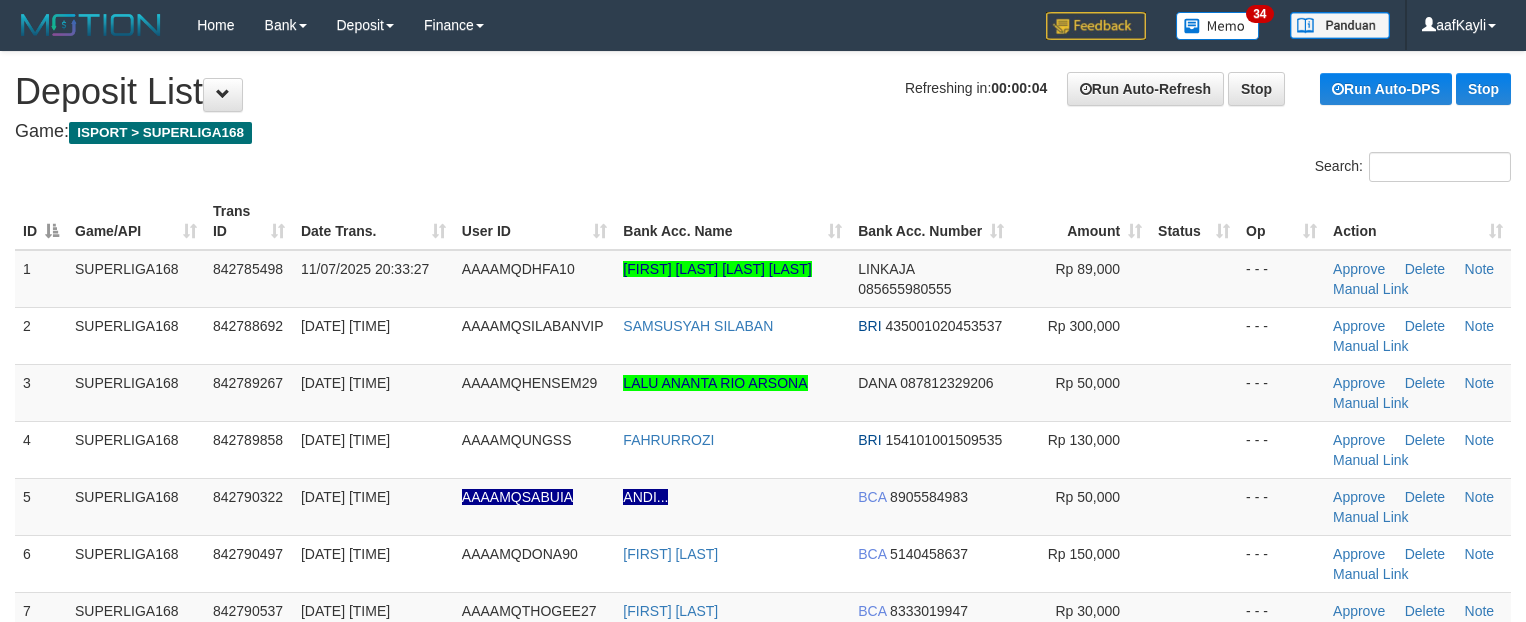 scroll, scrollTop: 0, scrollLeft: 0, axis: both 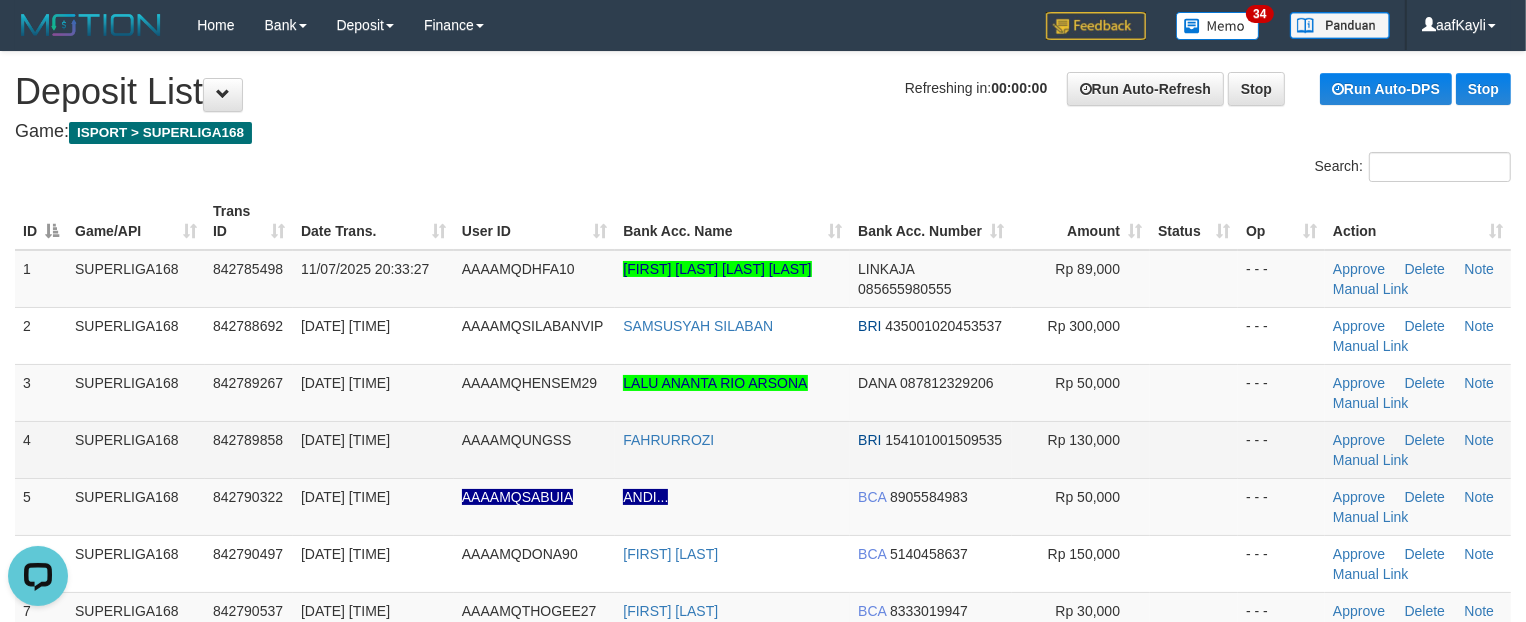 click at bounding box center [1194, 449] 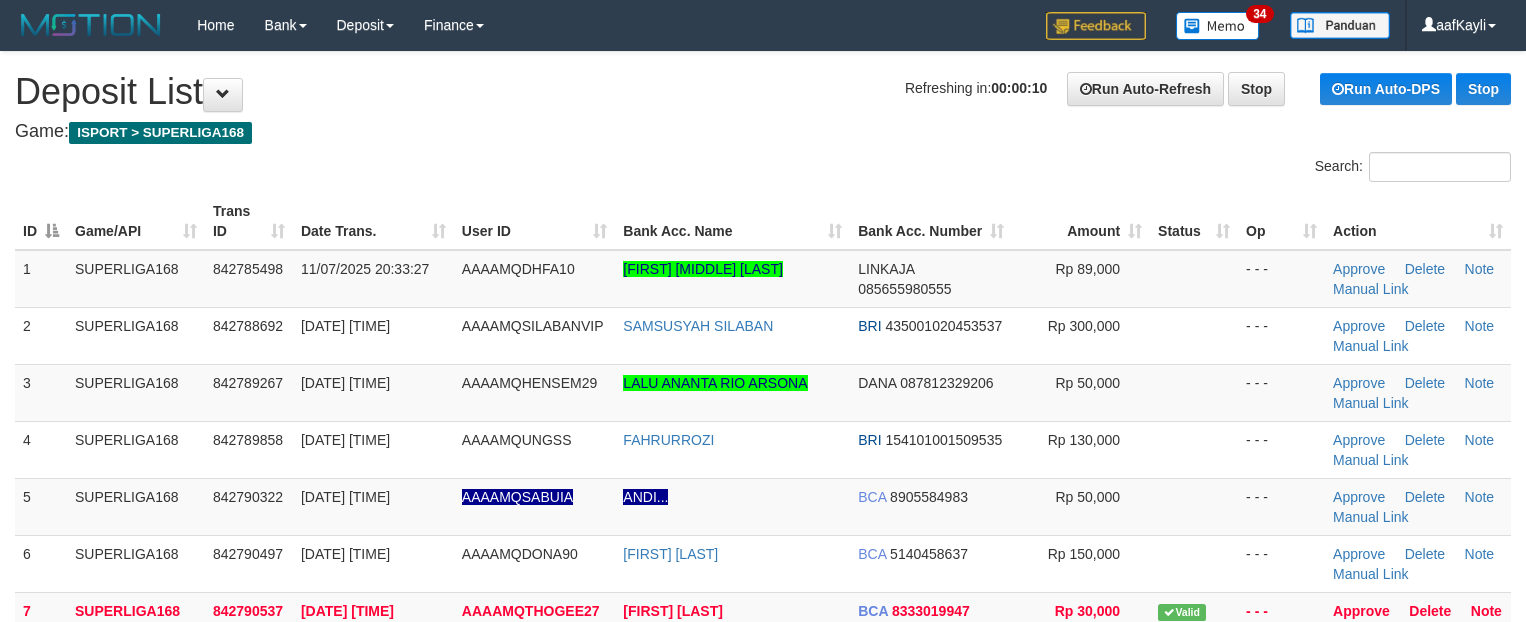 scroll, scrollTop: 0, scrollLeft: 0, axis: both 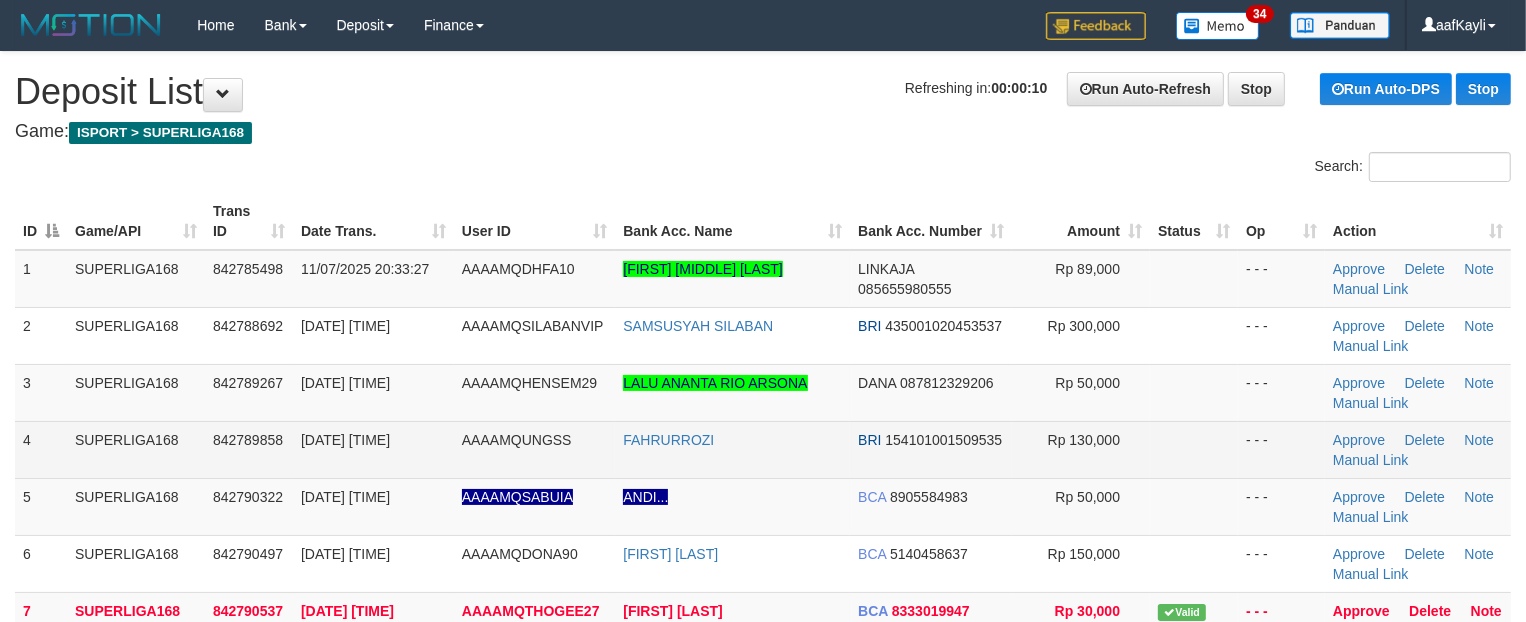 click at bounding box center (1194, 449) 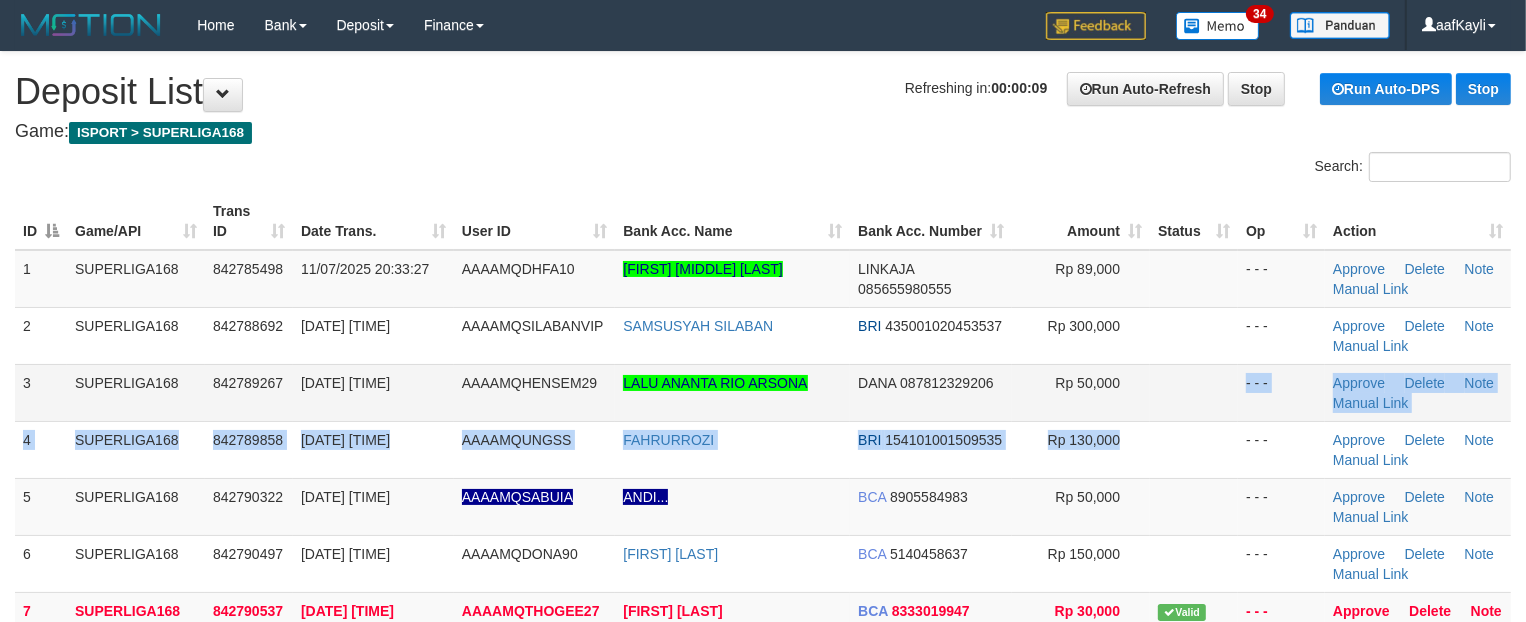 click on "1
SUPERLIGA168
842785498
11/07/2025 20:33:27
AAAAMQDHFA10
ABID FRESY HANGGA DEWA
LINKAJA
085655980555
Rp 89,000
- - -
Approve
Delete
Note
Manual Link
2
SUPERLIGA168
842788692
11/07/2025 20:40:17
AAAAMQSILABANVIP
SAMSUSYAH SILABAN
BRI
435001020453537
Rp 300,000" at bounding box center (763, 525) 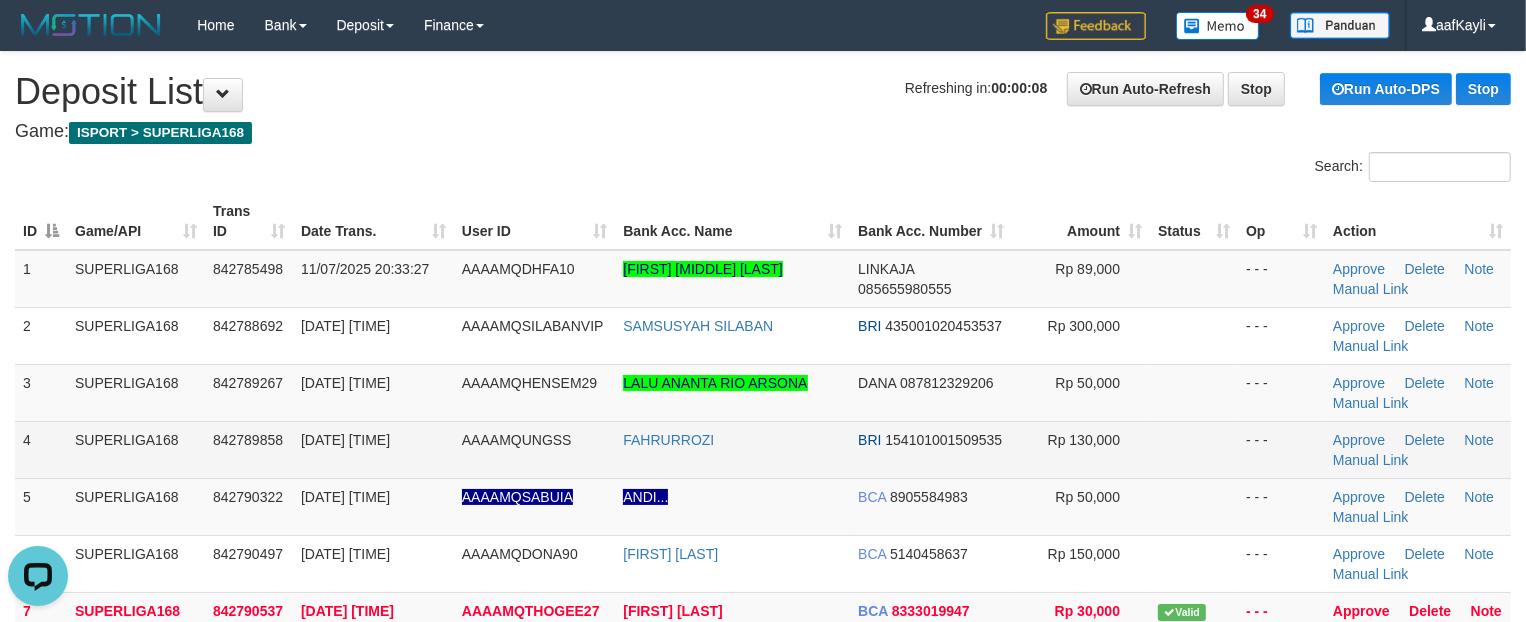 scroll, scrollTop: 0, scrollLeft: 0, axis: both 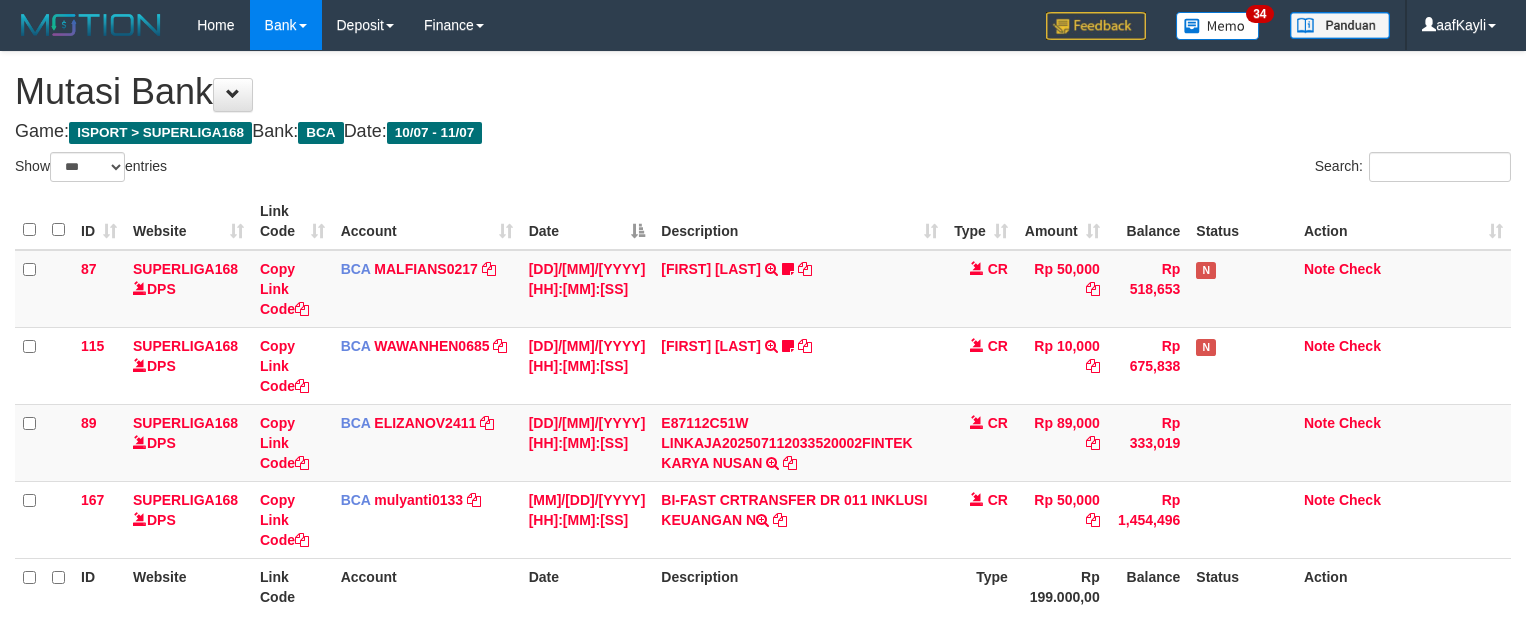 select on "***" 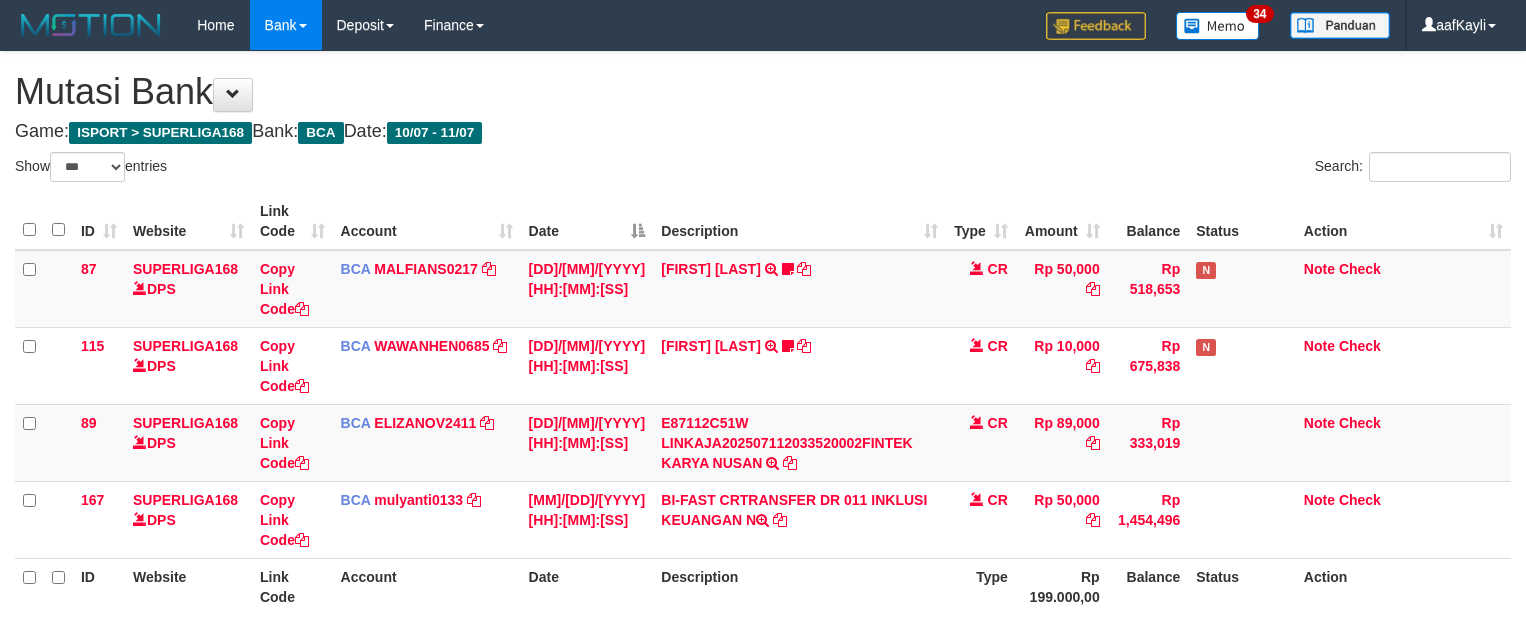 scroll, scrollTop: 187, scrollLeft: 0, axis: vertical 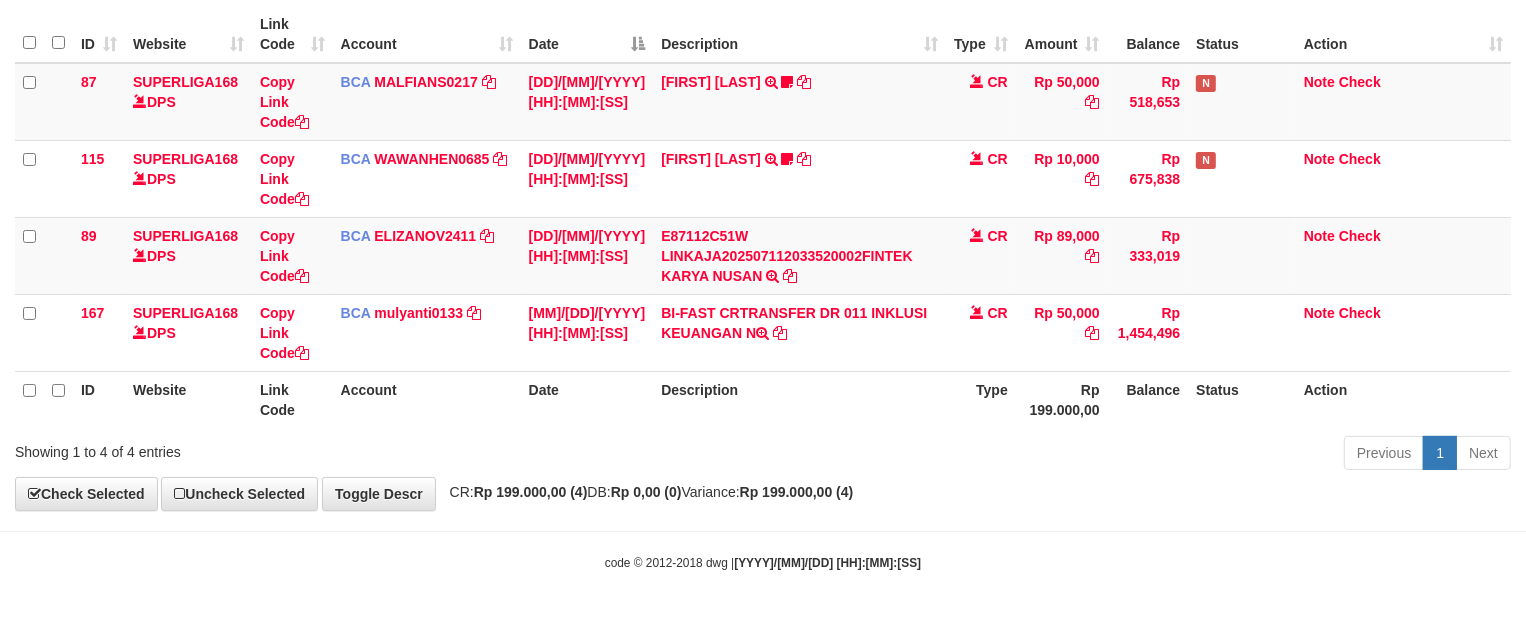click on "Toggle navigation
Home
Bank
Account List
Load
By Website
Group
[ISPORT]													SUPERLIGA168
By Load Group (DPS)
34" at bounding box center [763, 217] 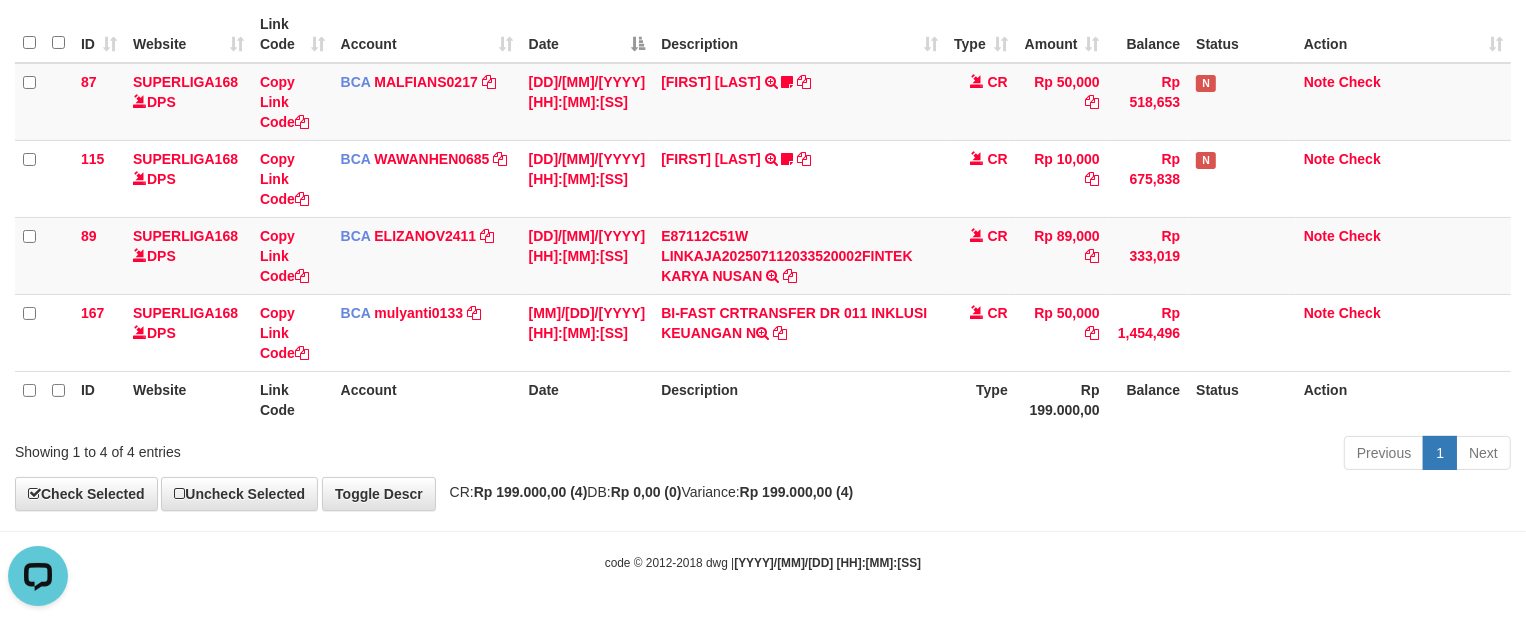 scroll, scrollTop: 0, scrollLeft: 0, axis: both 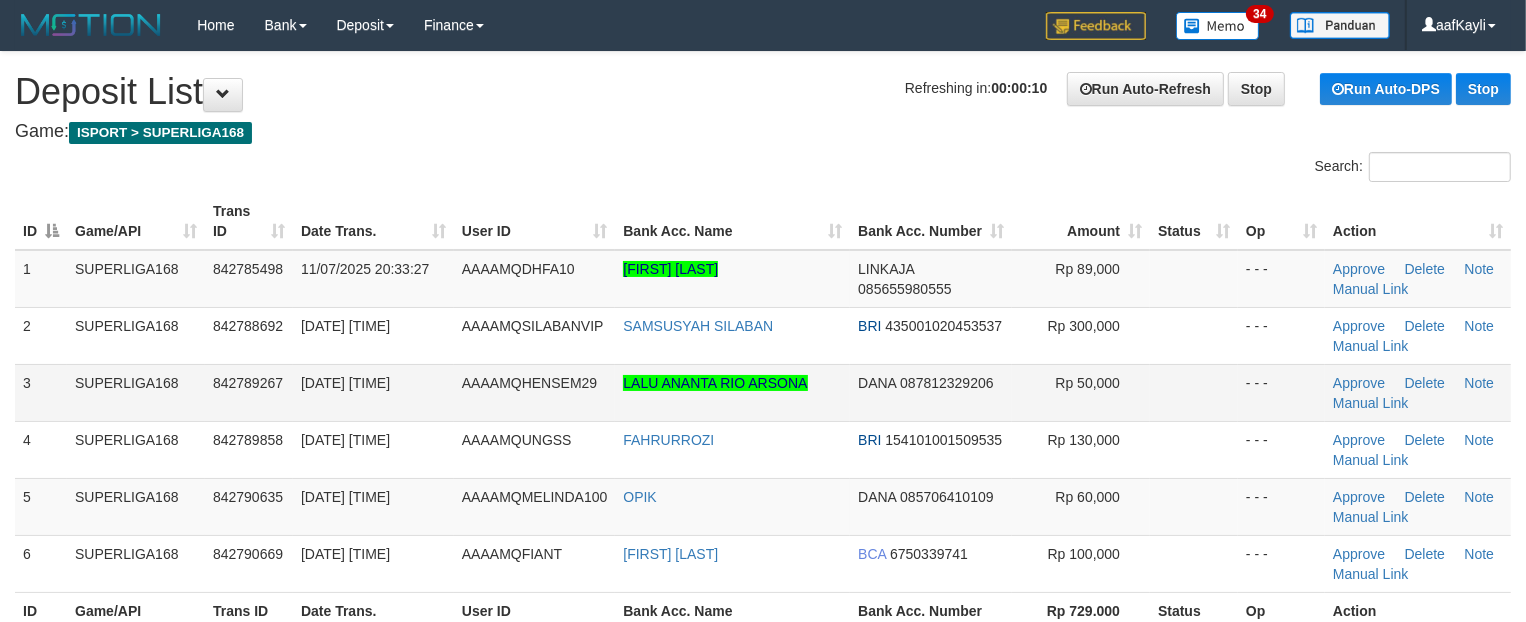 drag, startPoint x: 0, startPoint y: 0, endPoint x: 1196, endPoint y: 387, distance: 1257.0541 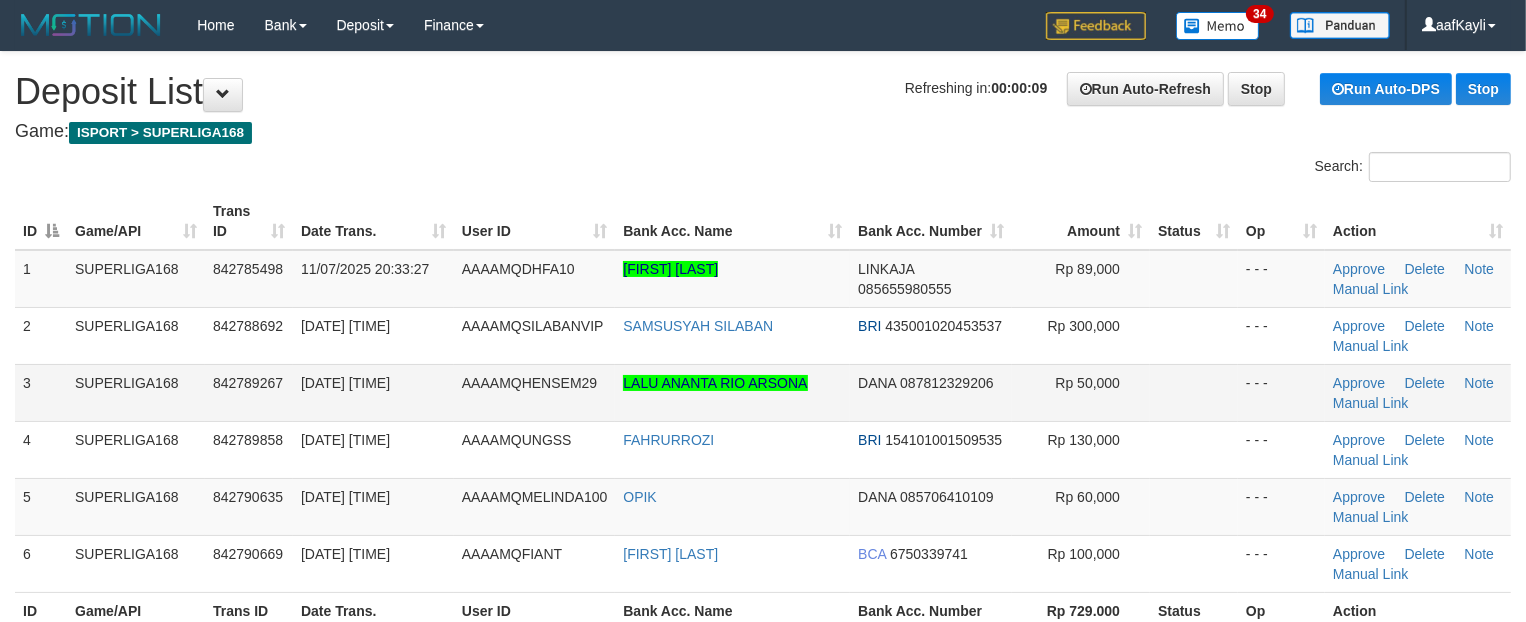 click at bounding box center [1194, 392] 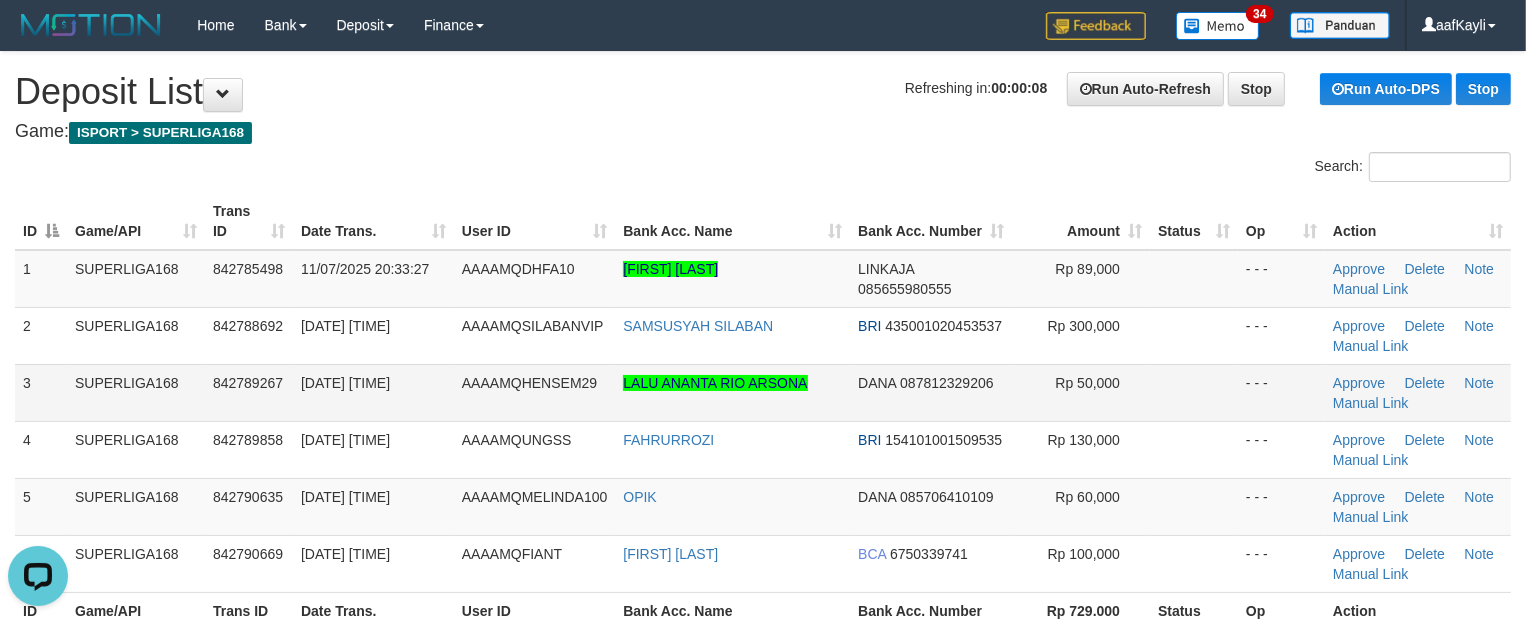 scroll, scrollTop: 0, scrollLeft: 0, axis: both 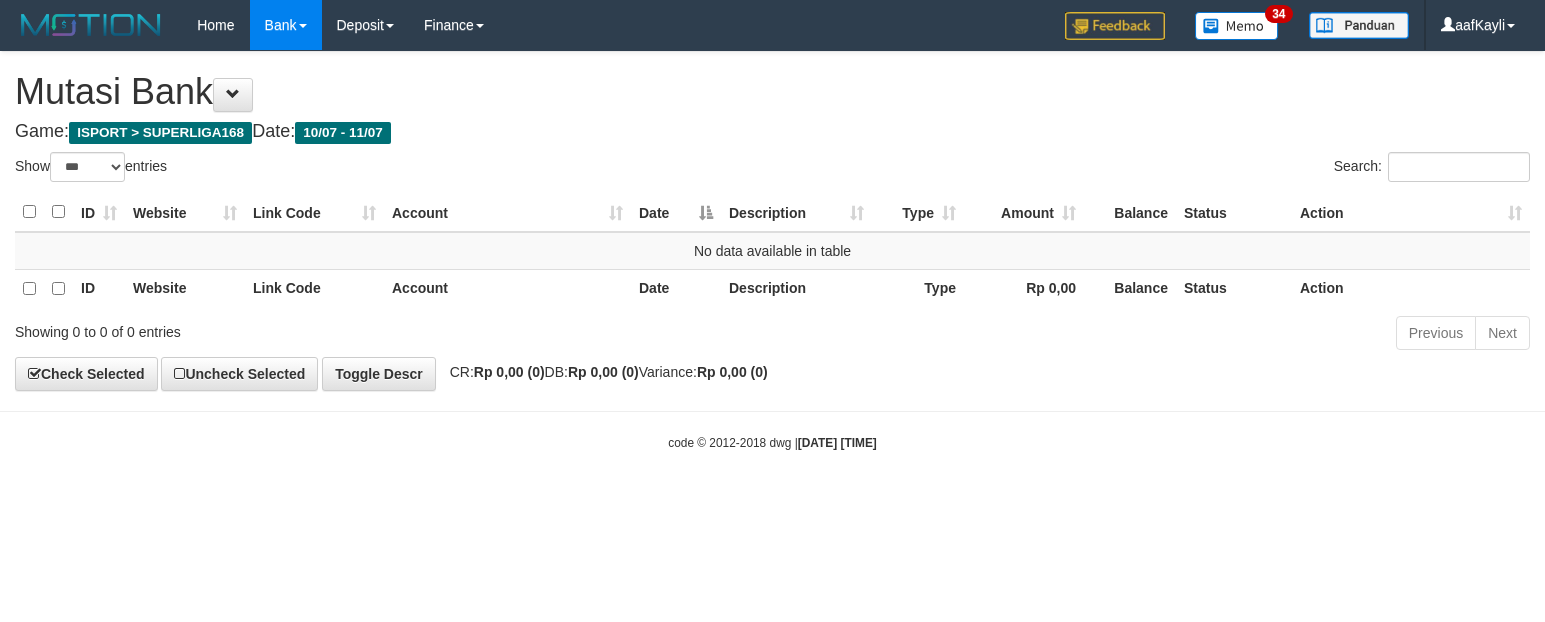 select on "***" 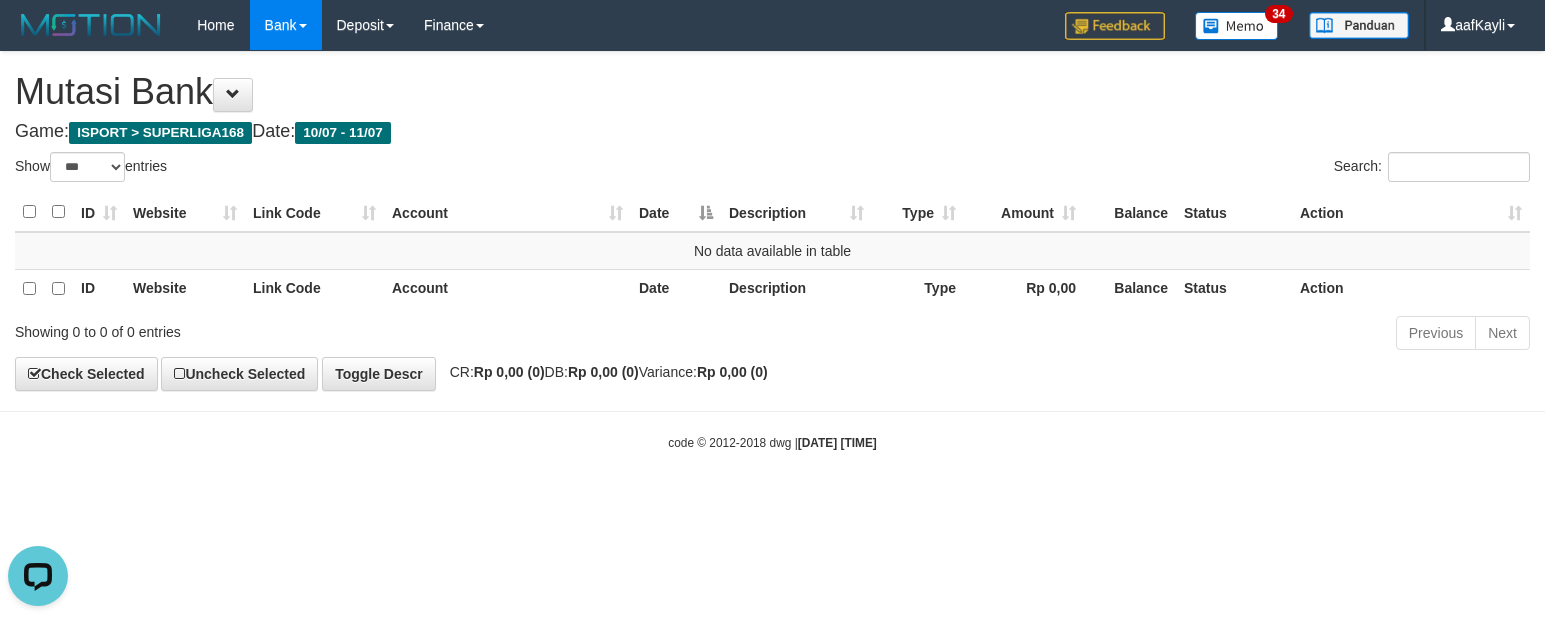 scroll, scrollTop: 0, scrollLeft: 0, axis: both 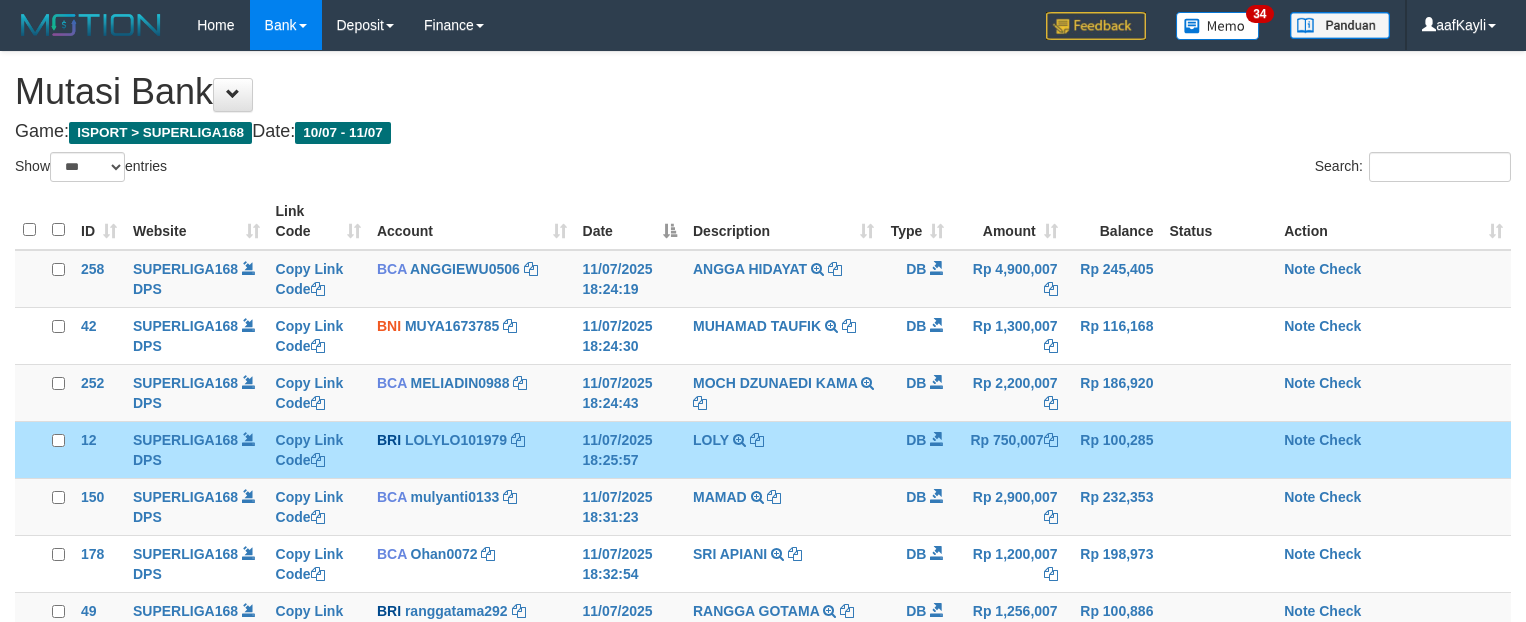 select on "***" 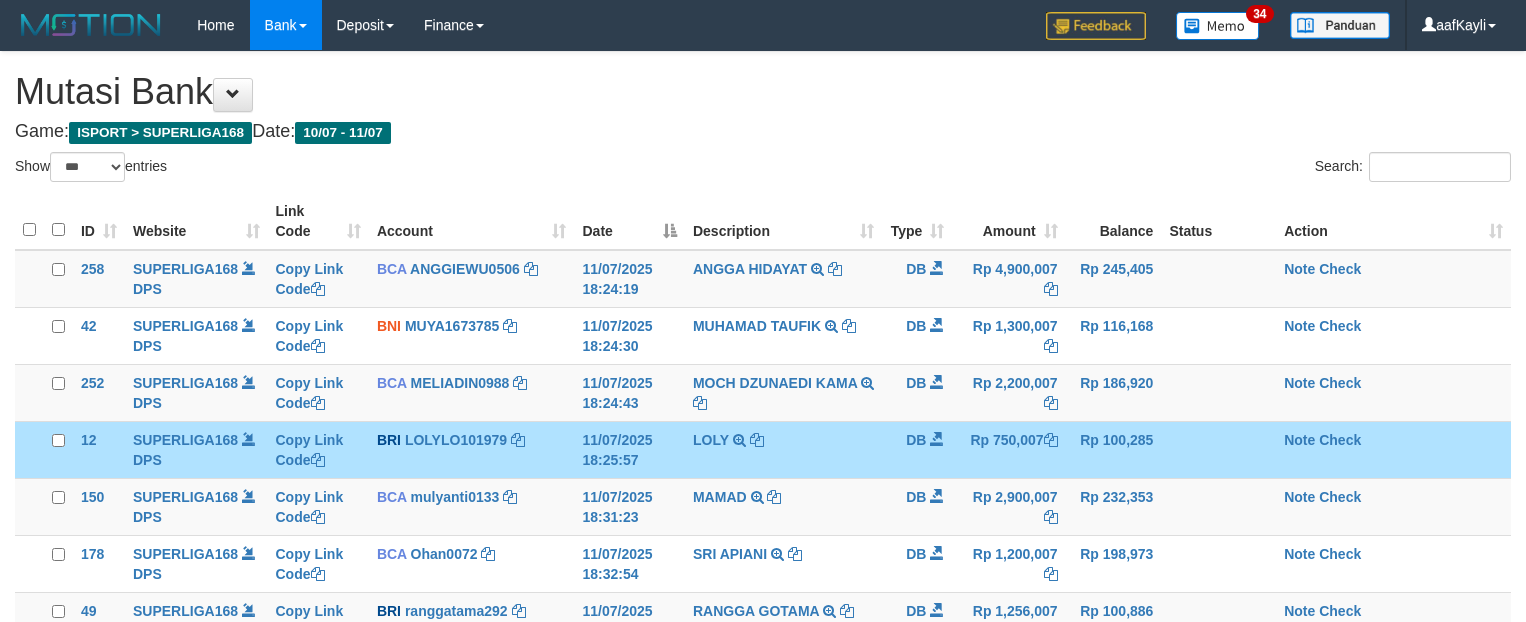 scroll, scrollTop: 0, scrollLeft: 0, axis: both 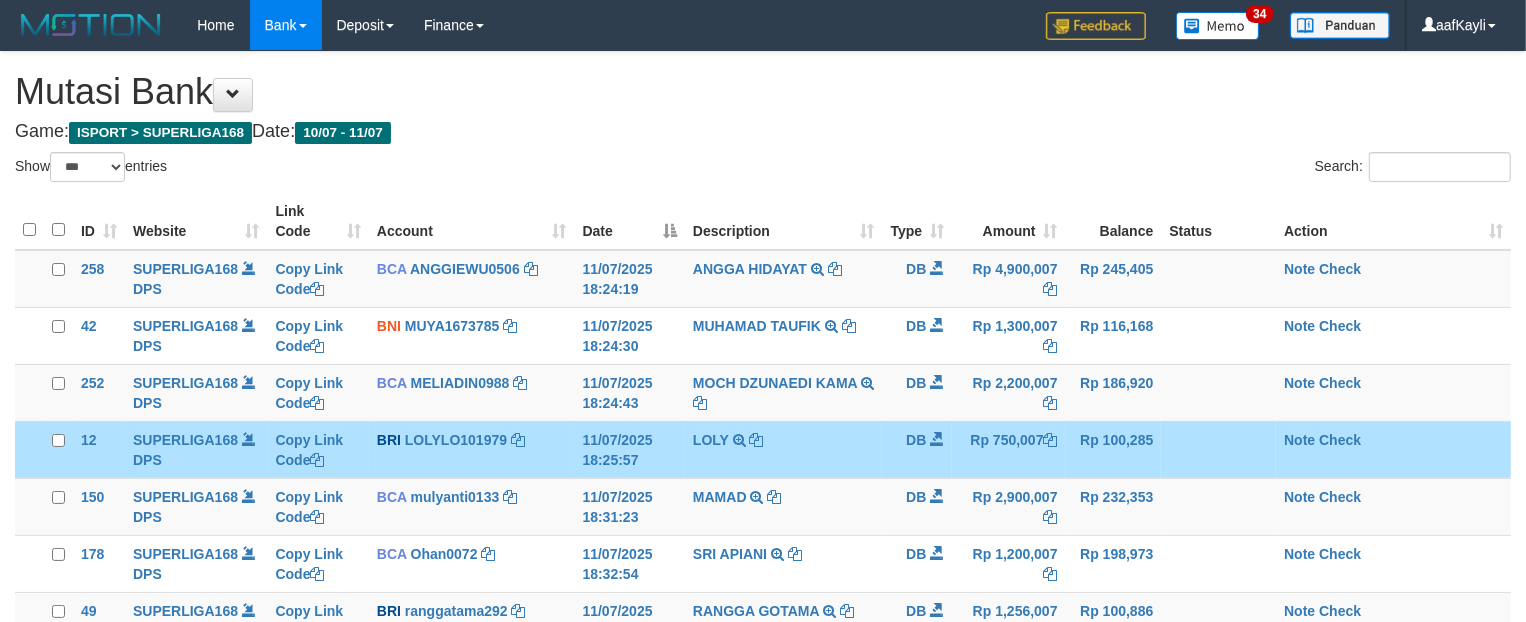 click on "Home
Bank
Account List
Load
By Website
Group
[ISPORT]													SUPERLIGA168
By Load Group (DPS)" at bounding box center (763, 25) 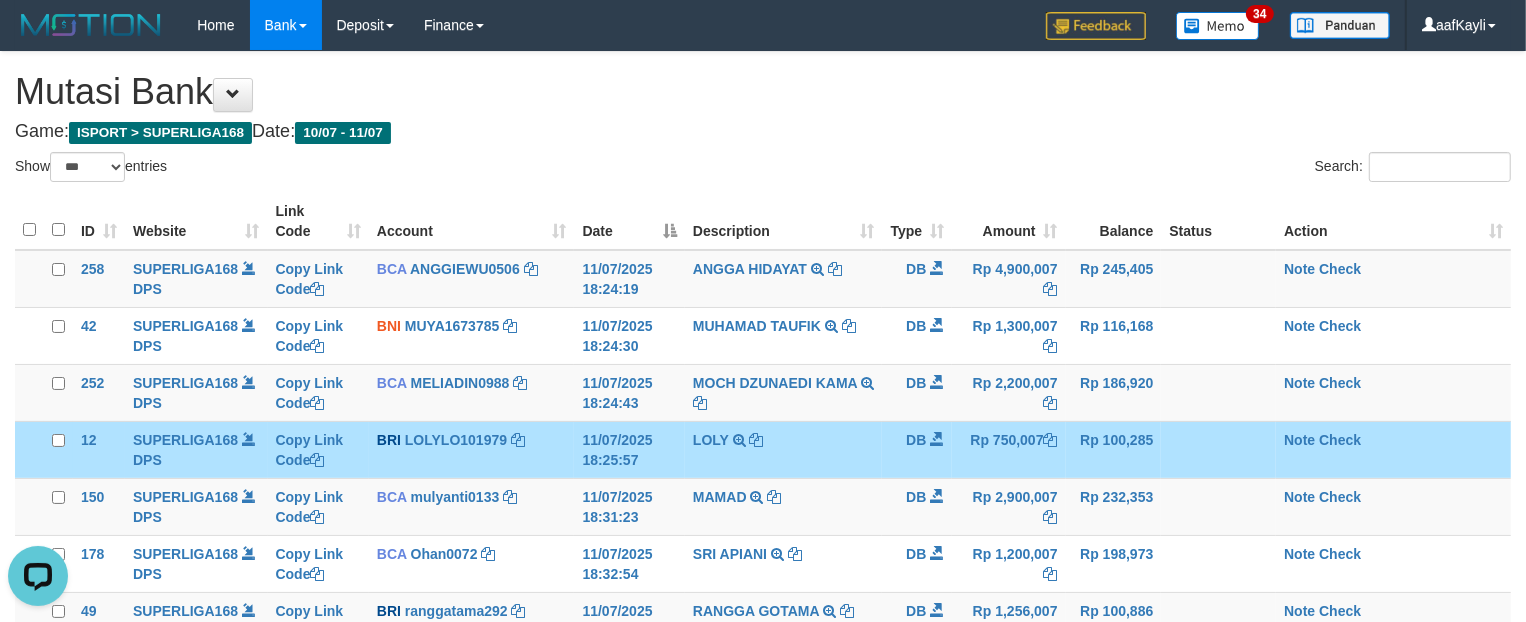 scroll, scrollTop: 0, scrollLeft: 0, axis: both 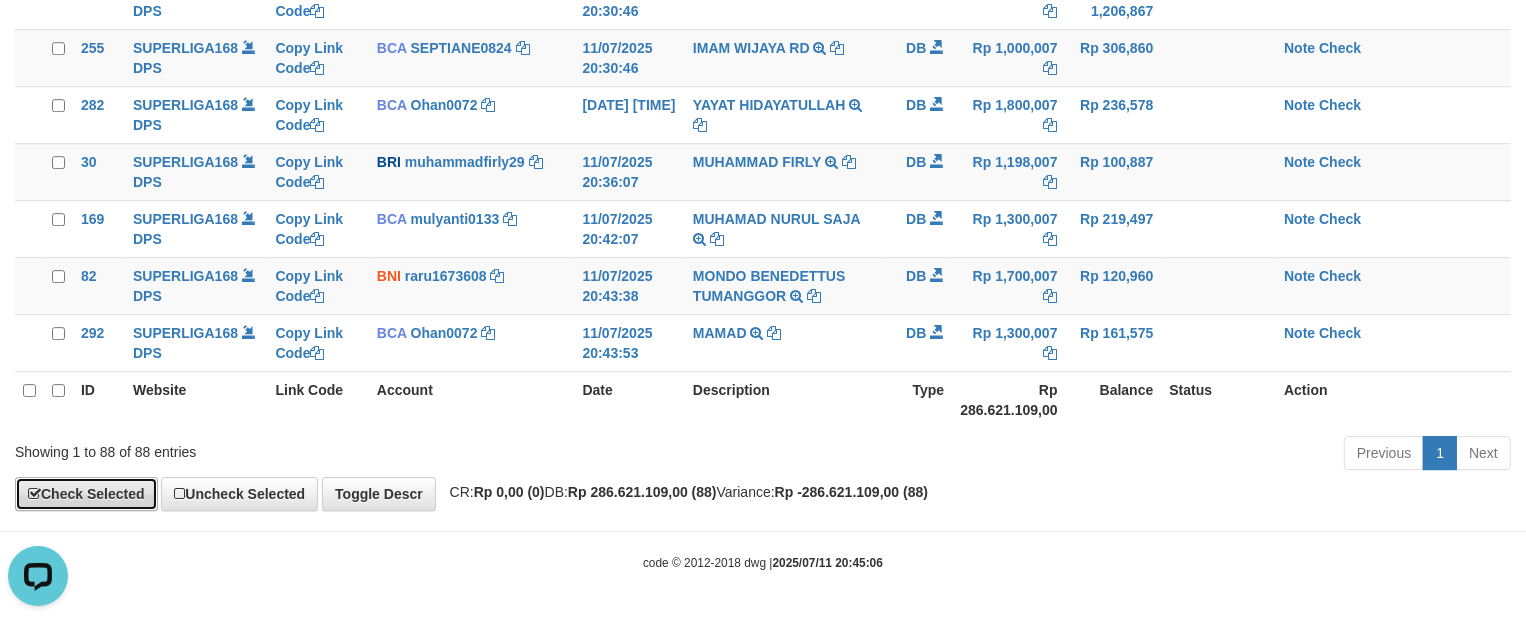 click on "Check Selected" at bounding box center (86, 494) 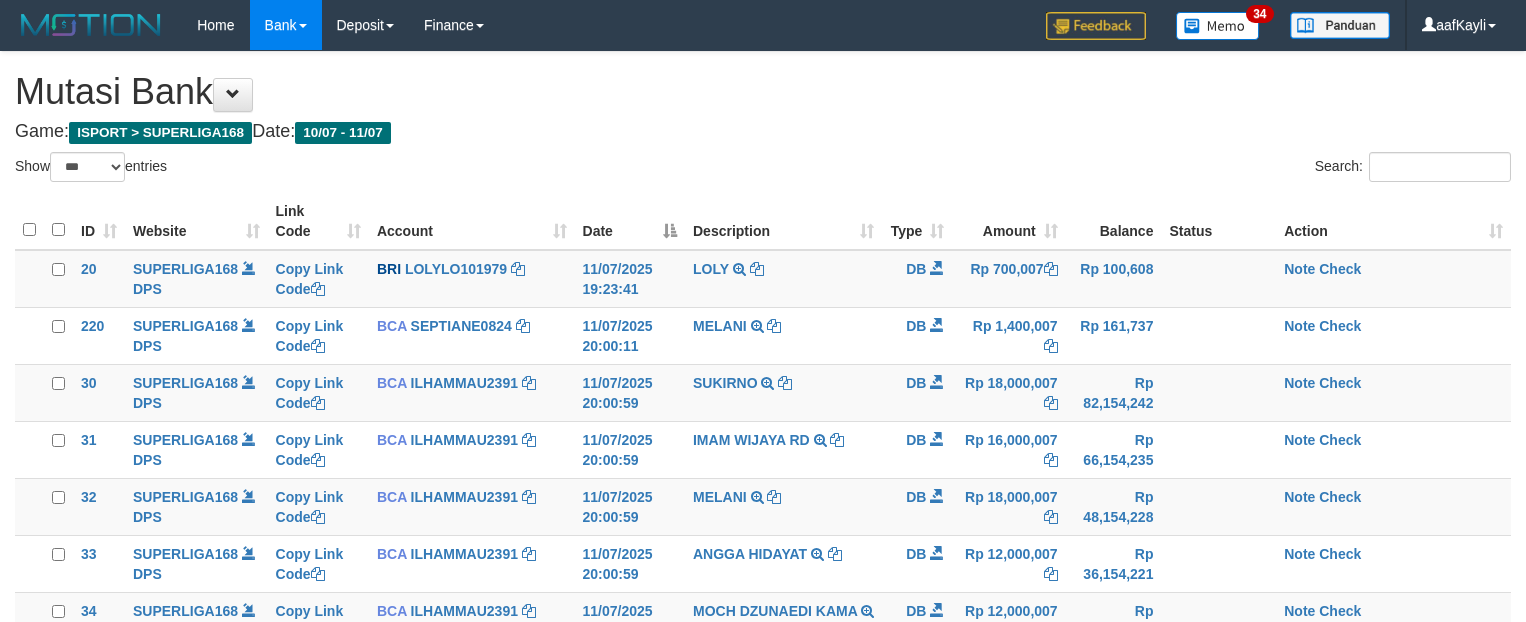 select on "***" 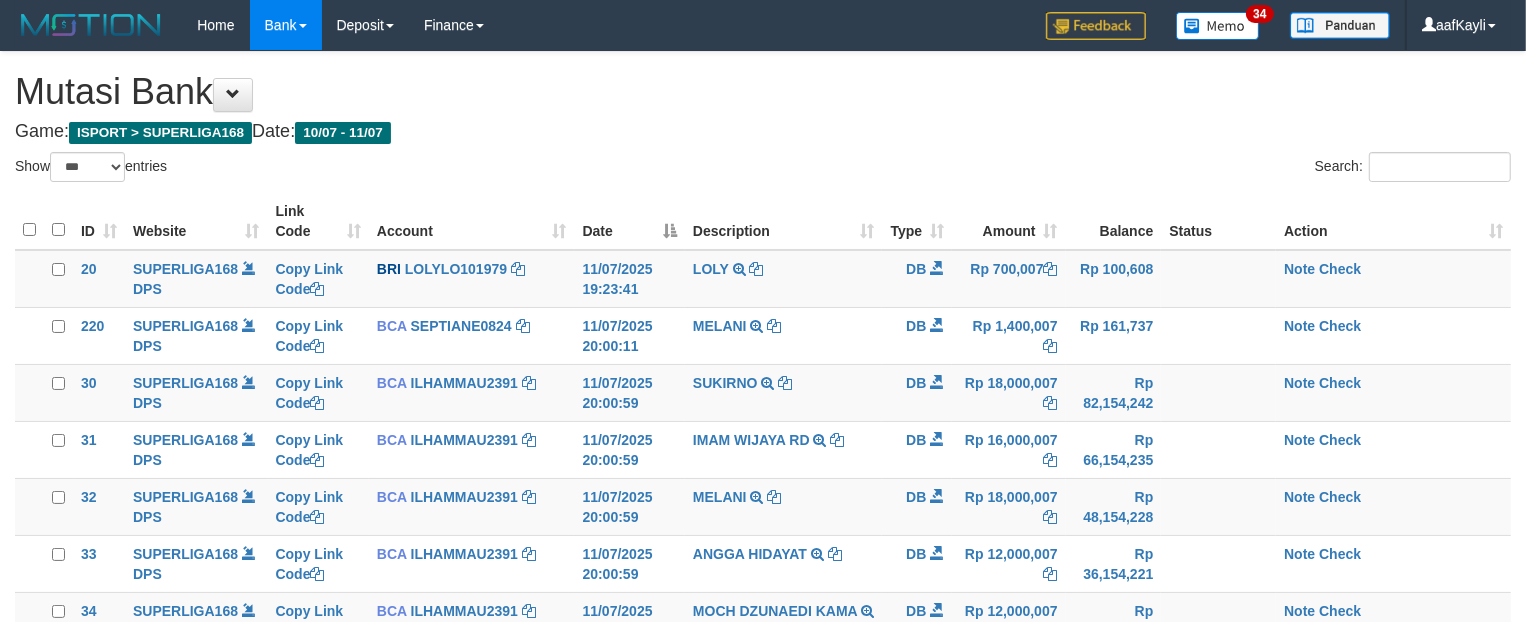 scroll, scrollTop: 1710, scrollLeft: 0, axis: vertical 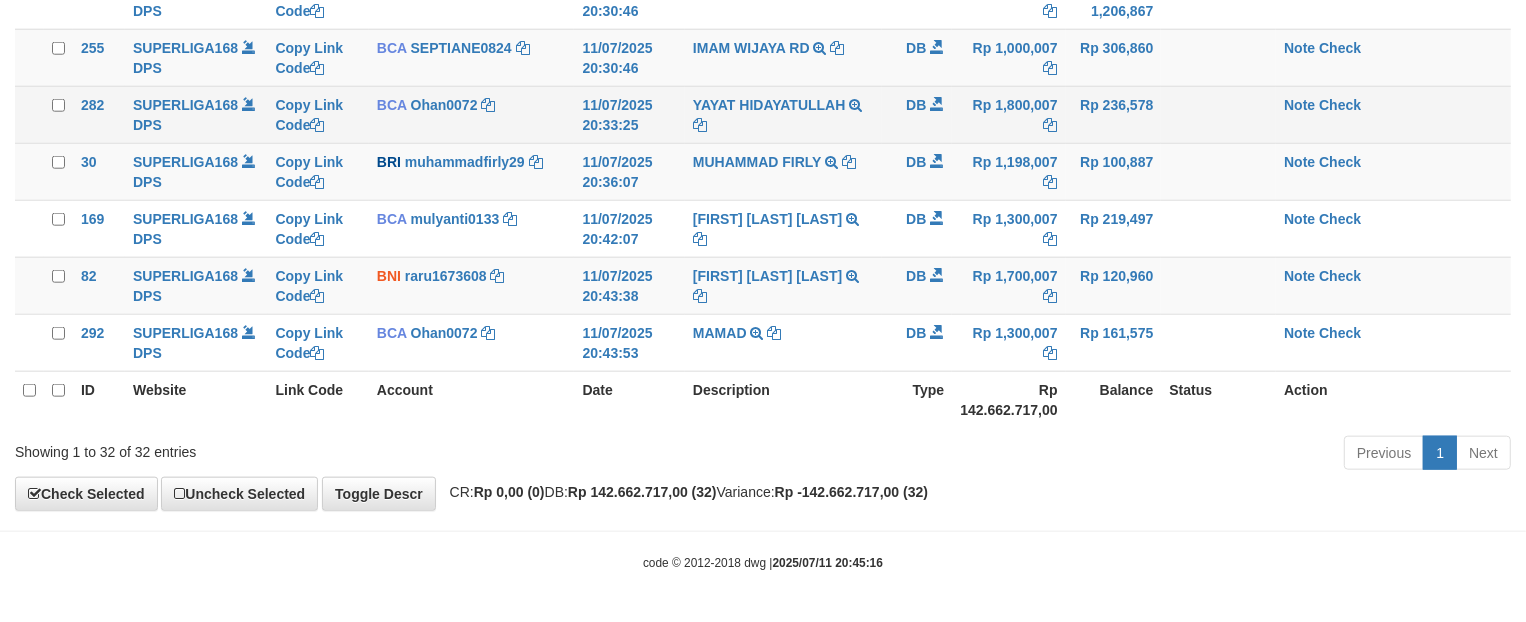 click on "Rp 1,800,007" at bounding box center (1008, 114) 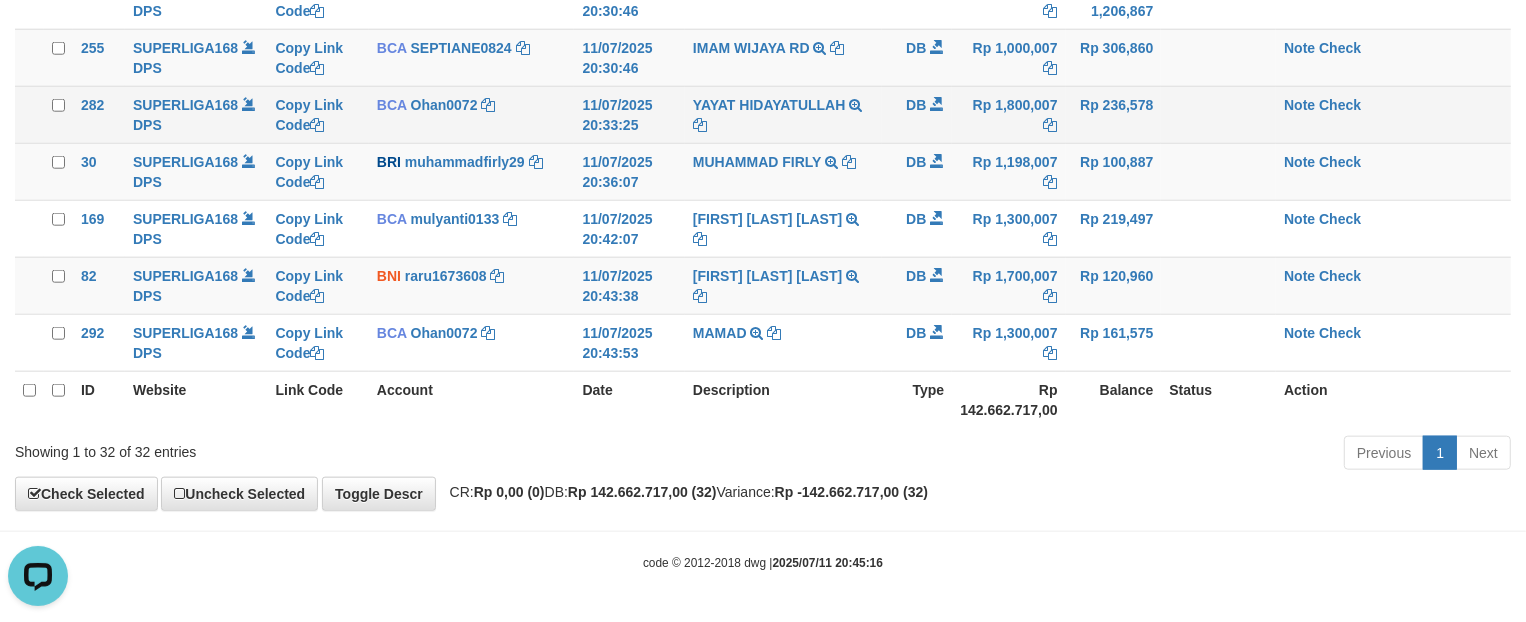 scroll, scrollTop: 0, scrollLeft: 0, axis: both 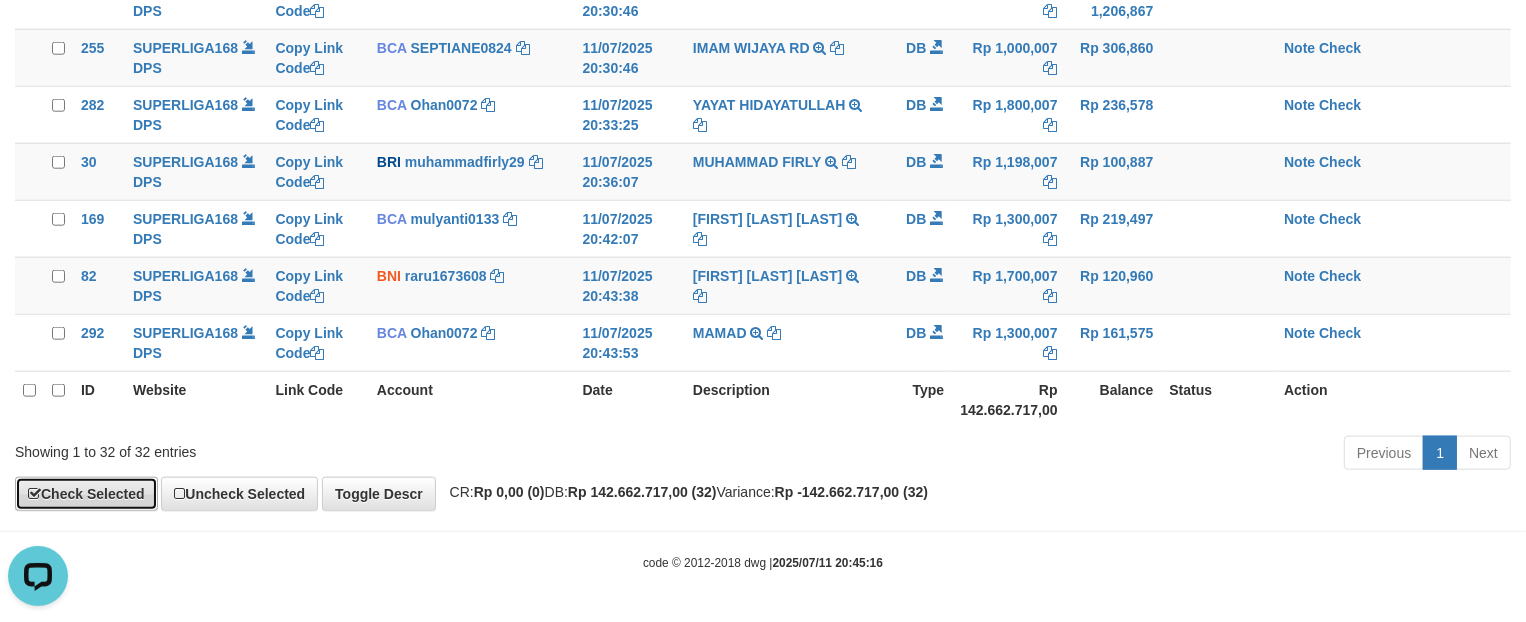 click on "Check Selected" at bounding box center [86, 494] 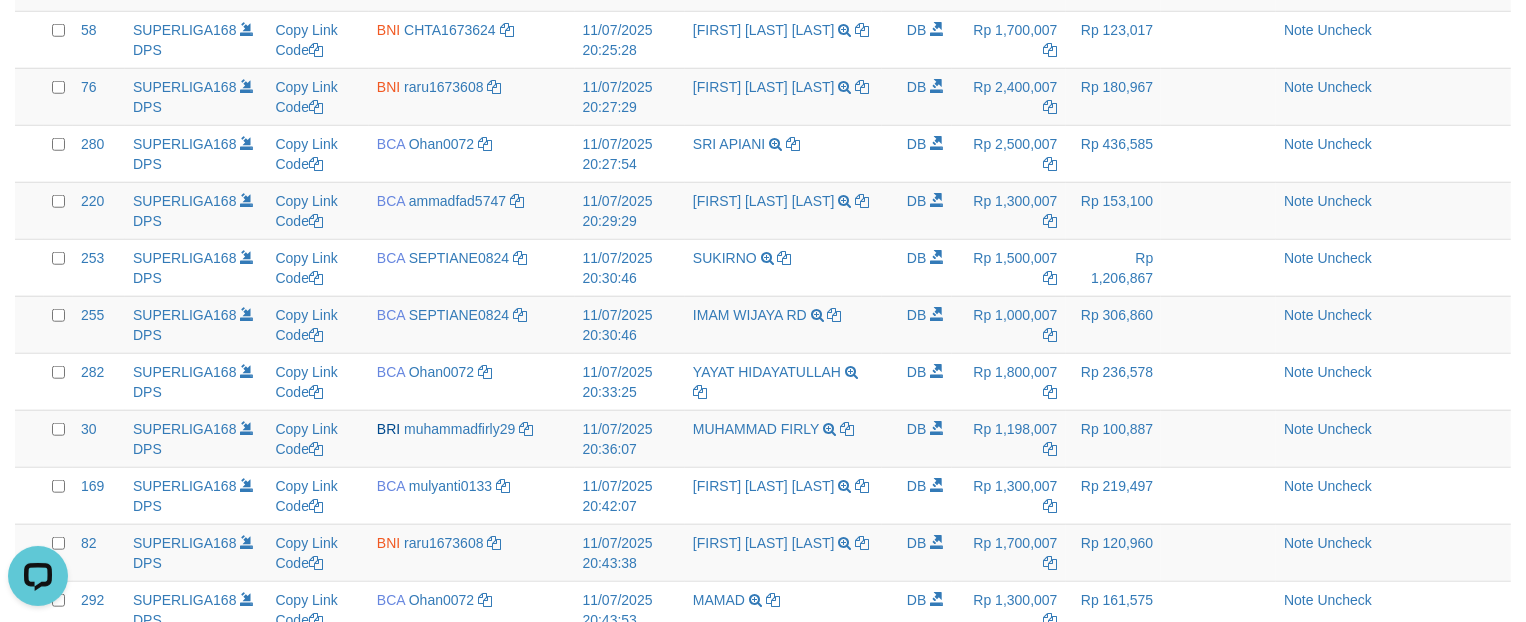 scroll, scrollTop: 1710, scrollLeft: 0, axis: vertical 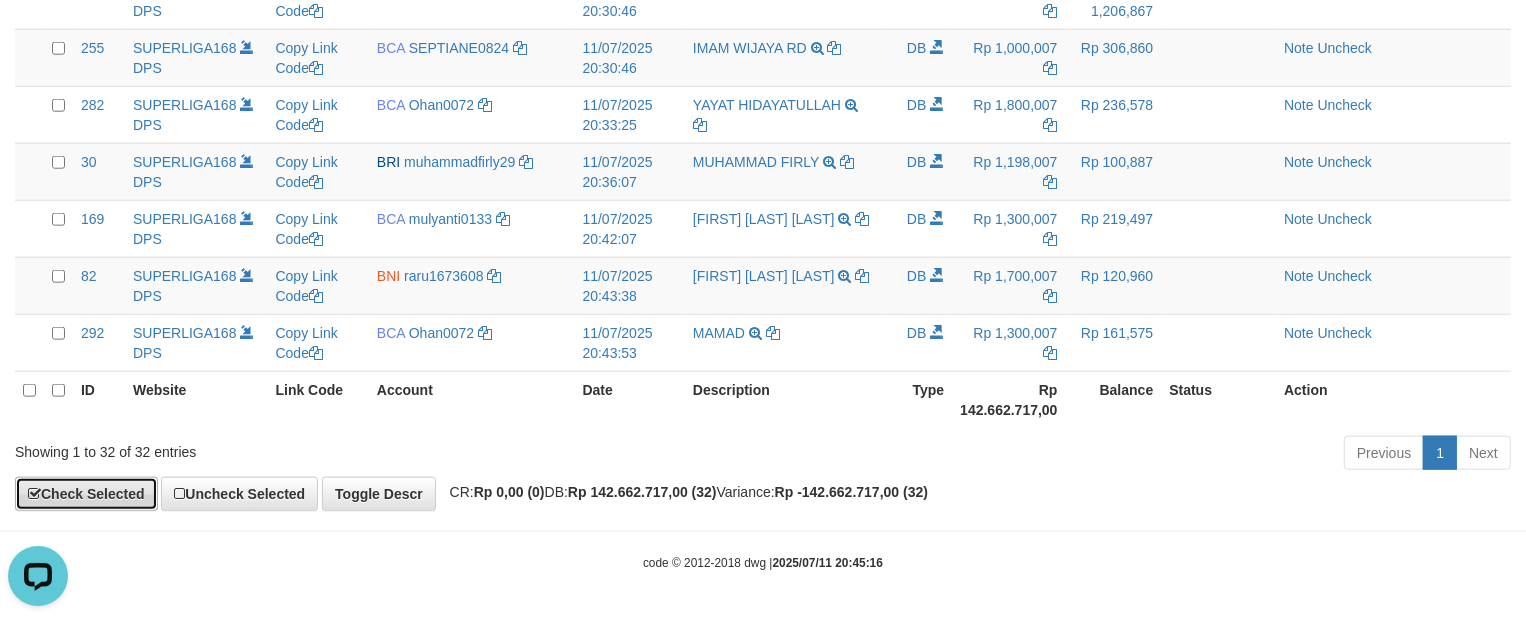 click on "Check Selected" at bounding box center (86, 494) 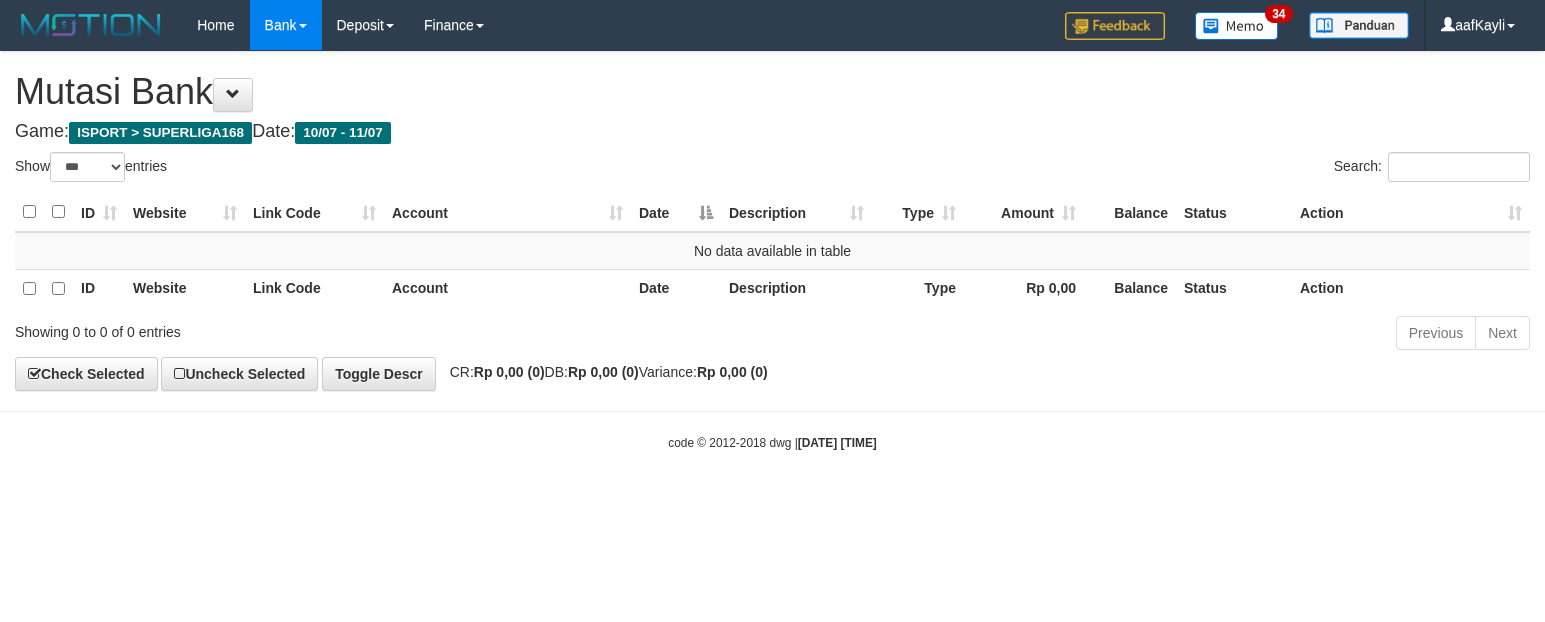 select on "***" 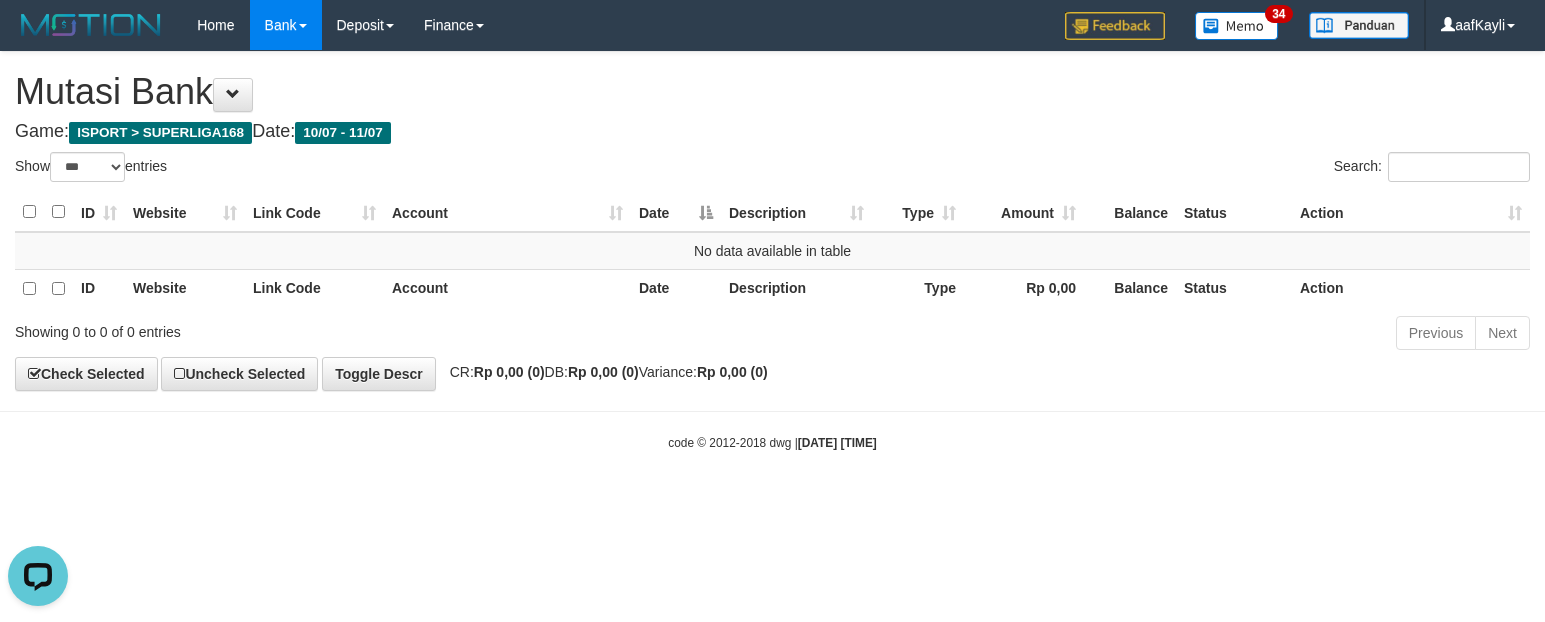 scroll, scrollTop: 0, scrollLeft: 0, axis: both 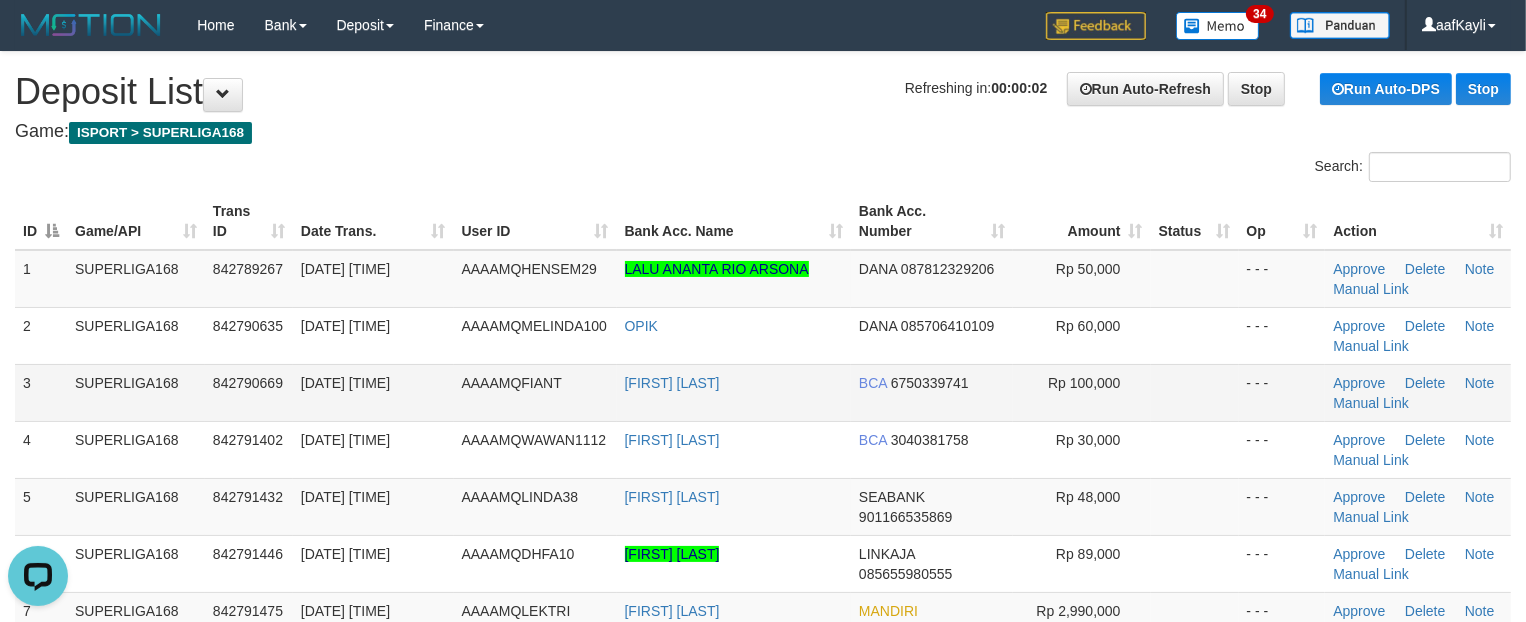 click at bounding box center [1195, 392] 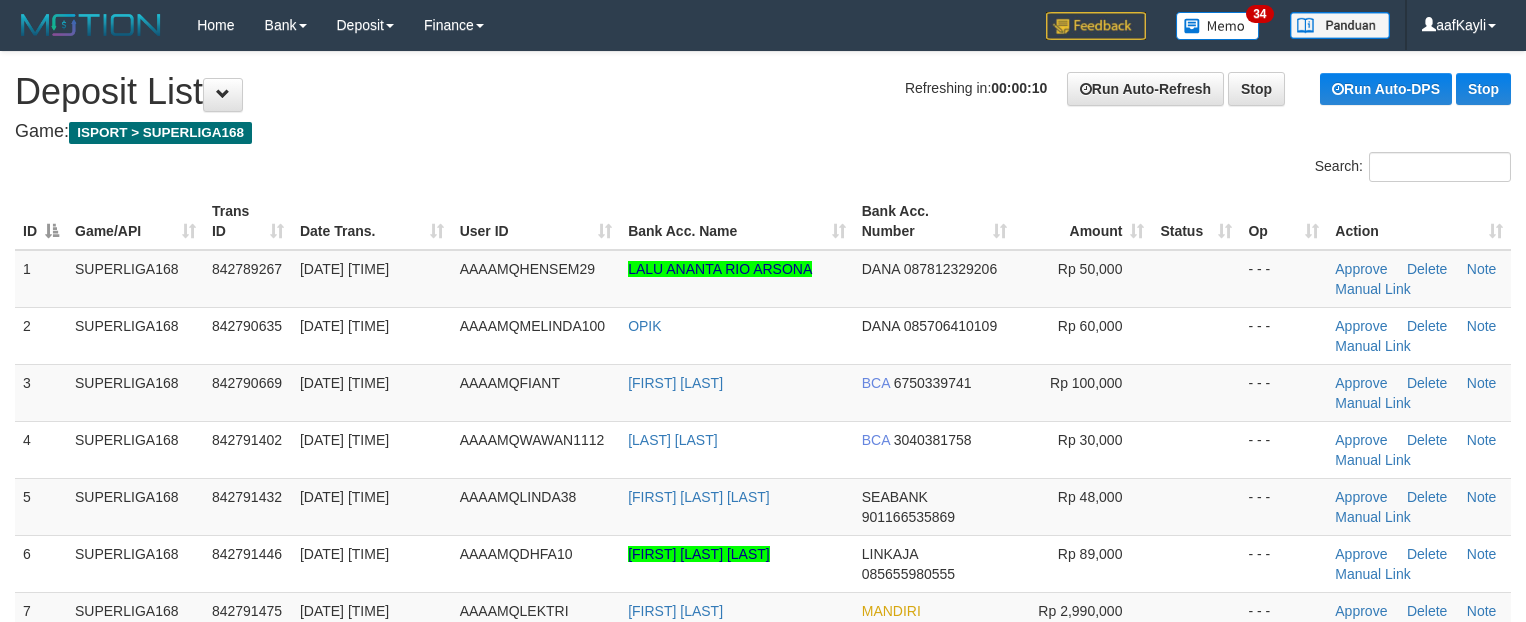 scroll, scrollTop: 0, scrollLeft: 0, axis: both 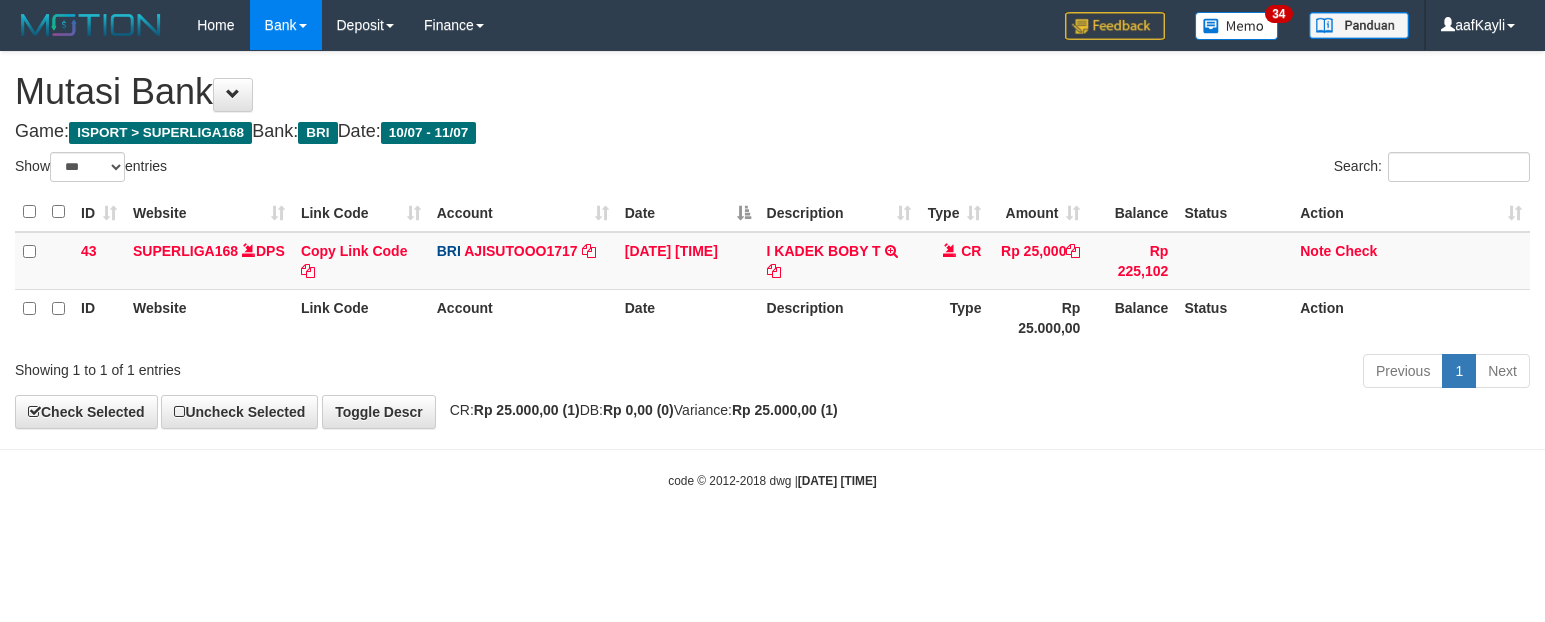 select on "***" 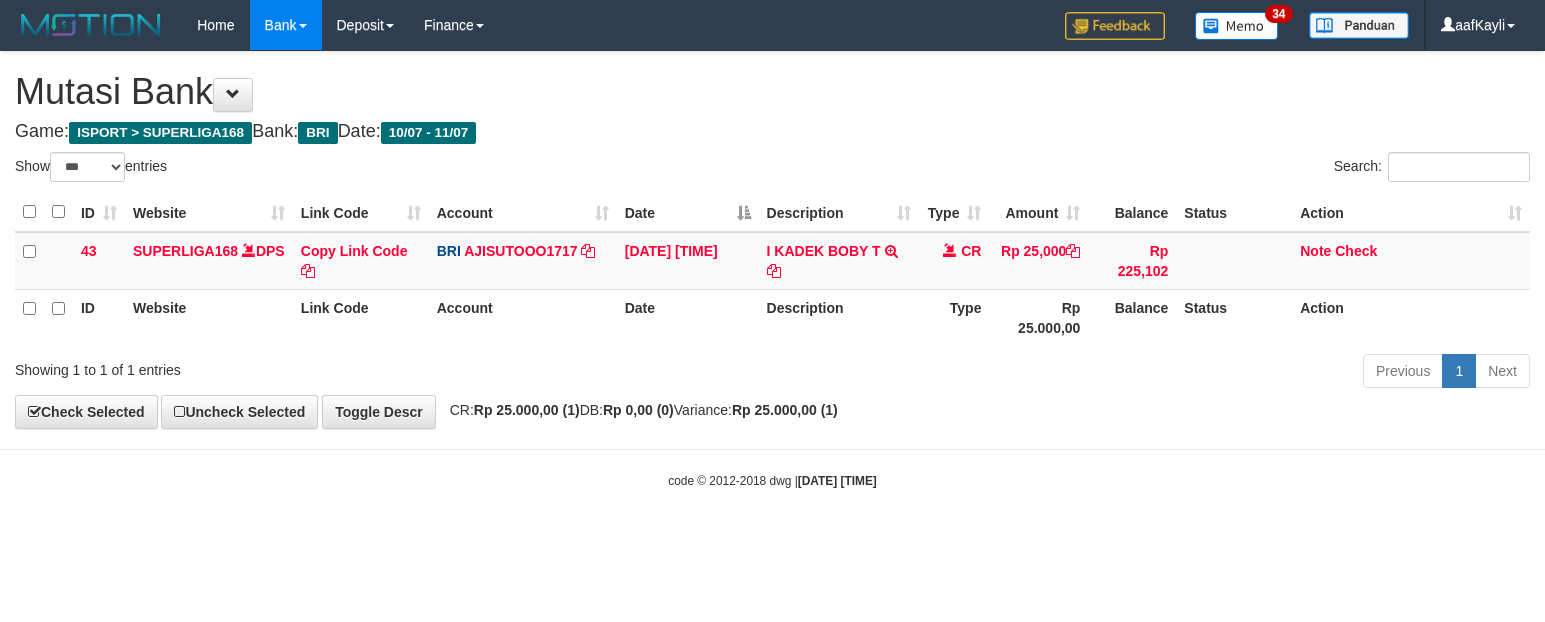 scroll, scrollTop: 0, scrollLeft: 0, axis: both 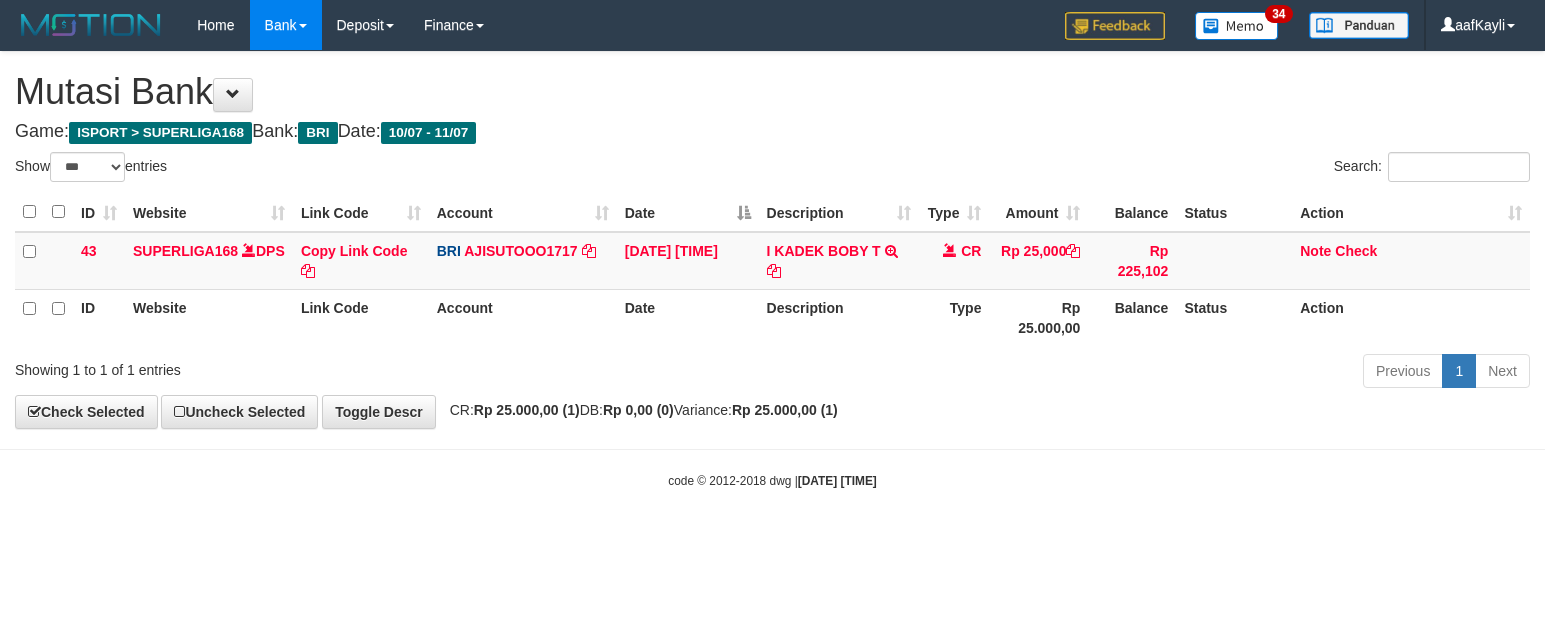 select on "***" 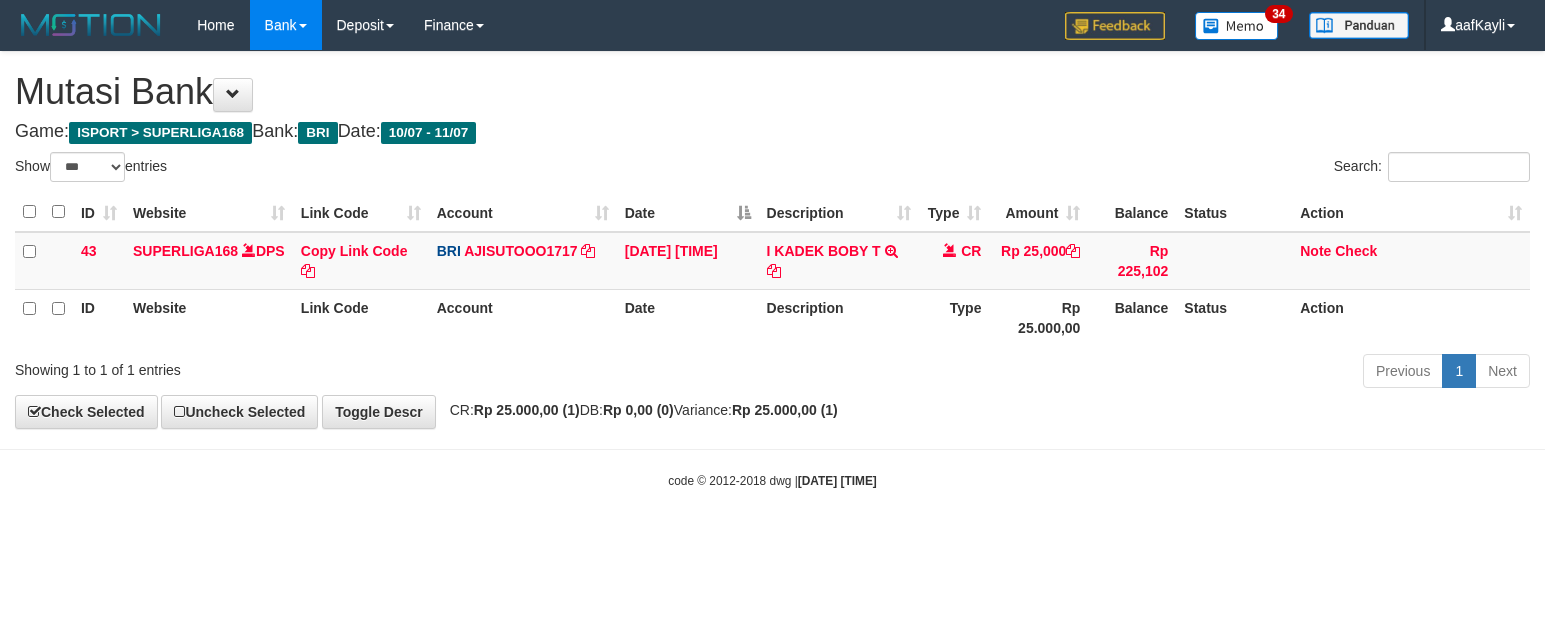 scroll, scrollTop: 0, scrollLeft: 0, axis: both 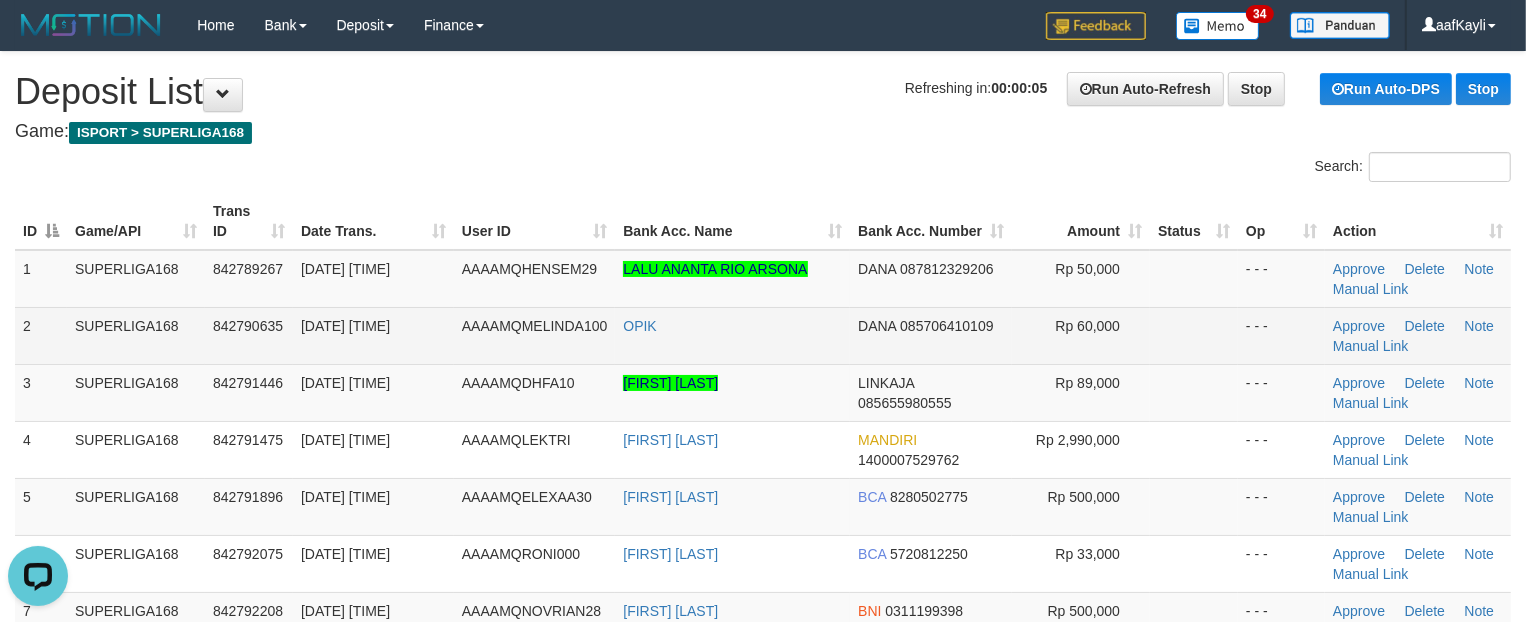click at bounding box center [1194, 335] 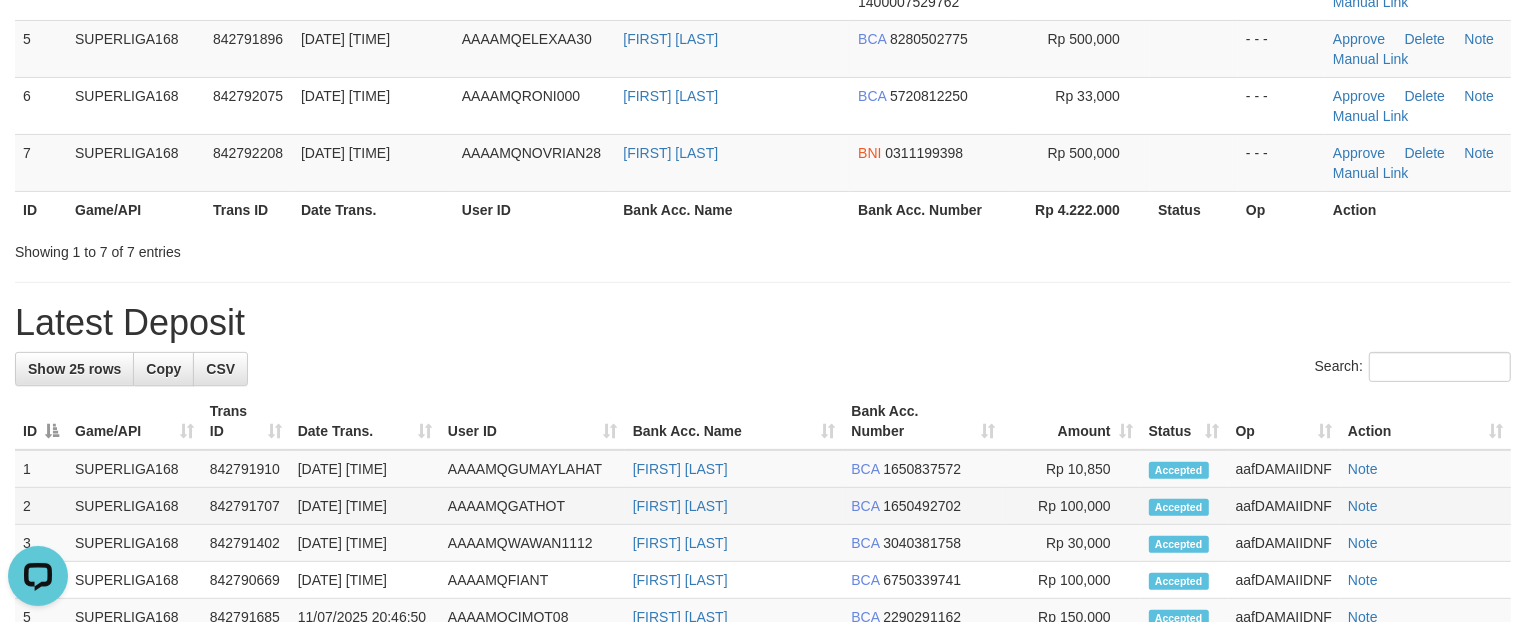 scroll, scrollTop: 0, scrollLeft: 0, axis: both 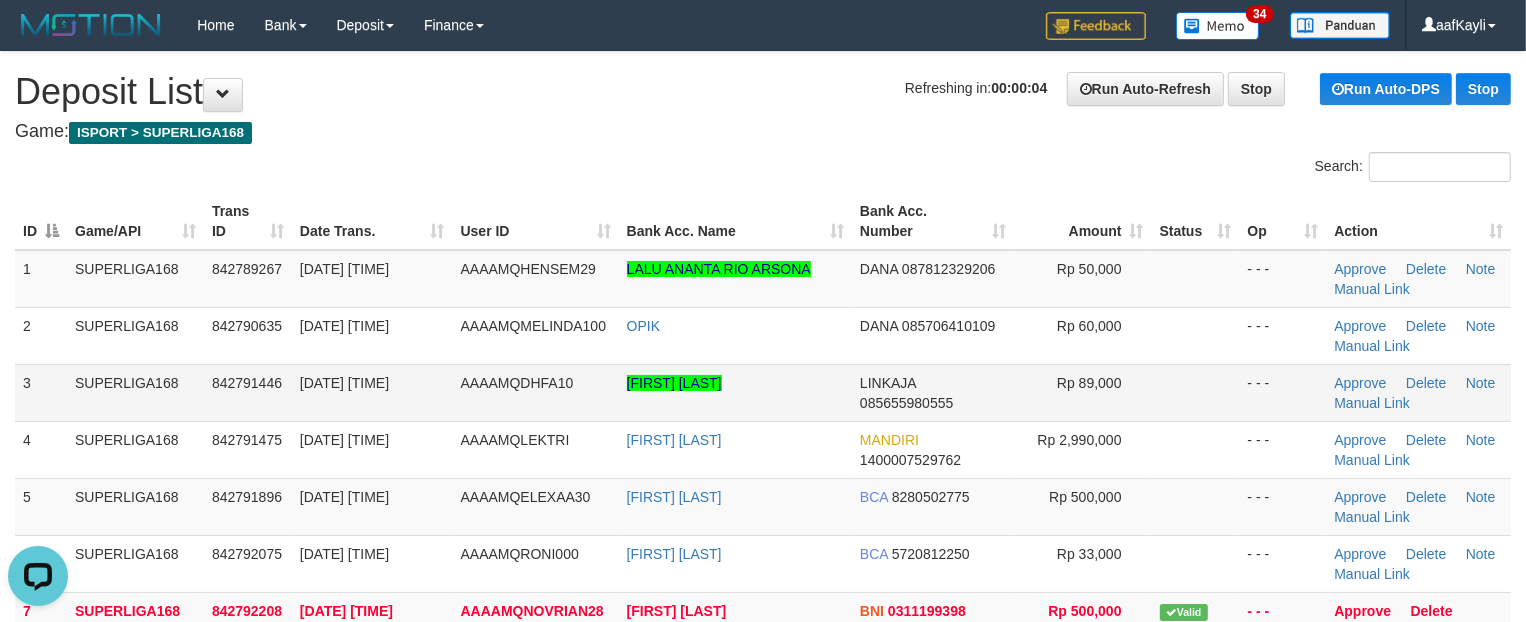 click at bounding box center (1196, 392) 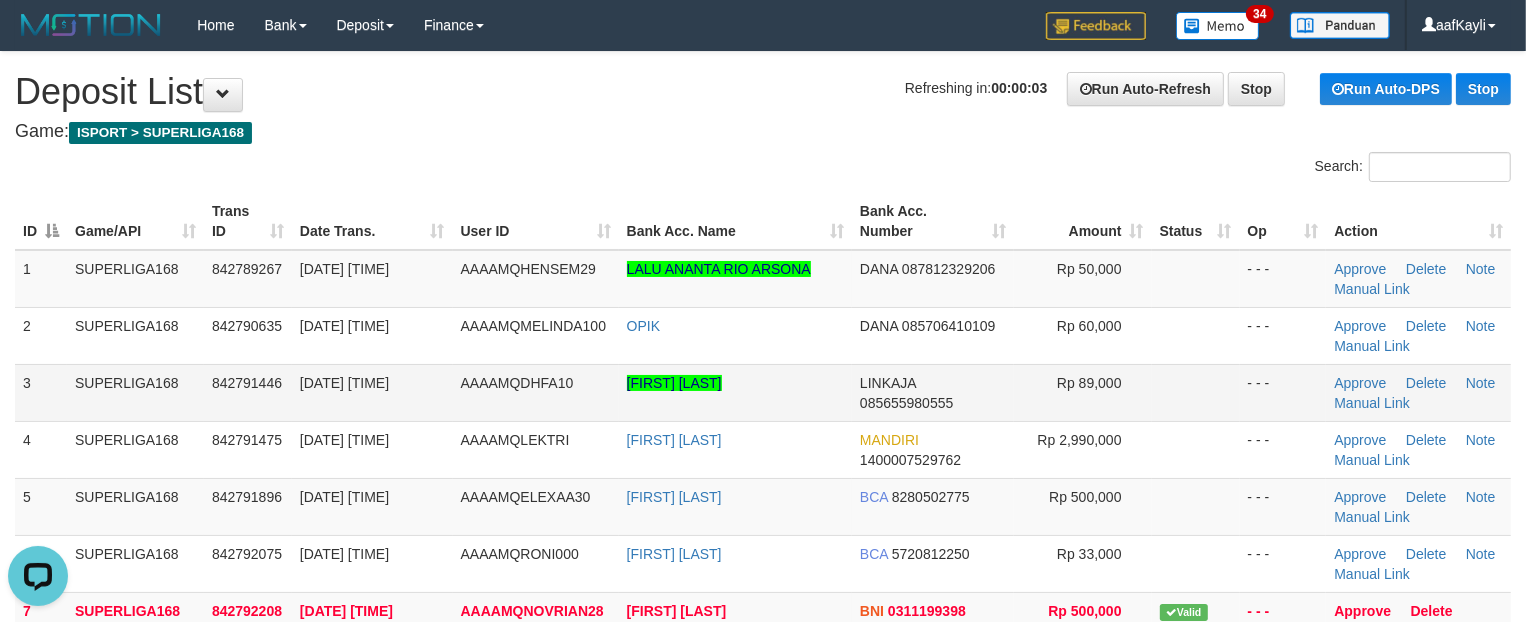 click at bounding box center (1196, 392) 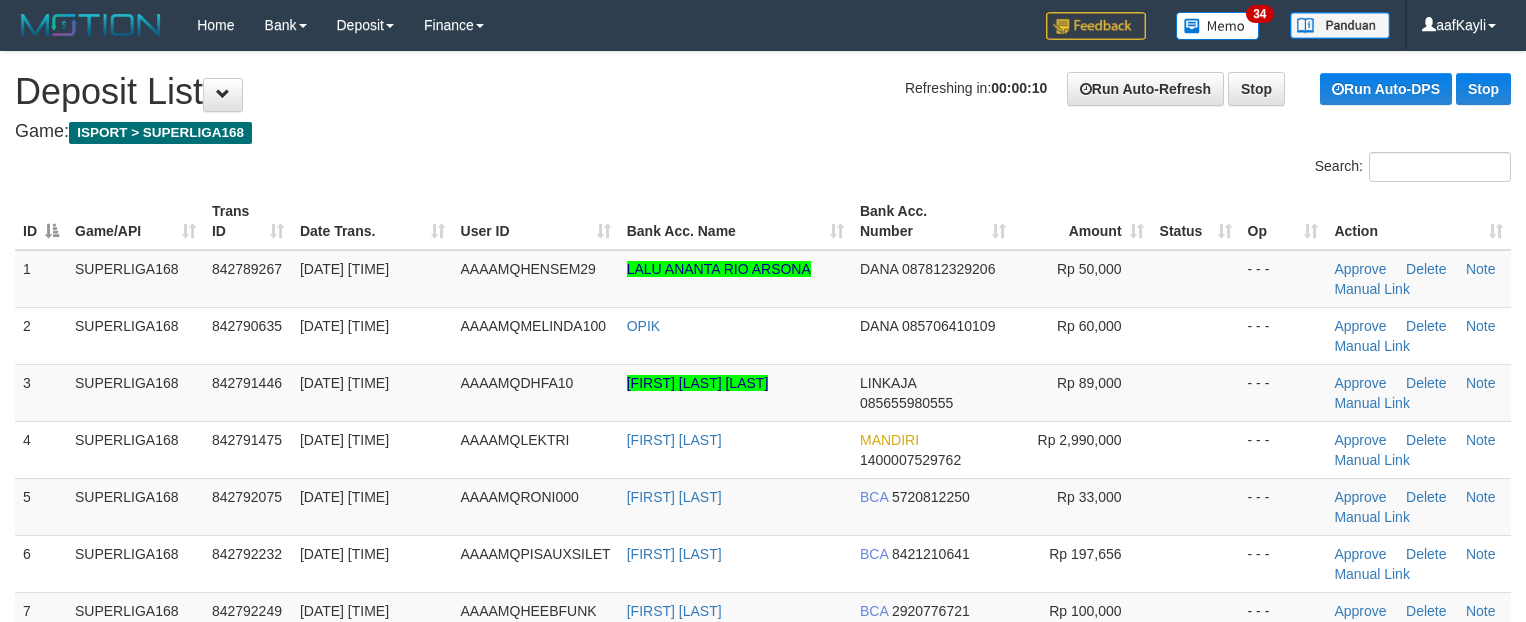 scroll, scrollTop: 0, scrollLeft: 0, axis: both 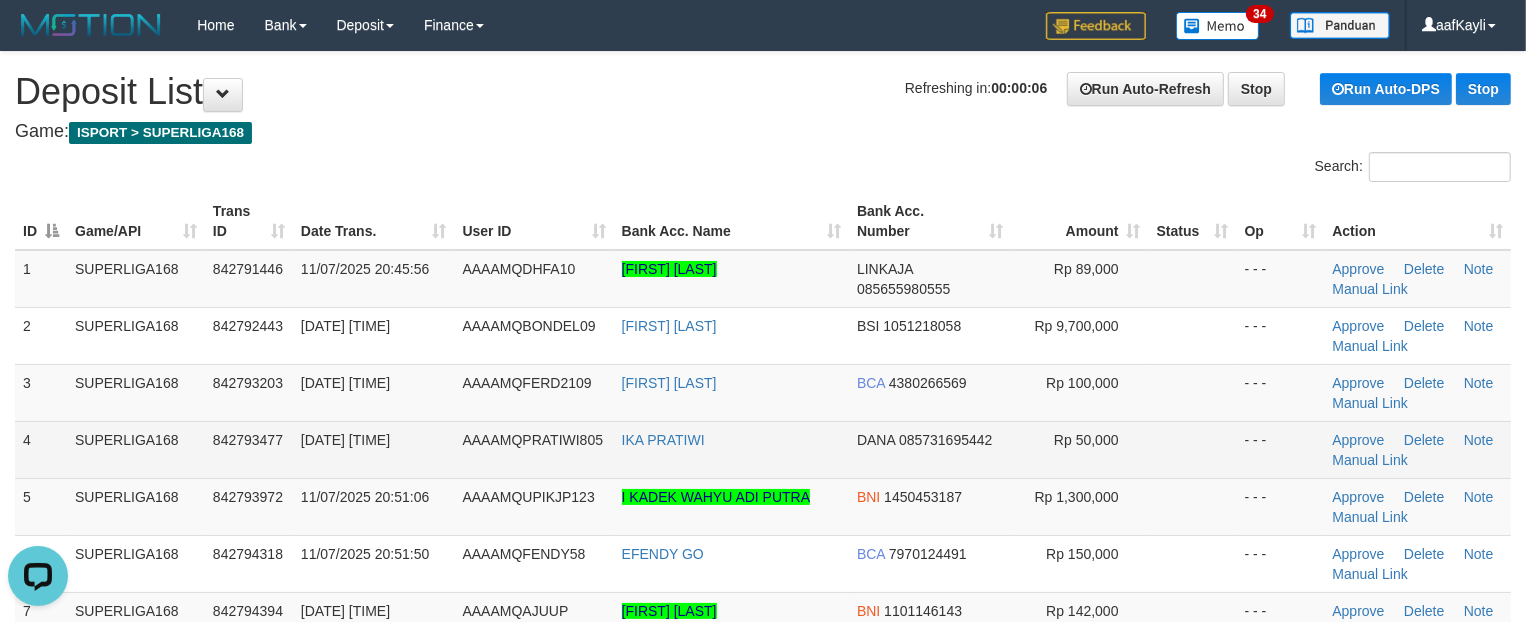 click at bounding box center (1193, 449) 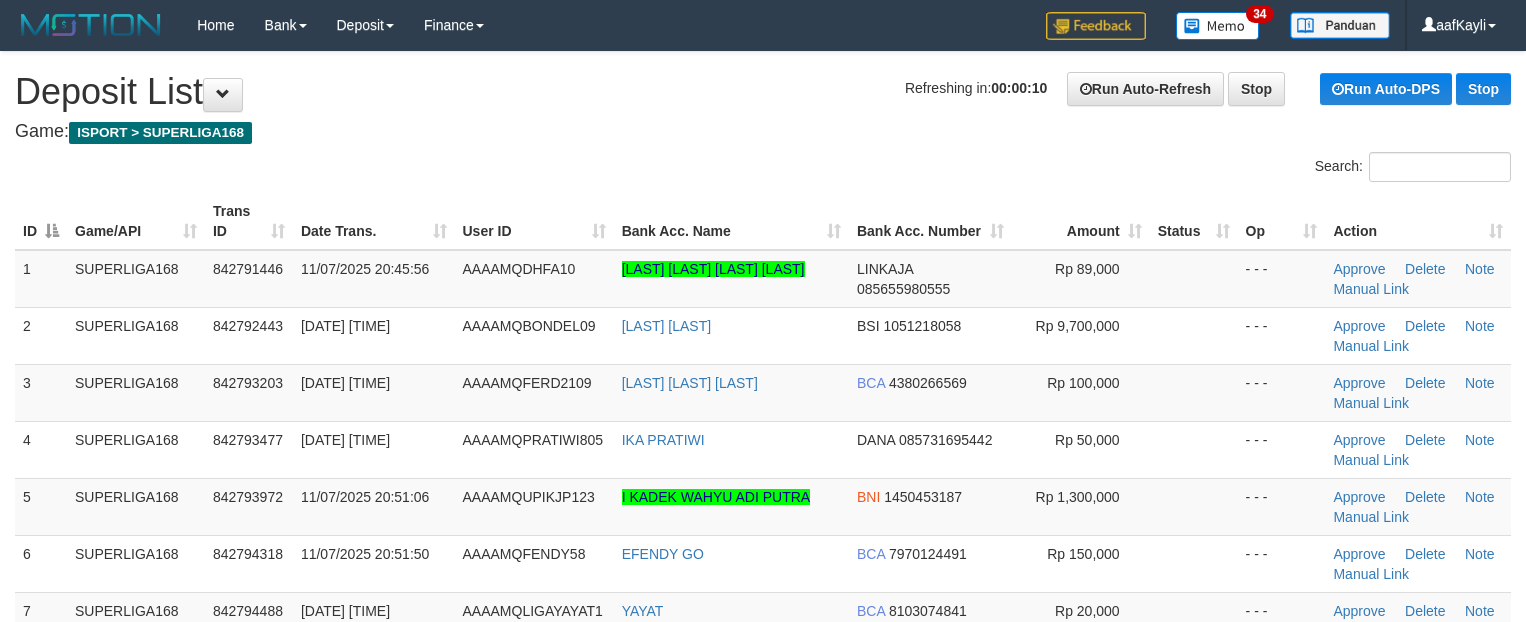 scroll, scrollTop: 0, scrollLeft: 0, axis: both 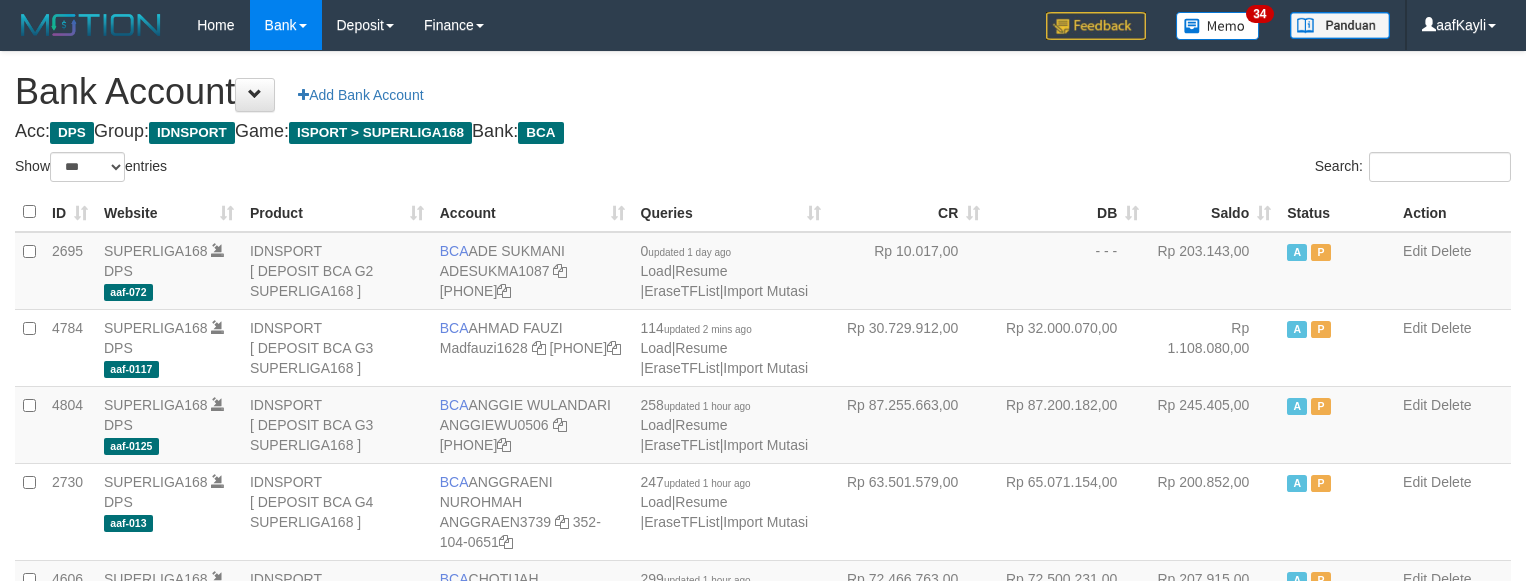 select on "***" 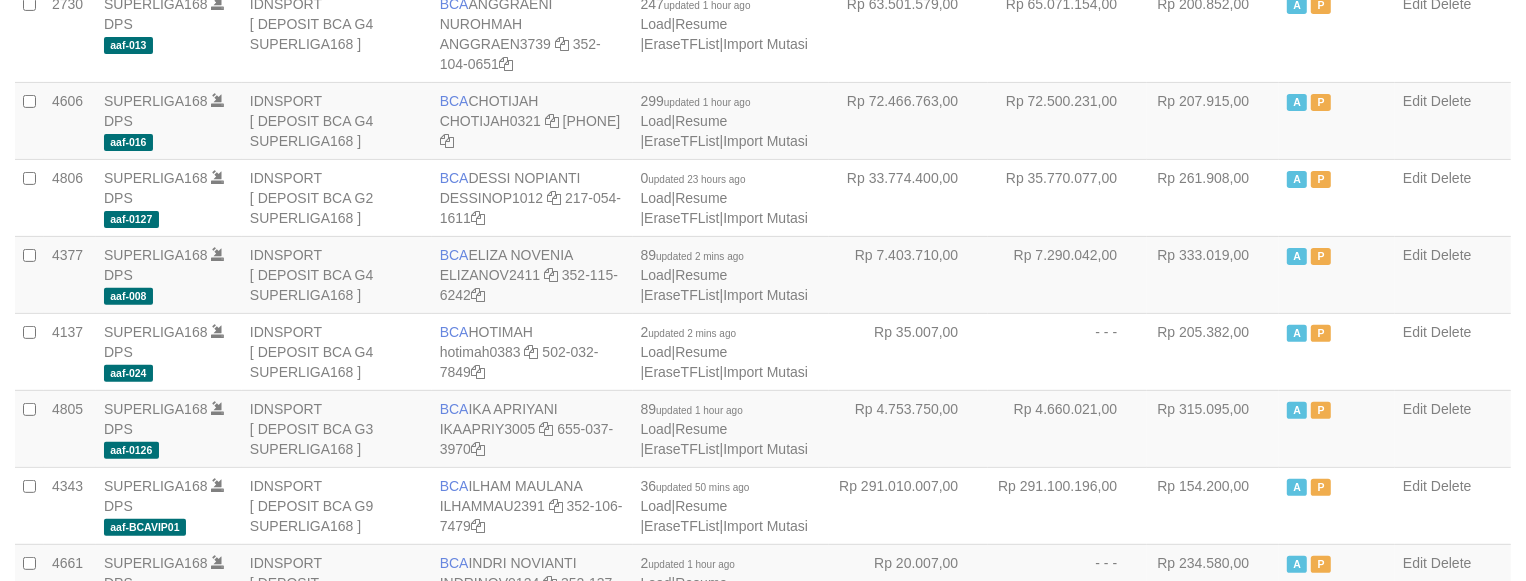 scroll, scrollTop: 520, scrollLeft: 0, axis: vertical 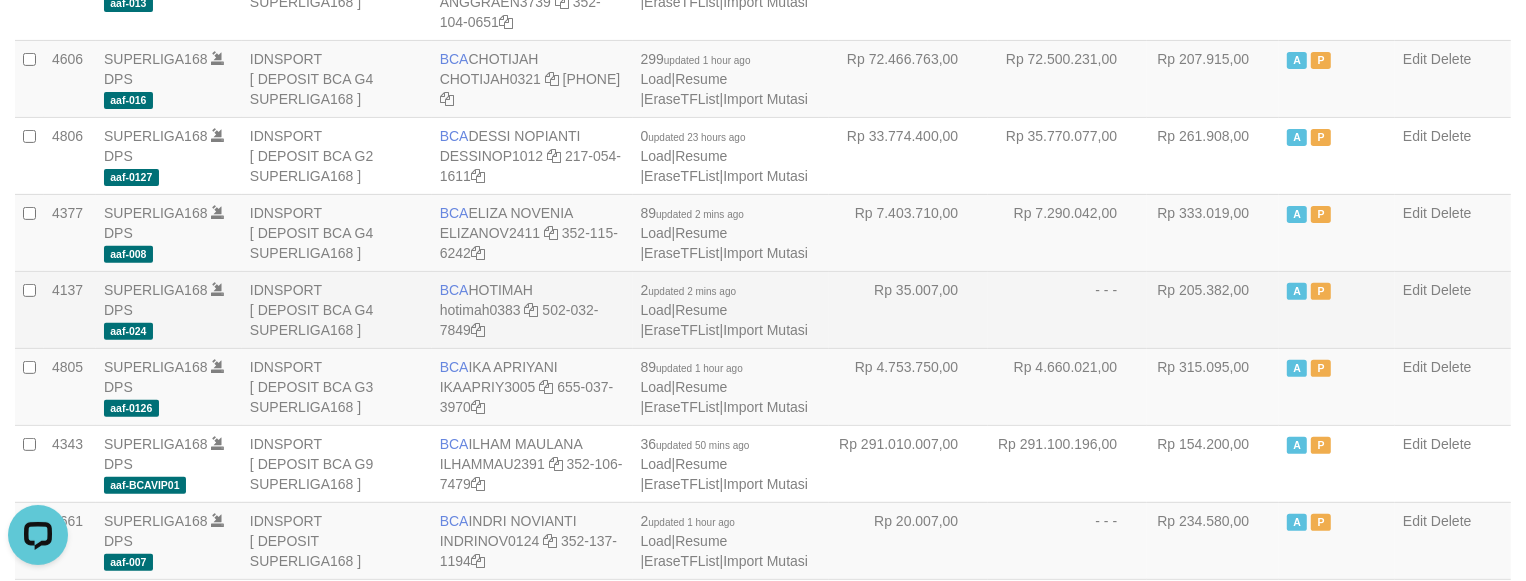 click on "Rp 35.007,00" at bounding box center [908, 309] 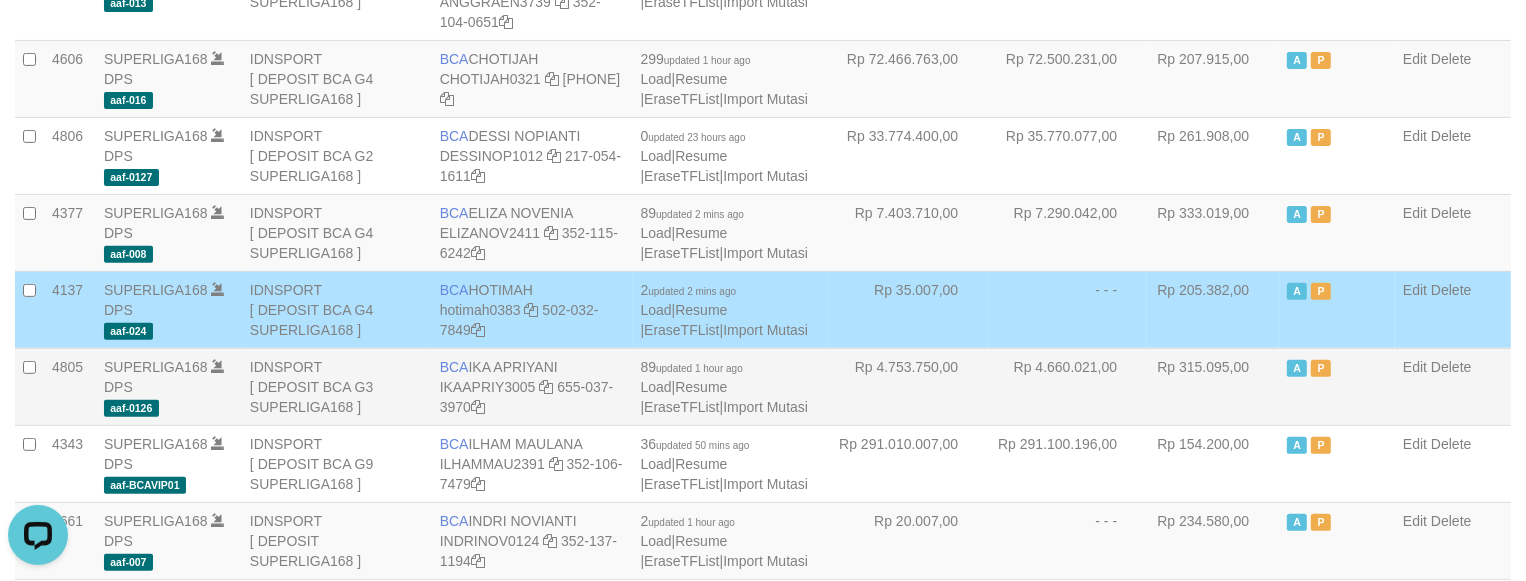 click on "Rp 4.660.021,00" at bounding box center [1067, 386] 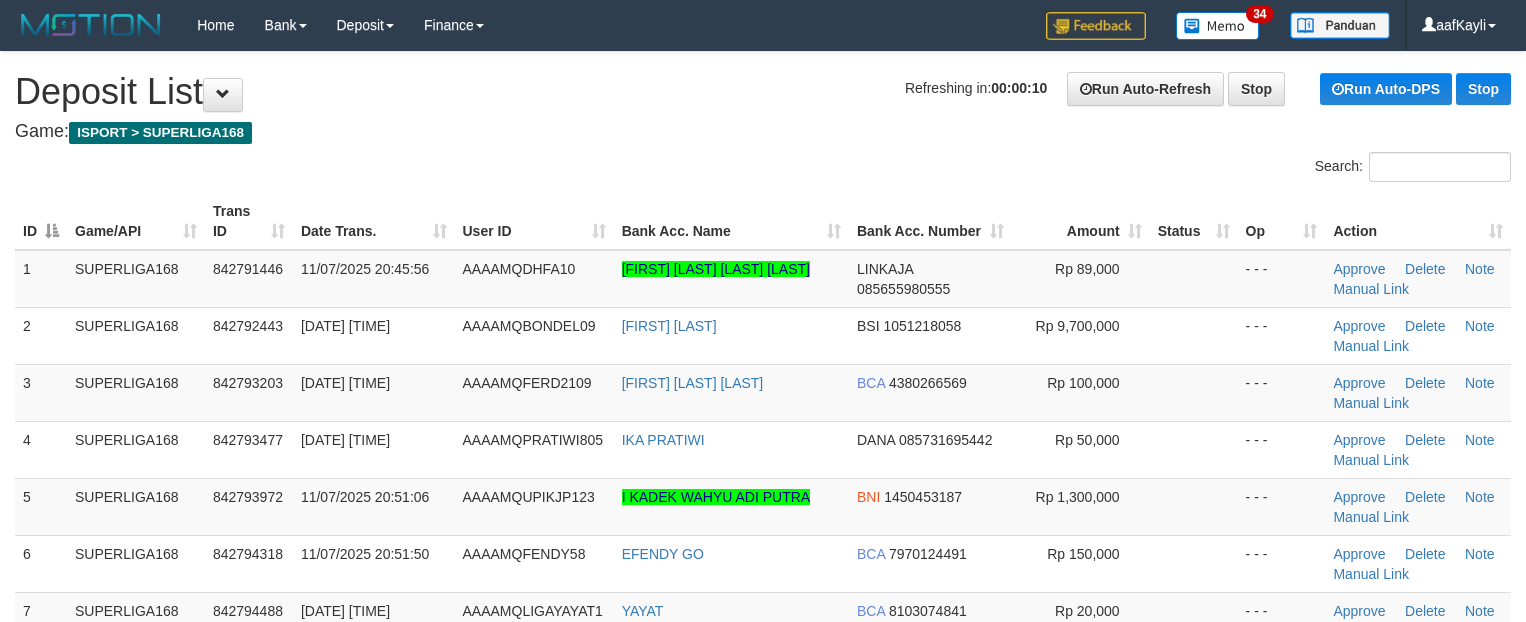 scroll, scrollTop: 0, scrollLeft: 0, axis: both 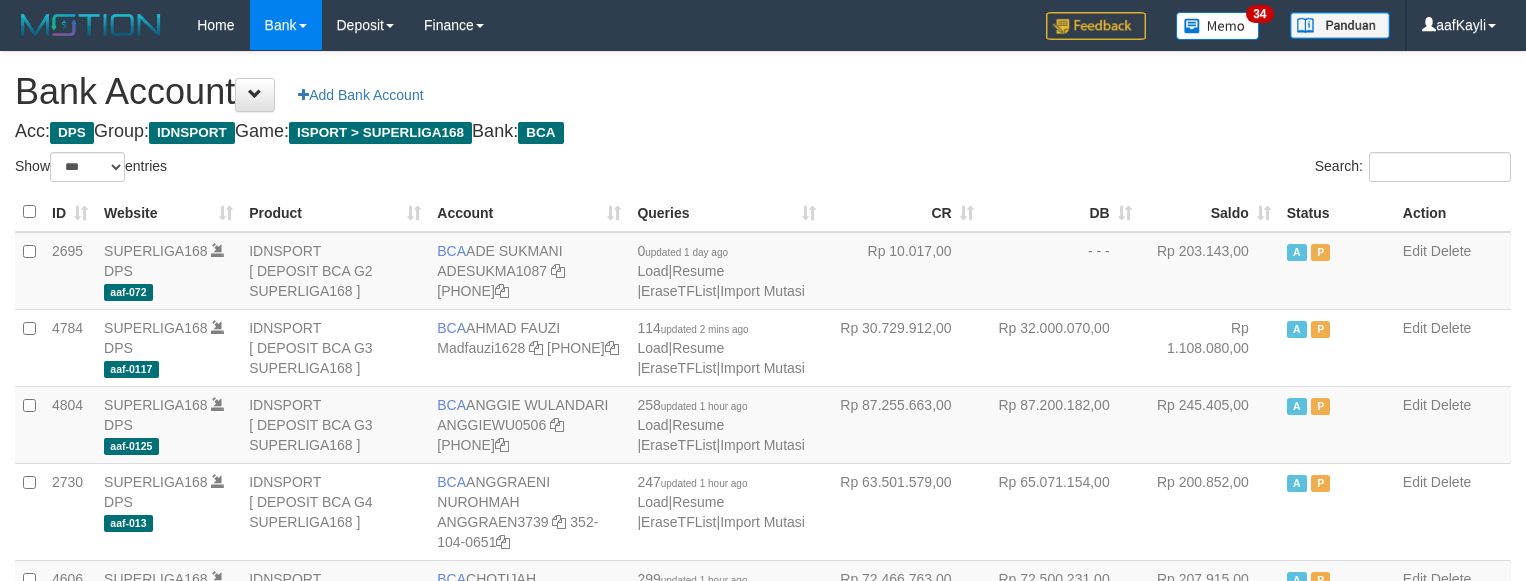 select on "***" 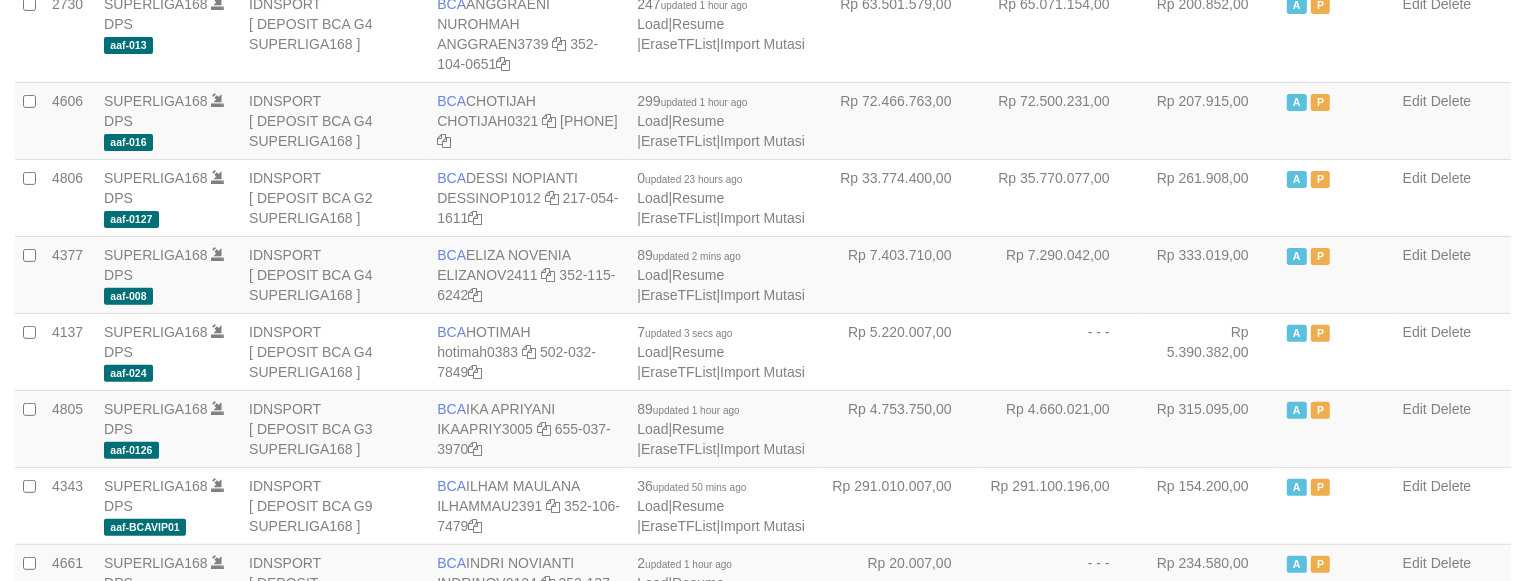 scroll, scrollTop: 520, scrollLeft: 0, axis: vertical 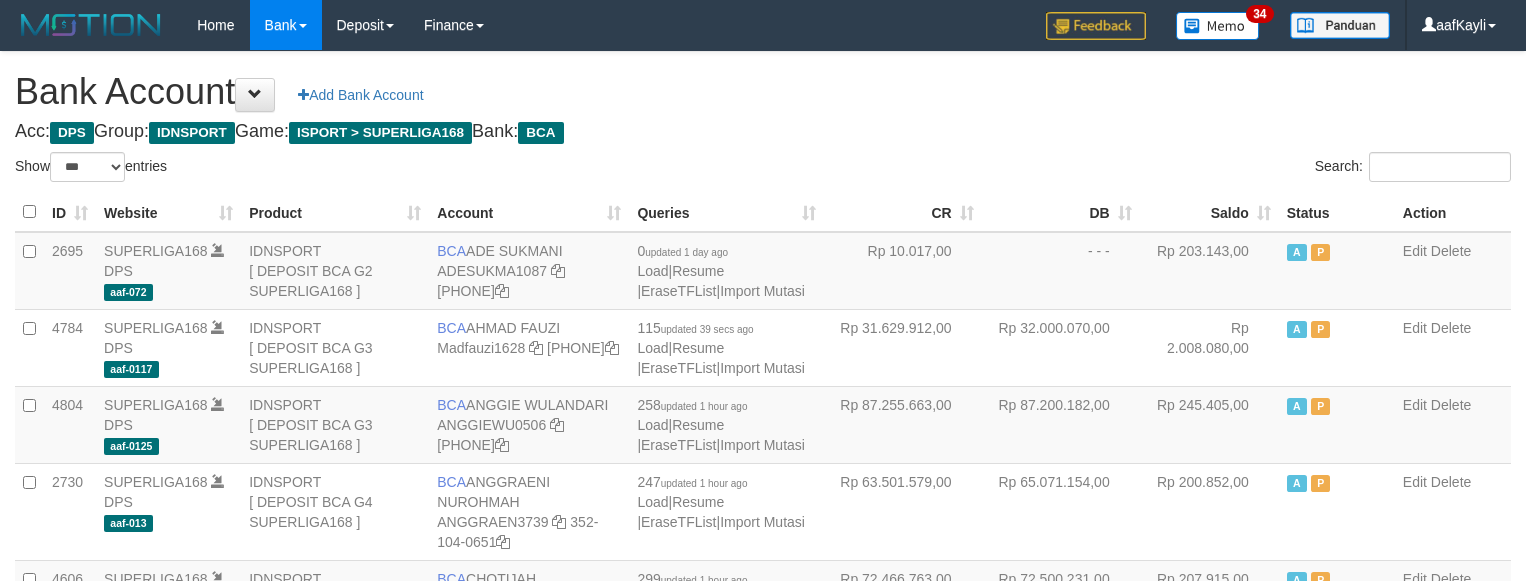 select on "***" 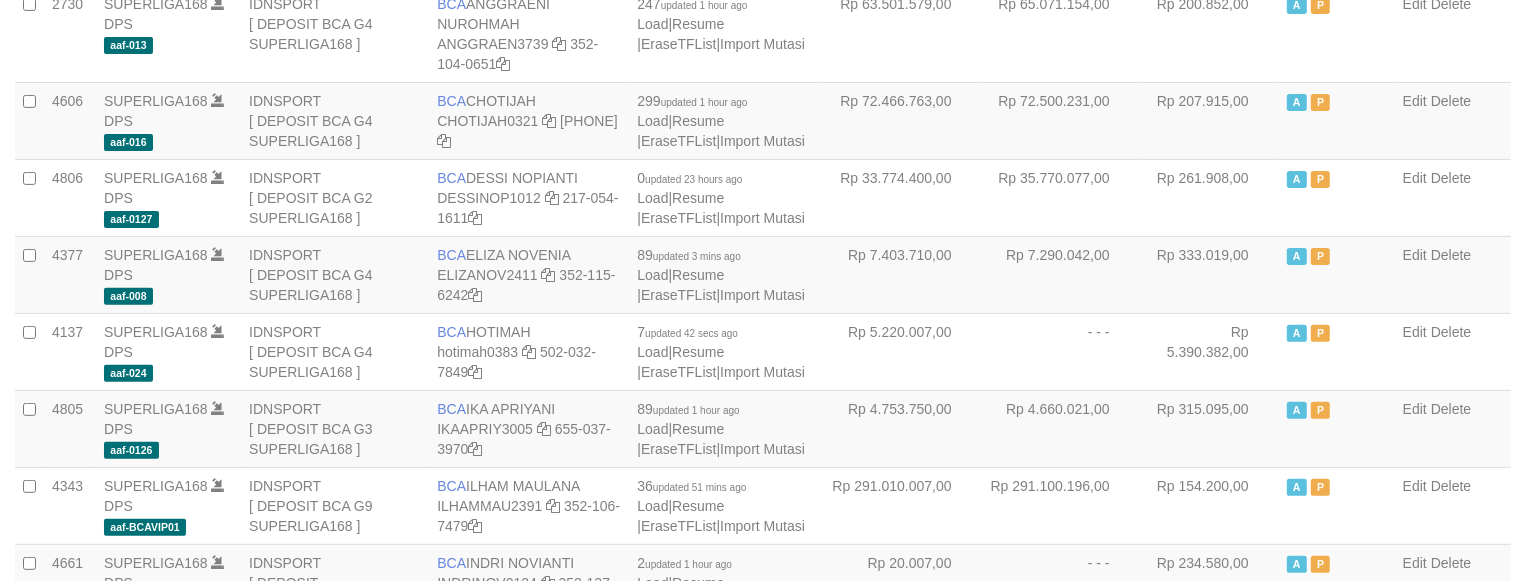 scroll, scrollTop: 520, scrollLeft: 0, axis: vertical 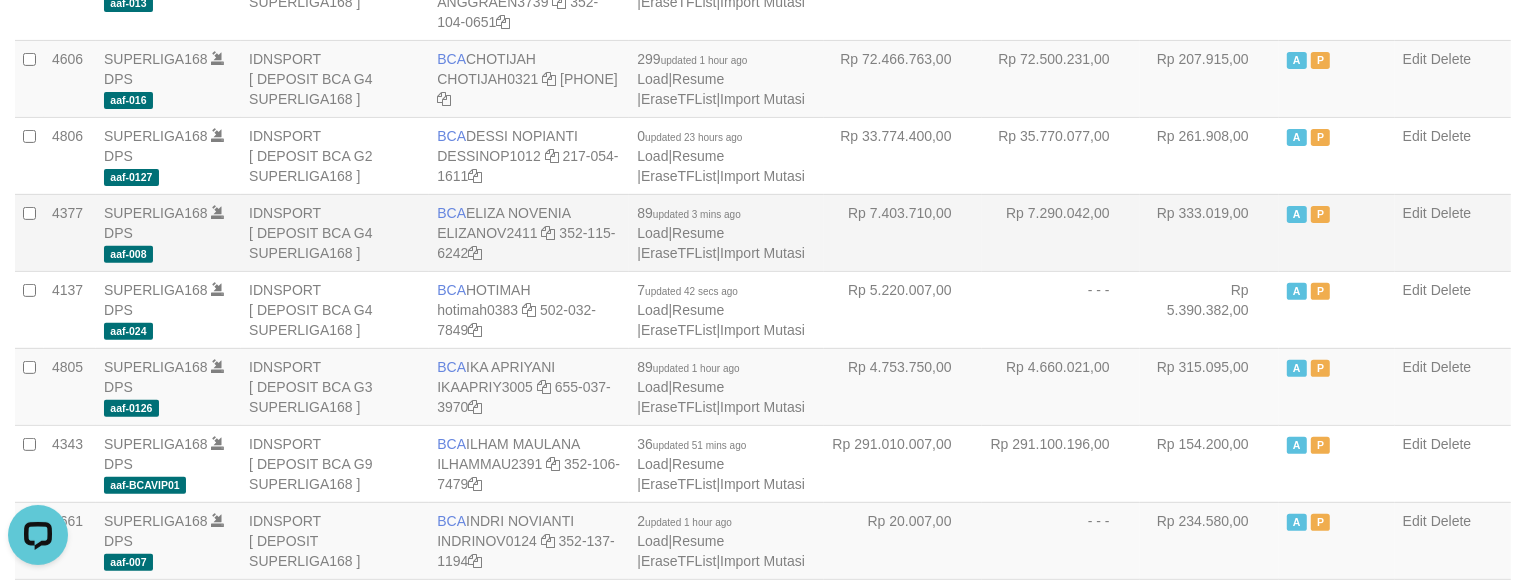 click on "Rp 333.019,00" at bounding box center [1209, 232] 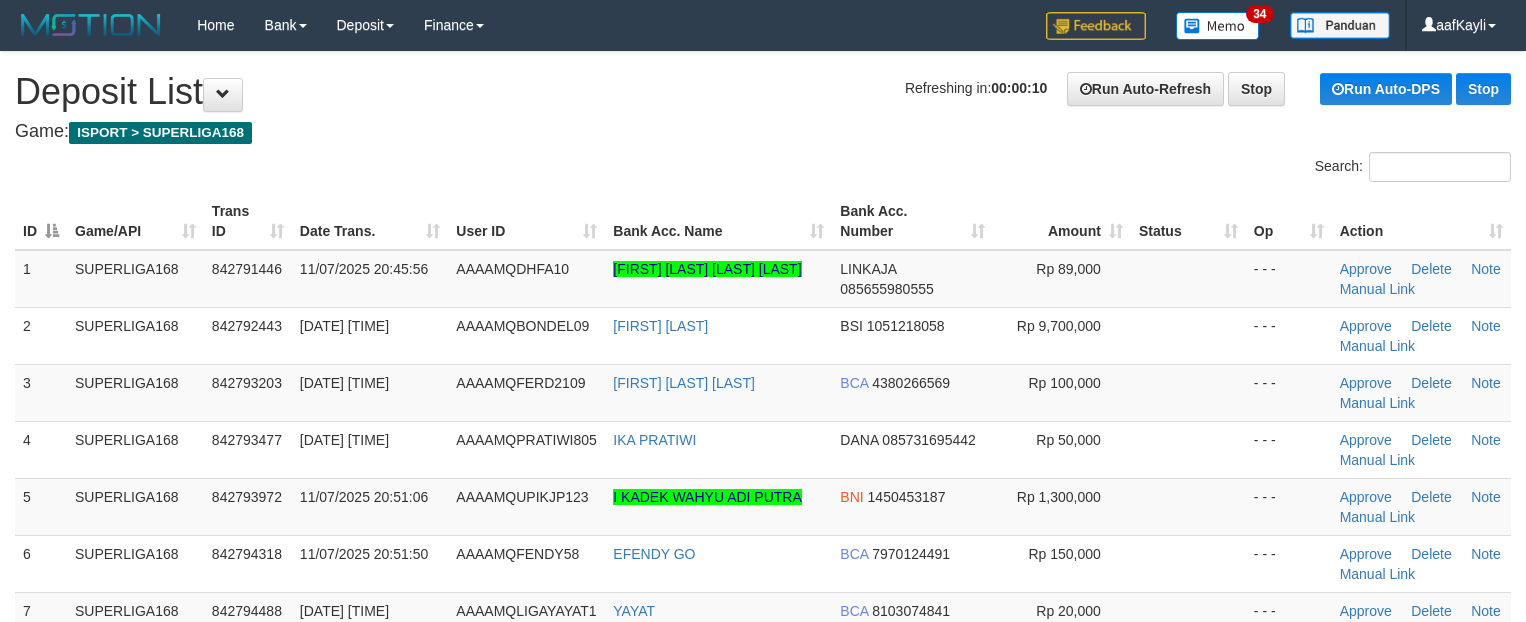 scroll, scrollTop: 0, scrollLeft: 0, axis: both 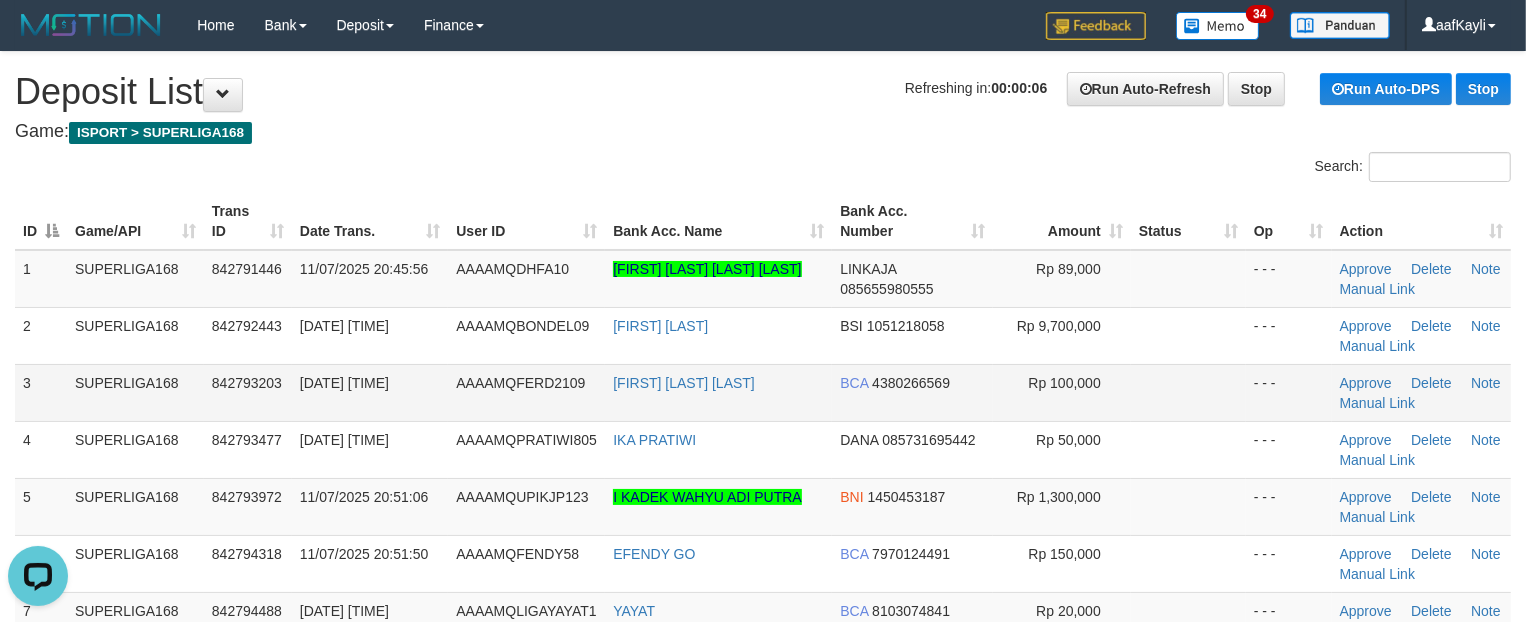 click on "- - -" at bounding box center [1289, 392] 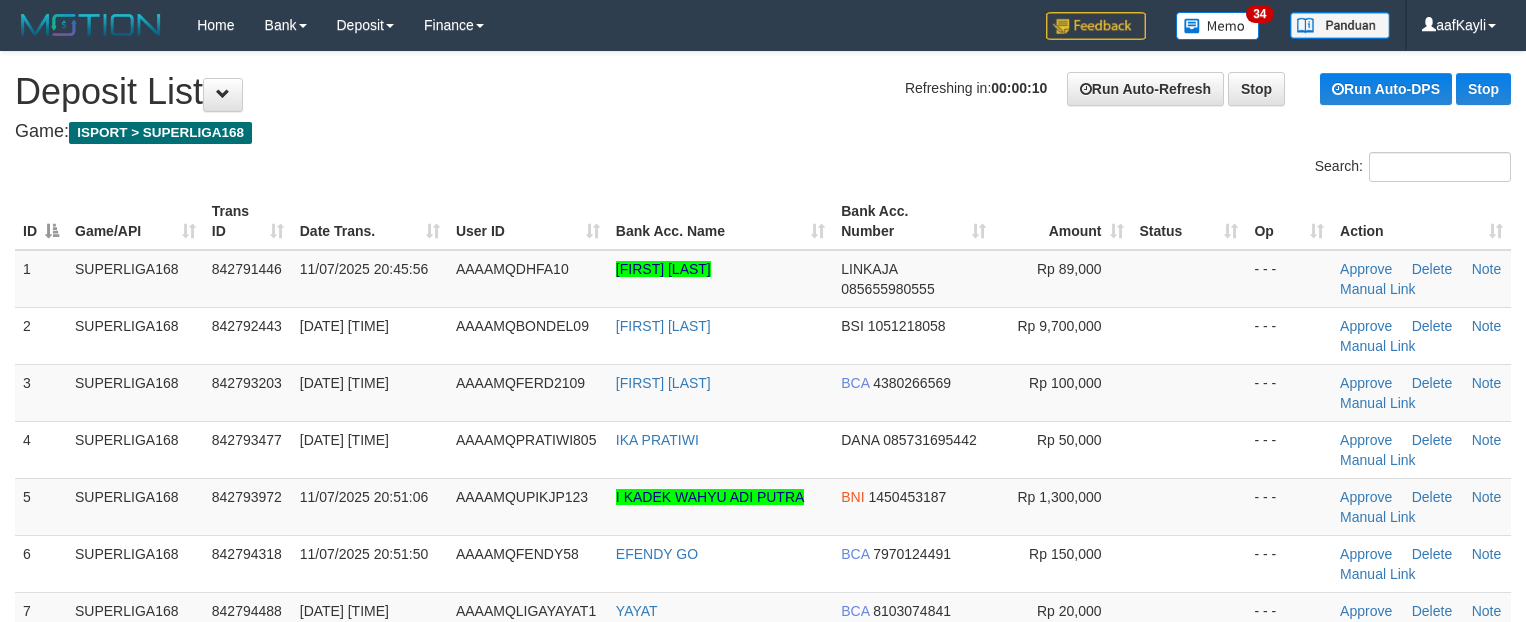 scroll, scrollTop: 0, scrollLeft: 0, axis: both 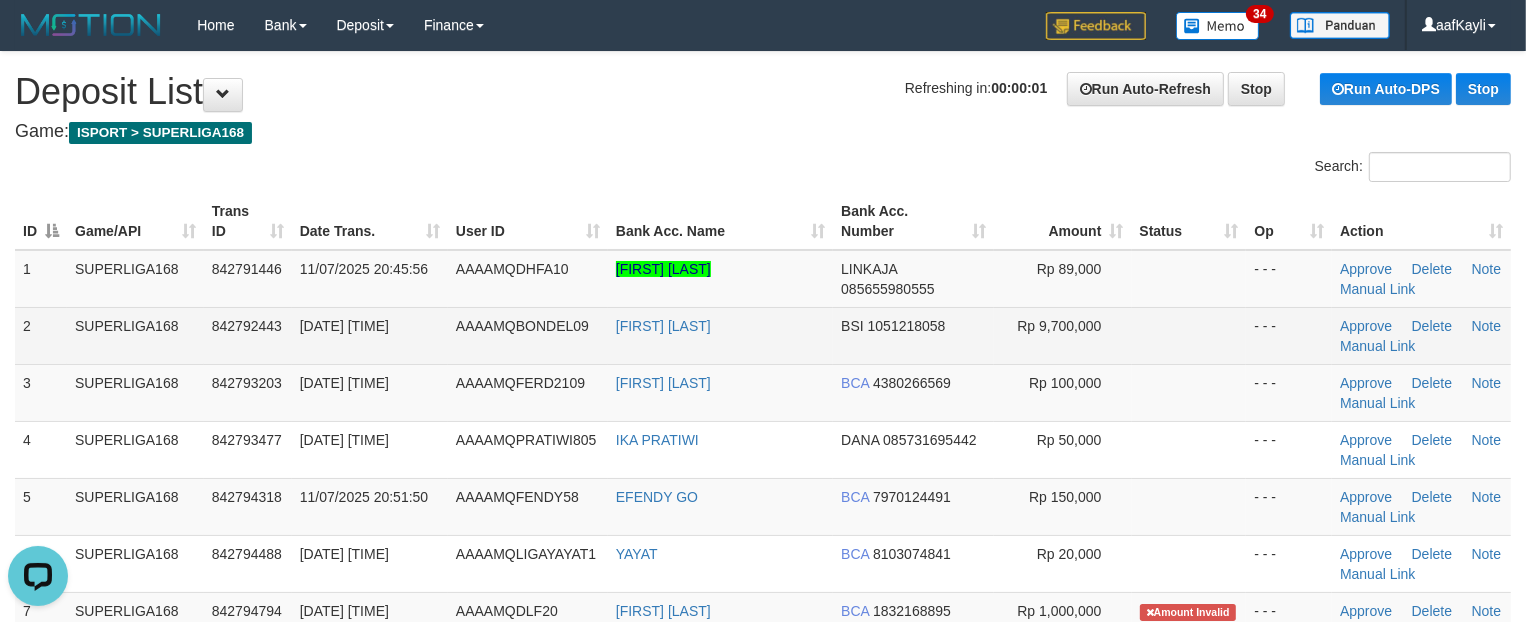 click at bounding box center (1189, 335) 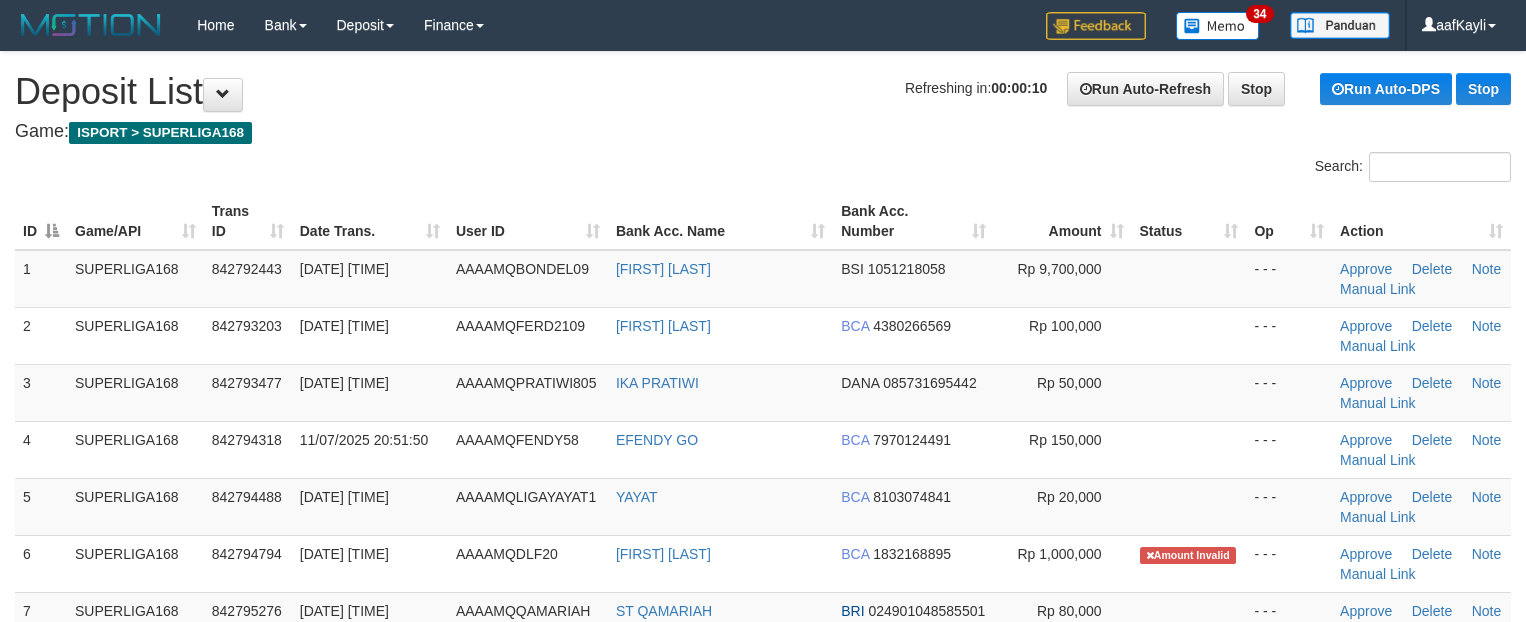 scroll, scrollTop: 0, scrollLeft: 0, axis: both 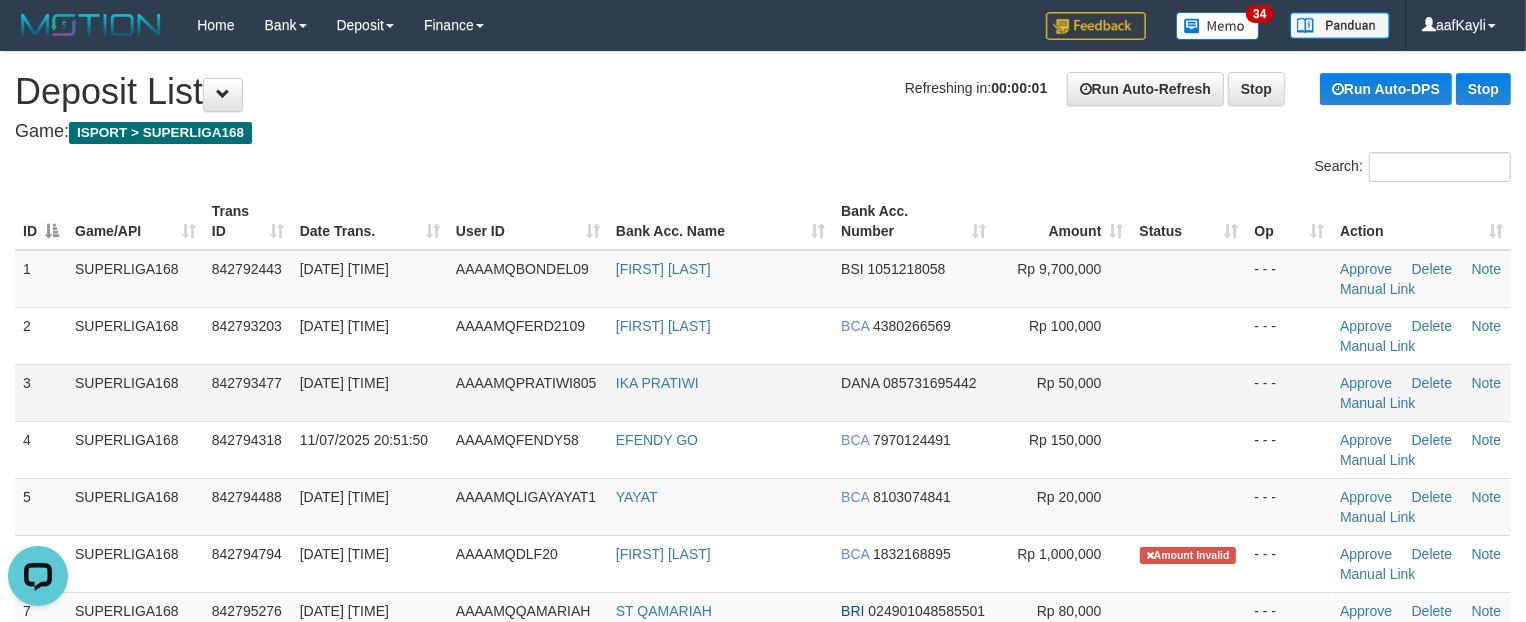 click on "- - -" at bounding box center (1289, 392) 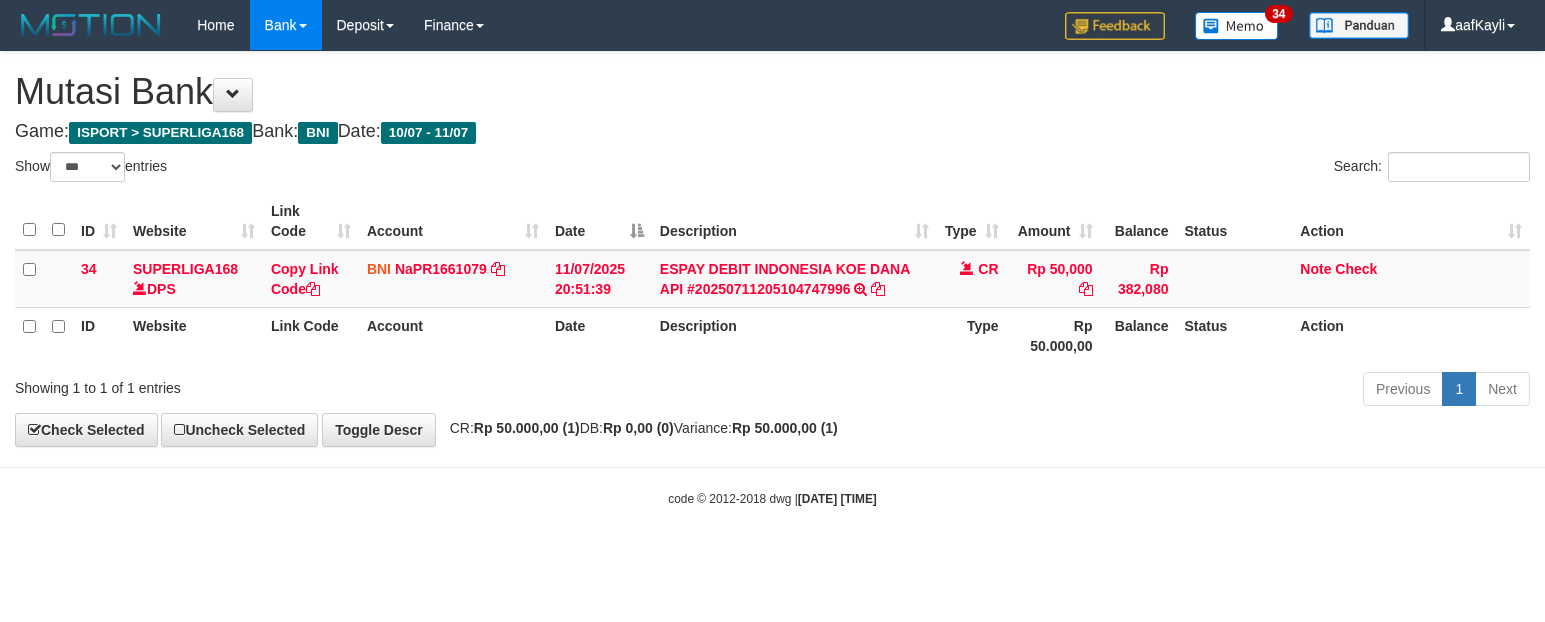 select on "***" 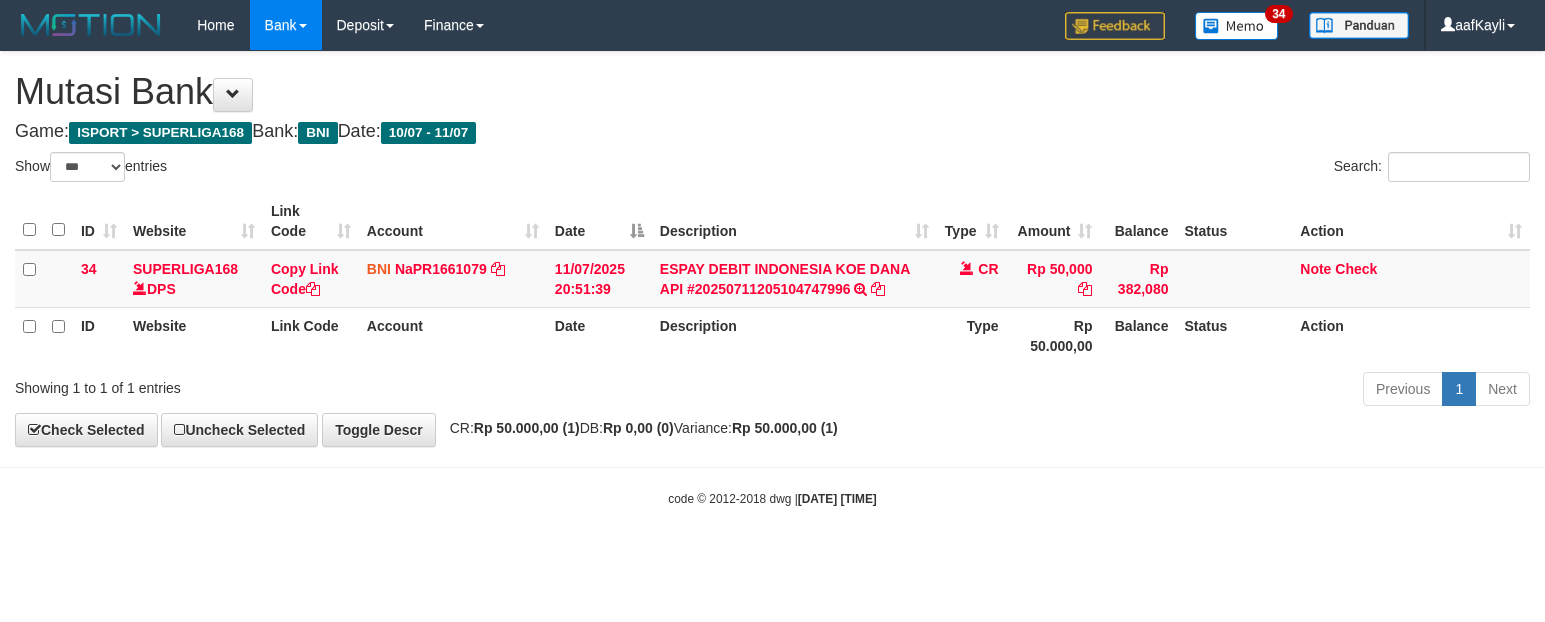 scroll, scrollTop: 0, scrollLeft: 0, axis: both 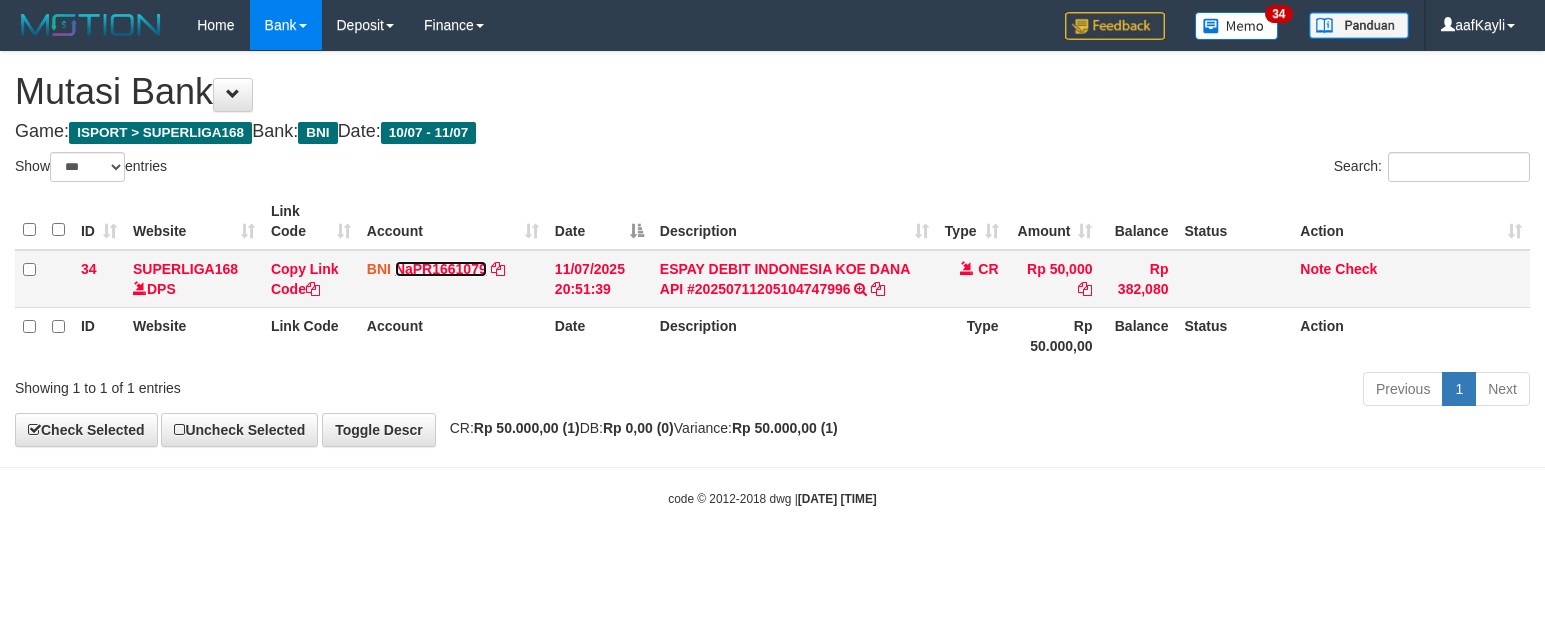 click on "NaPR1661079" at bounding box center [441, 269] 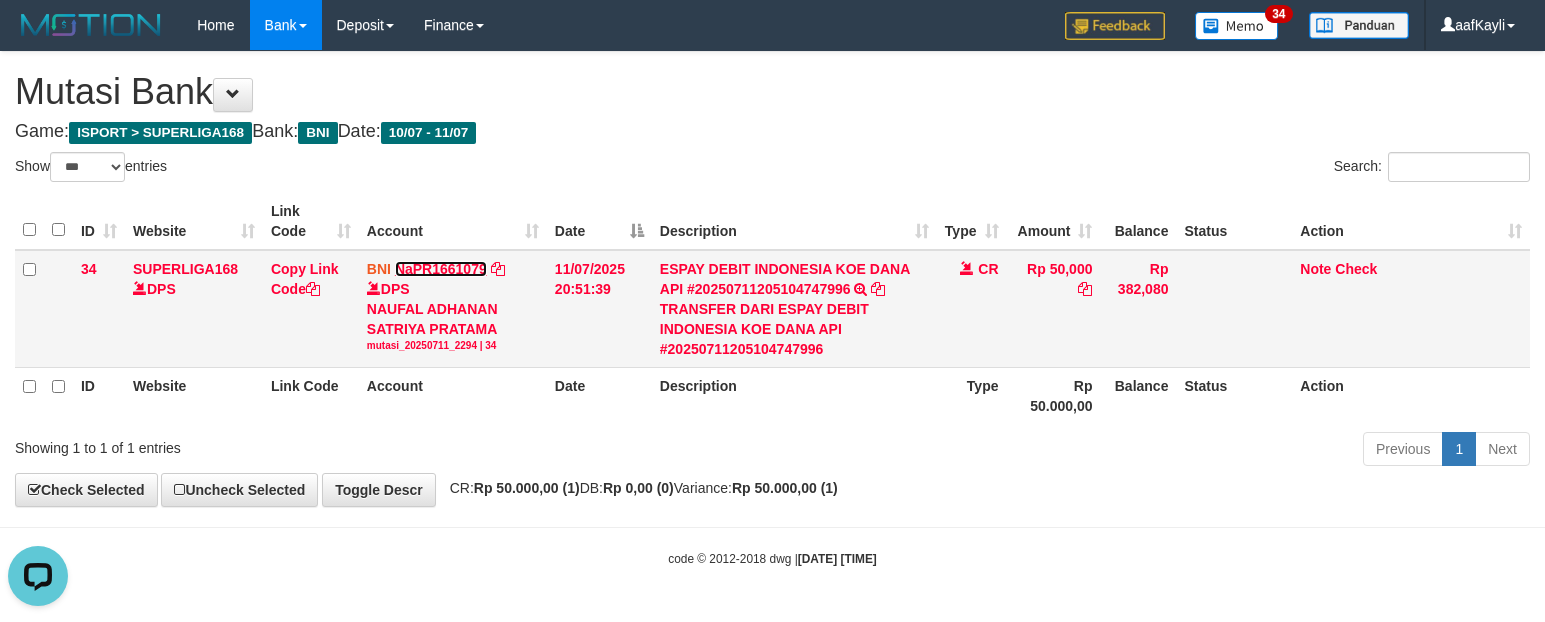 scroll, scrollTop: 0, scrollLeft: 0, axis: both 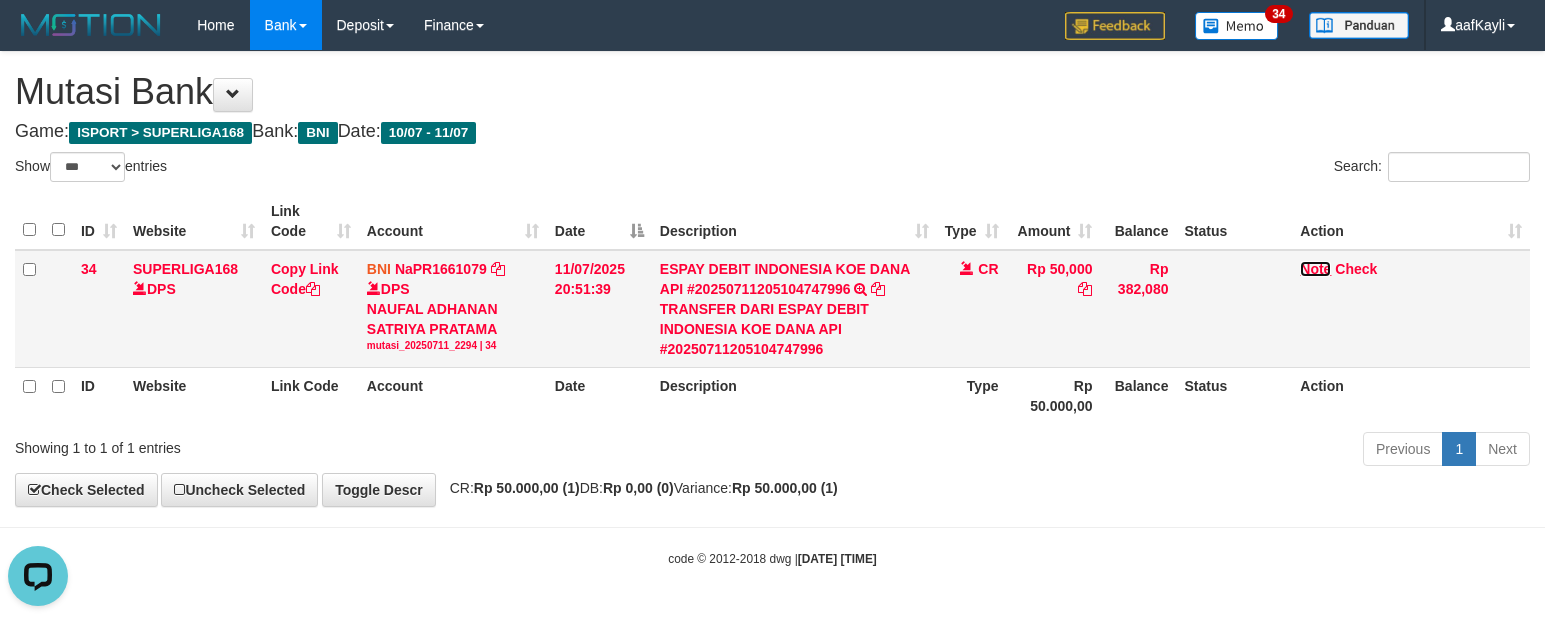 click on "Note" at bounding box center (1315, 269) 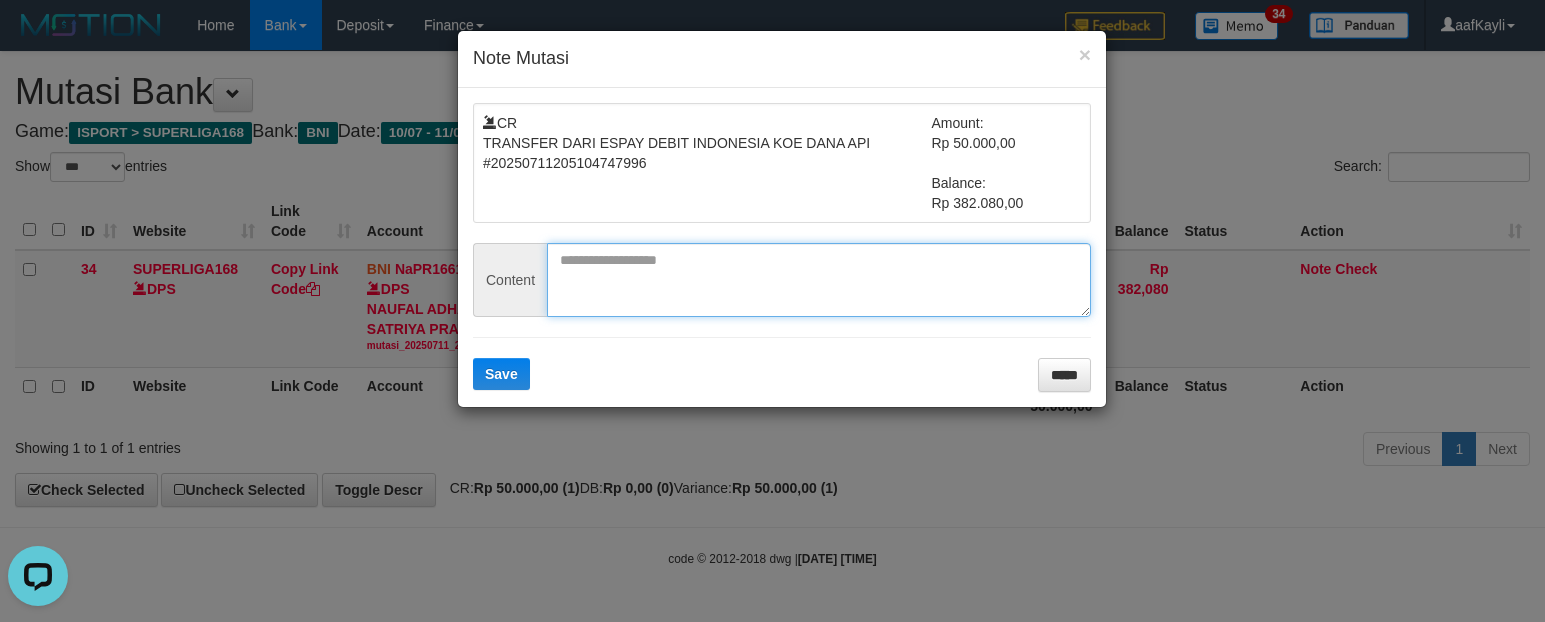 click at bounding box center (819, 280) 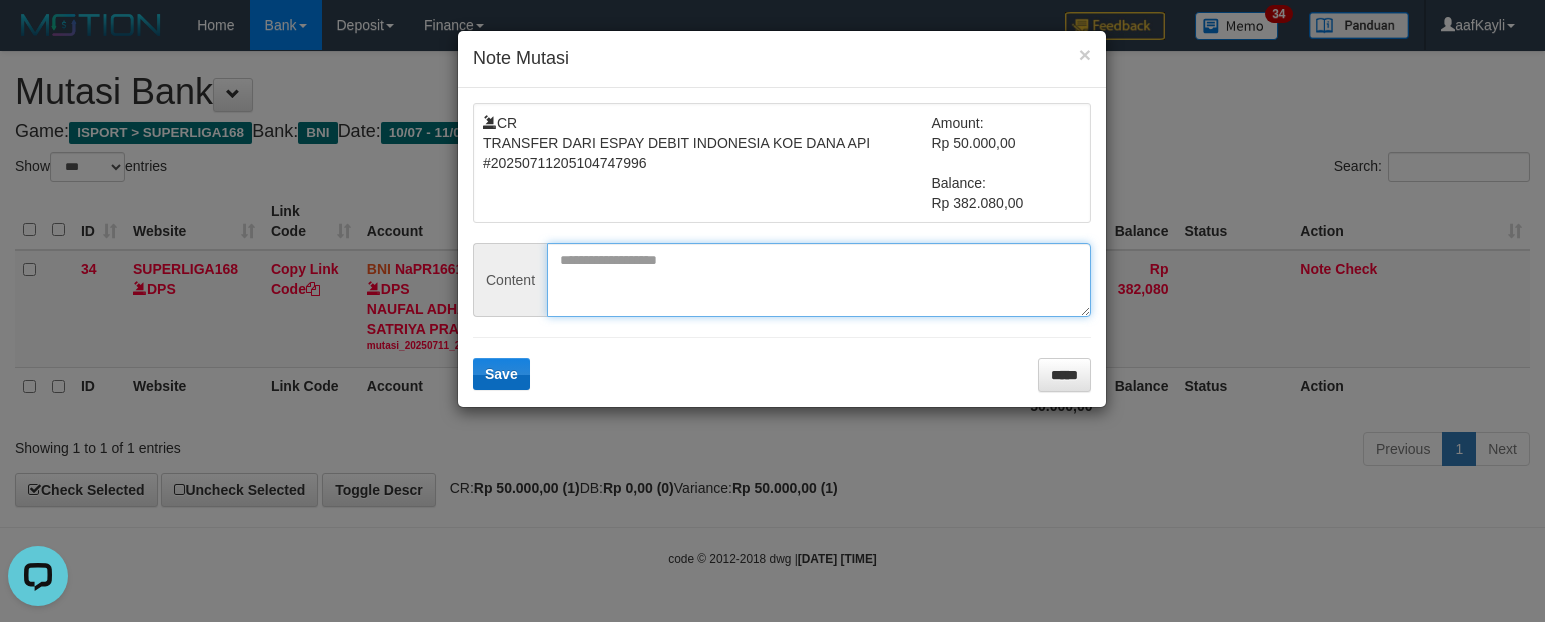 paste on "**********" 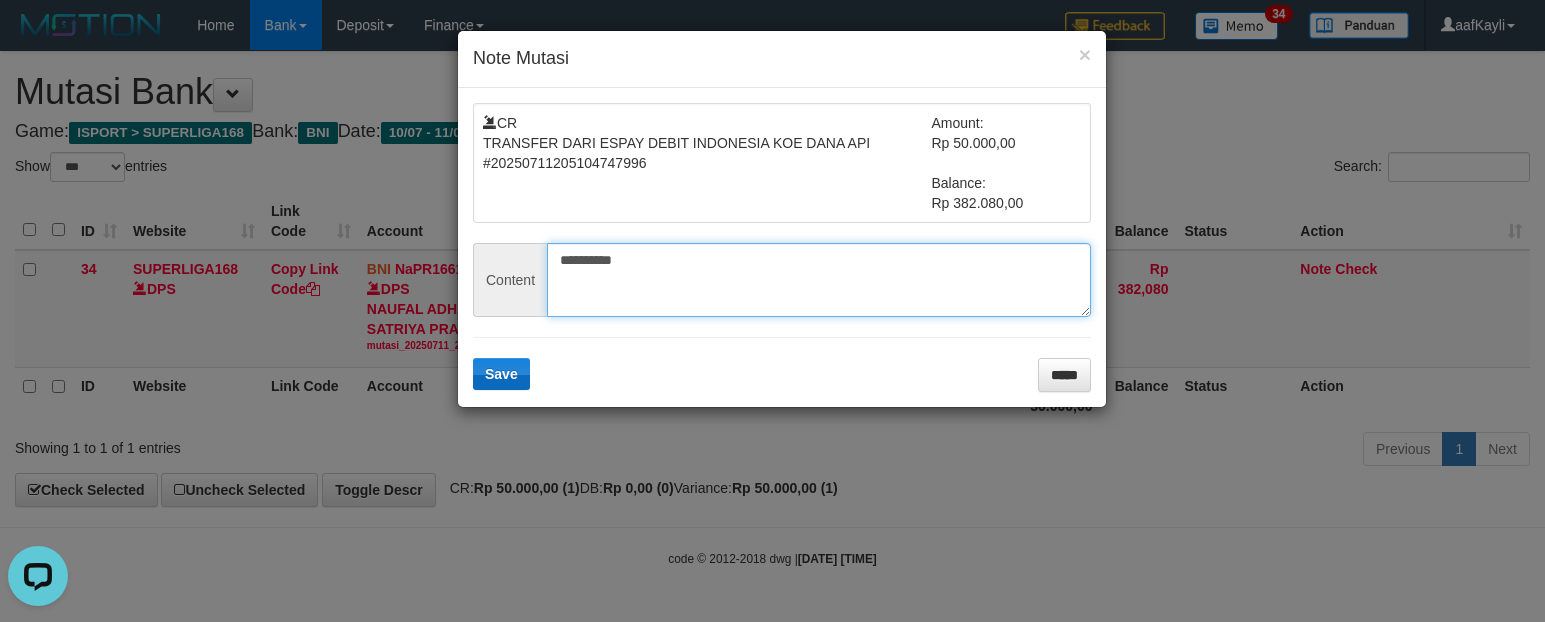 type on "**********" 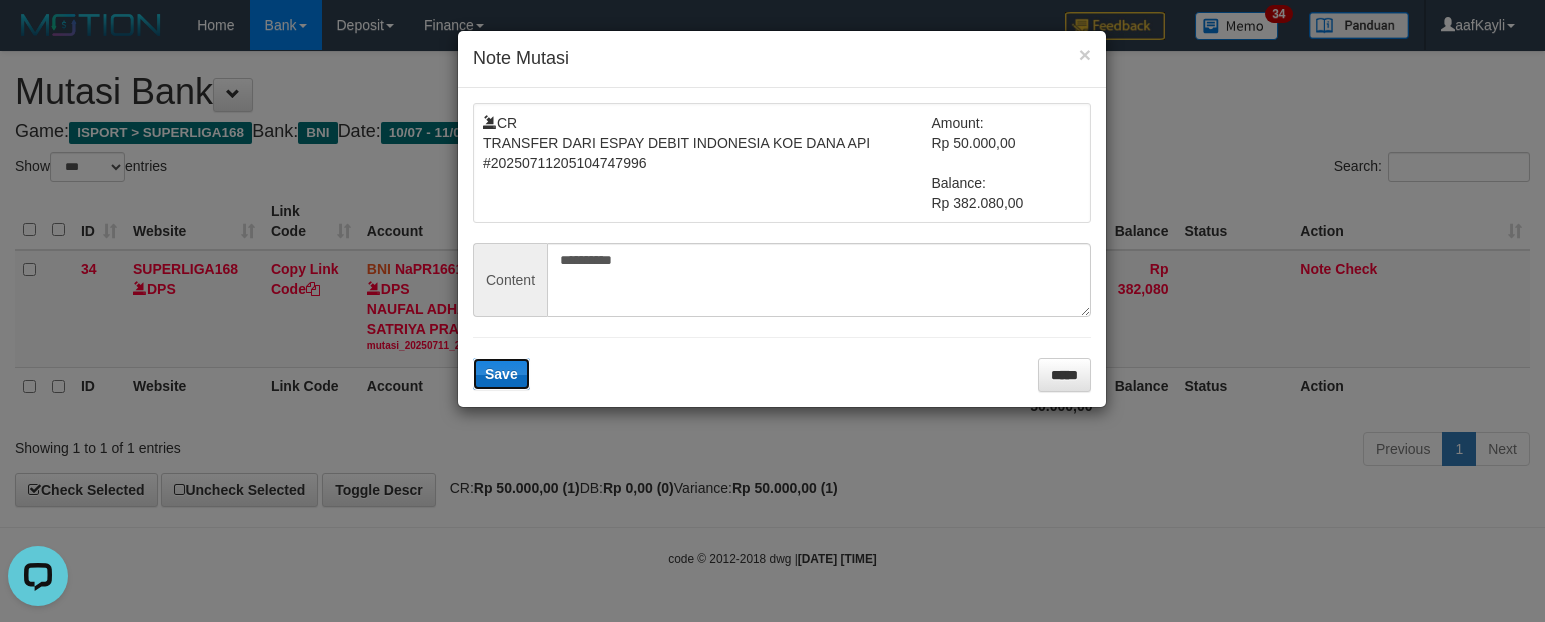 click on "Save" at bounding box center (501, 374) 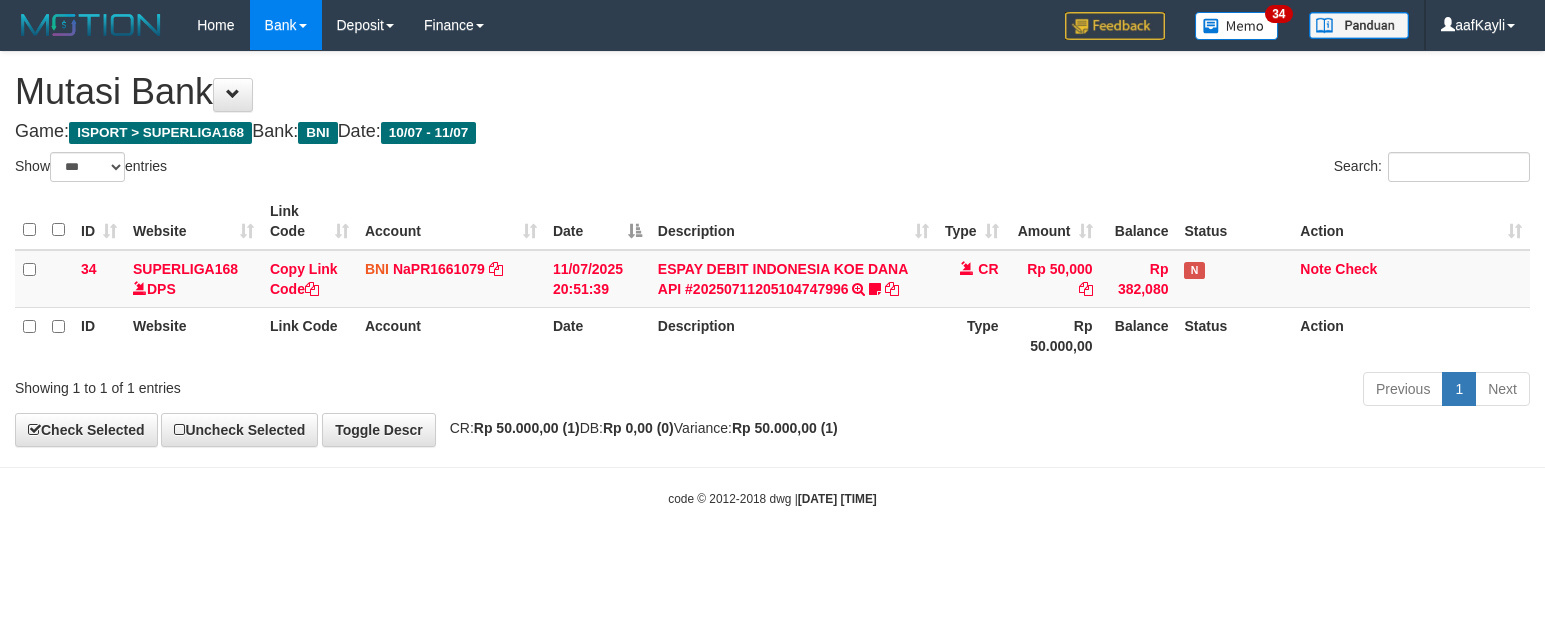 select on "***" 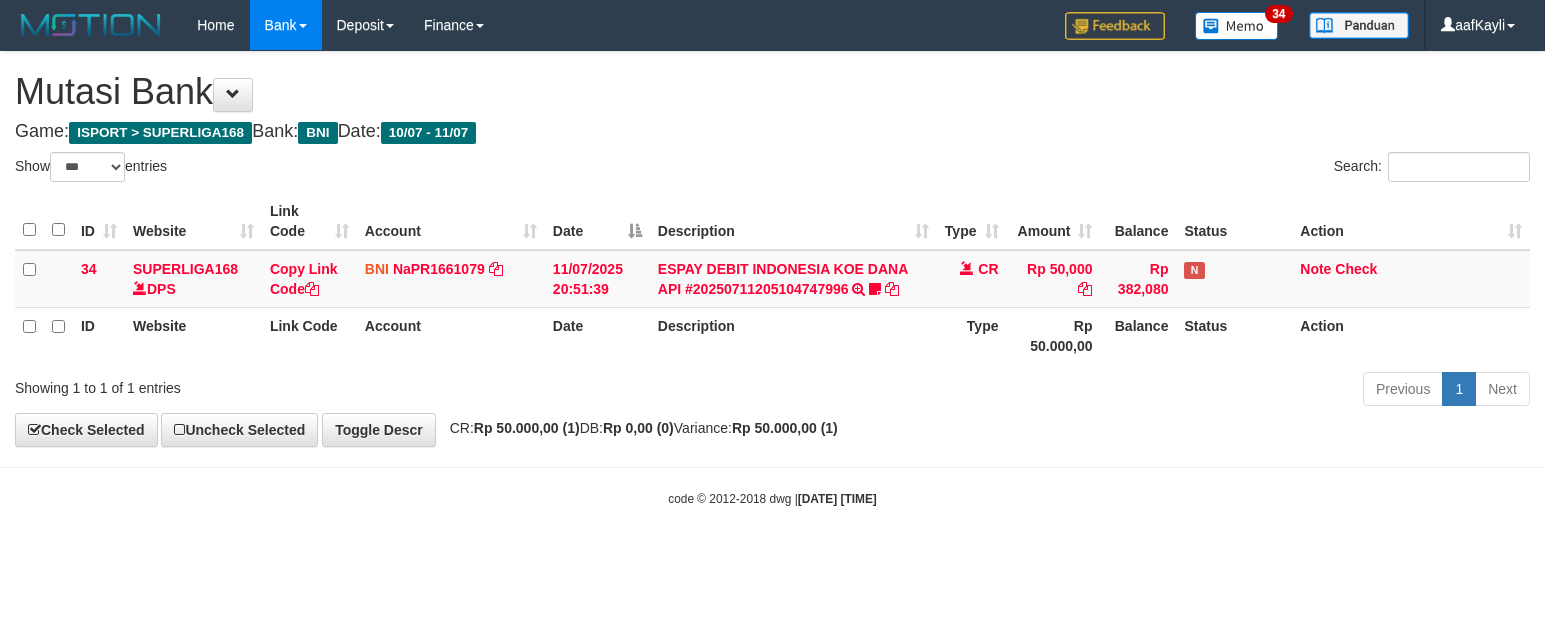 scroll, scrollTop: 0, scrollLeft: 0, axis: both 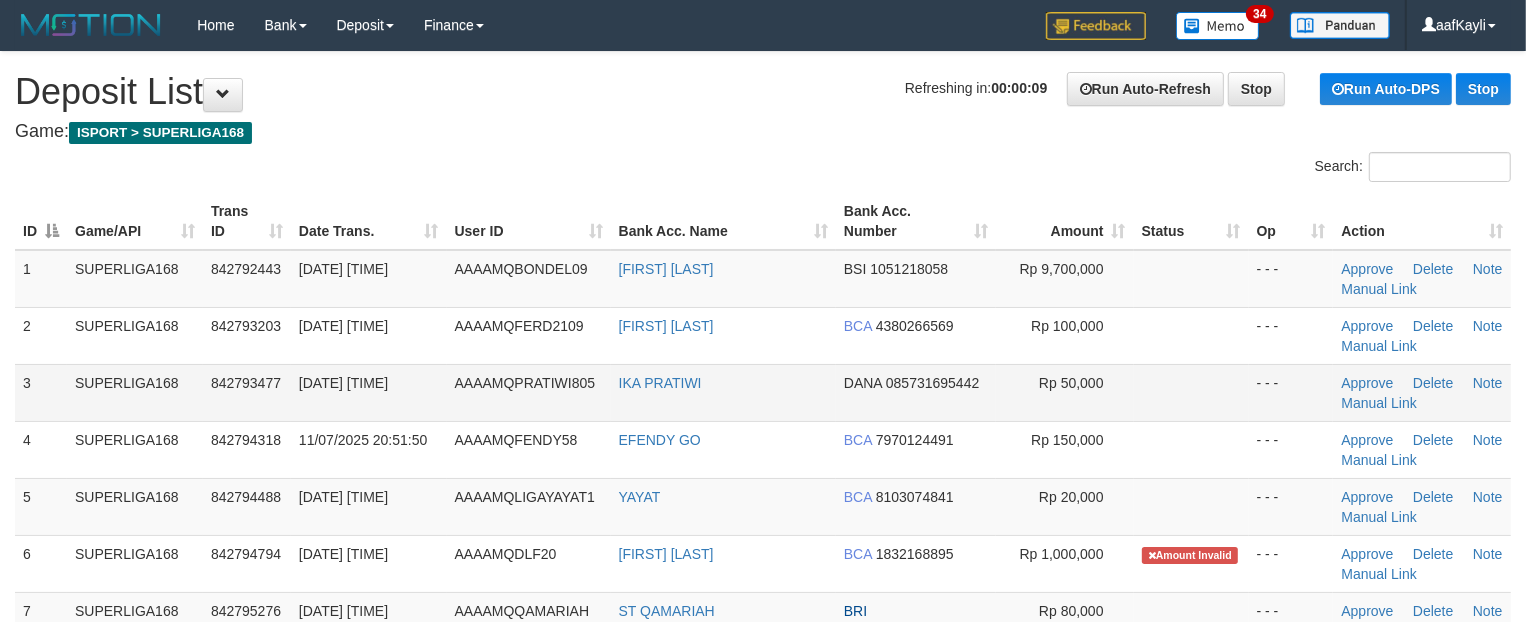 click at bounding box center [1191, 392] 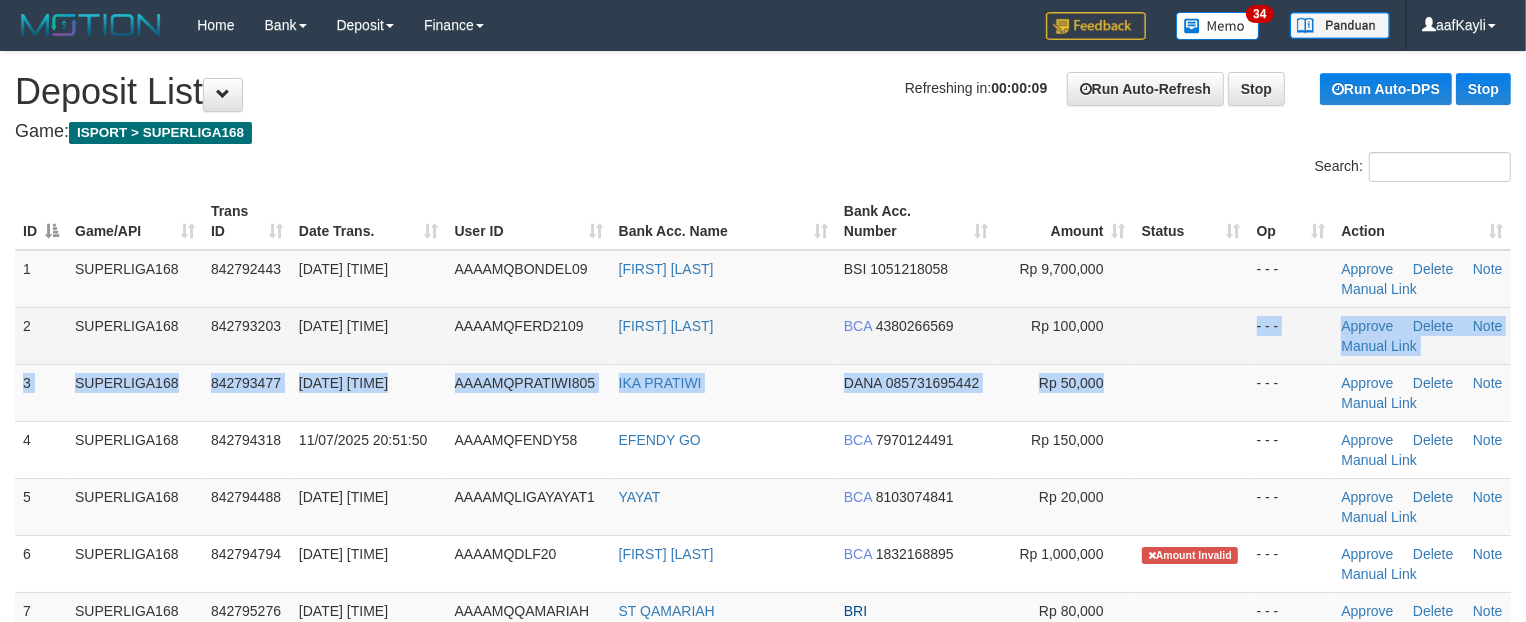 click on "1
SUPERLIGA168
842792443
11/07/2025 20:48:01
AAAAMQBONDEL09
DANI SYAHPUTRA
BSI
1051218058
Rp 9,700,000
- - -
Approve
Delete
Note
Manual Link
2
SUPERLIGA168
842793203
11/07/2025 20:49:36
AAAAMQFERD2109
MOCH FERDI NURDIAN
BCA
4380266569
Rp 100,000
- - -" at bounding box center [763, 621] 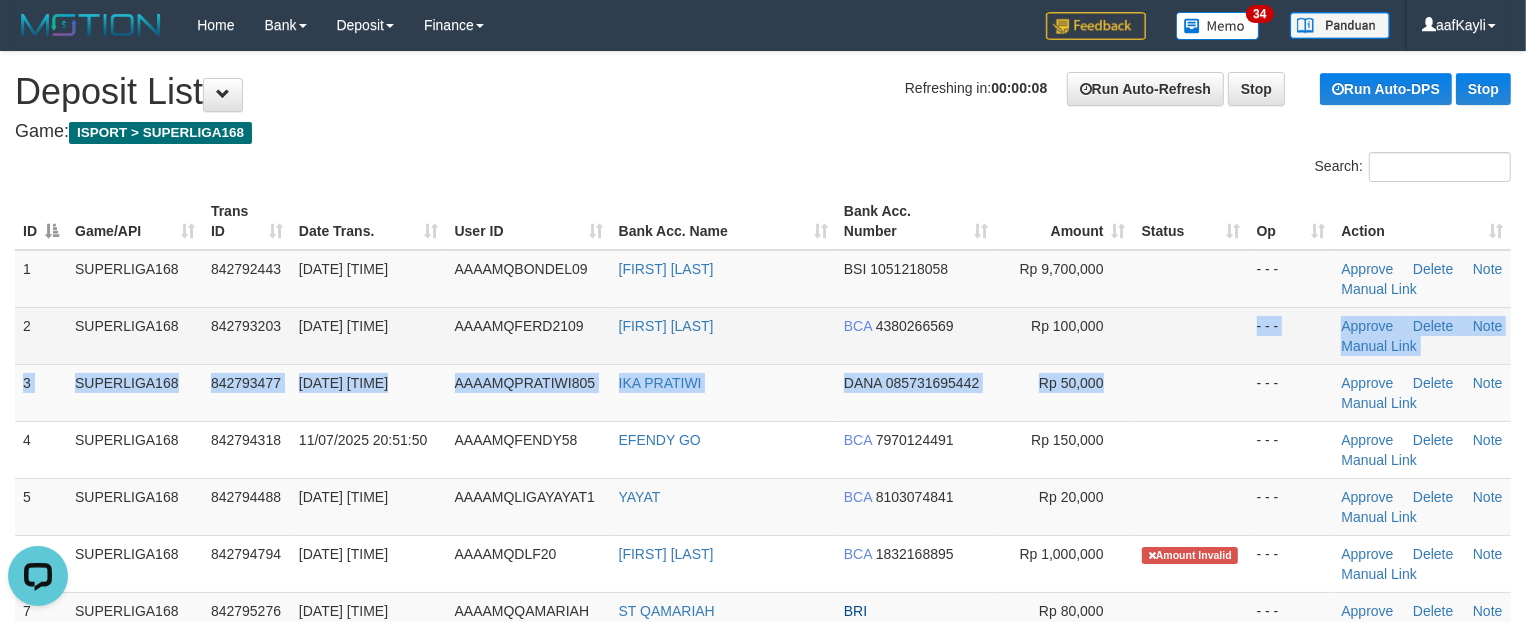 scroll, scrollTop: 0, scrollLeft: 0, axis: both 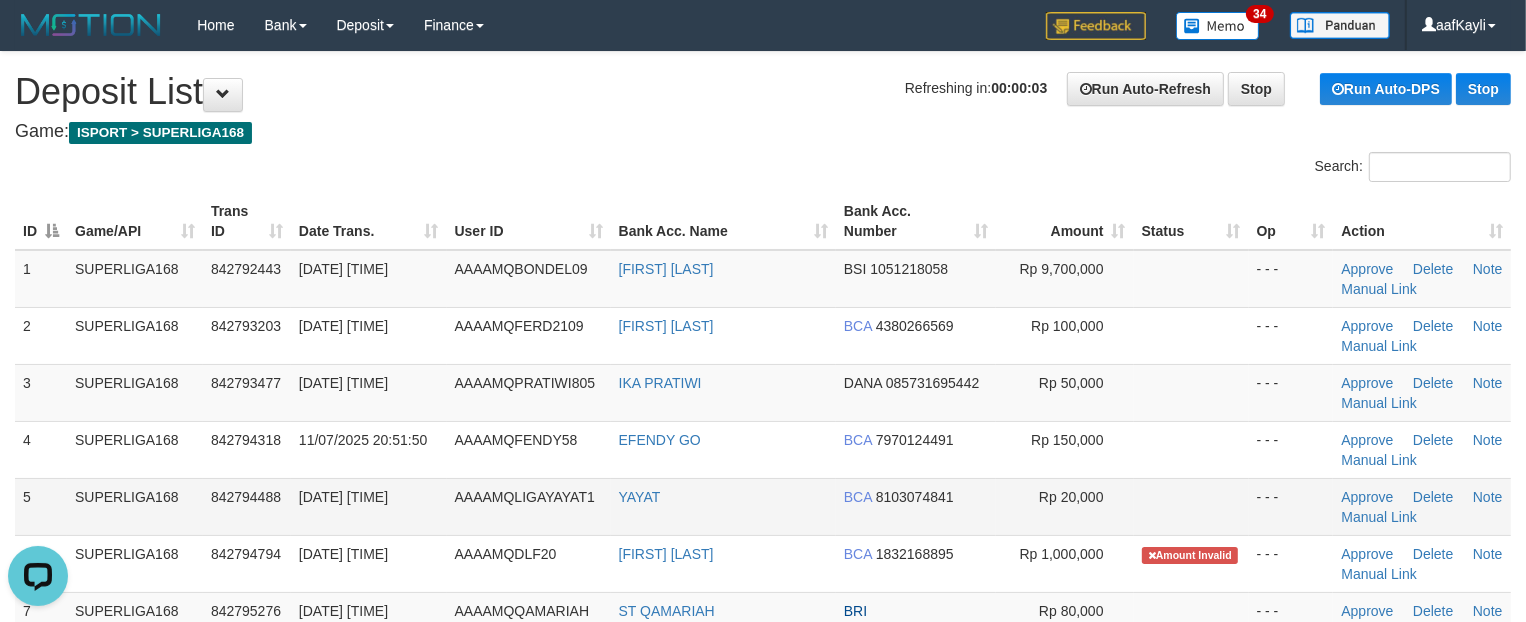 click at bounding box center [1191, 506] 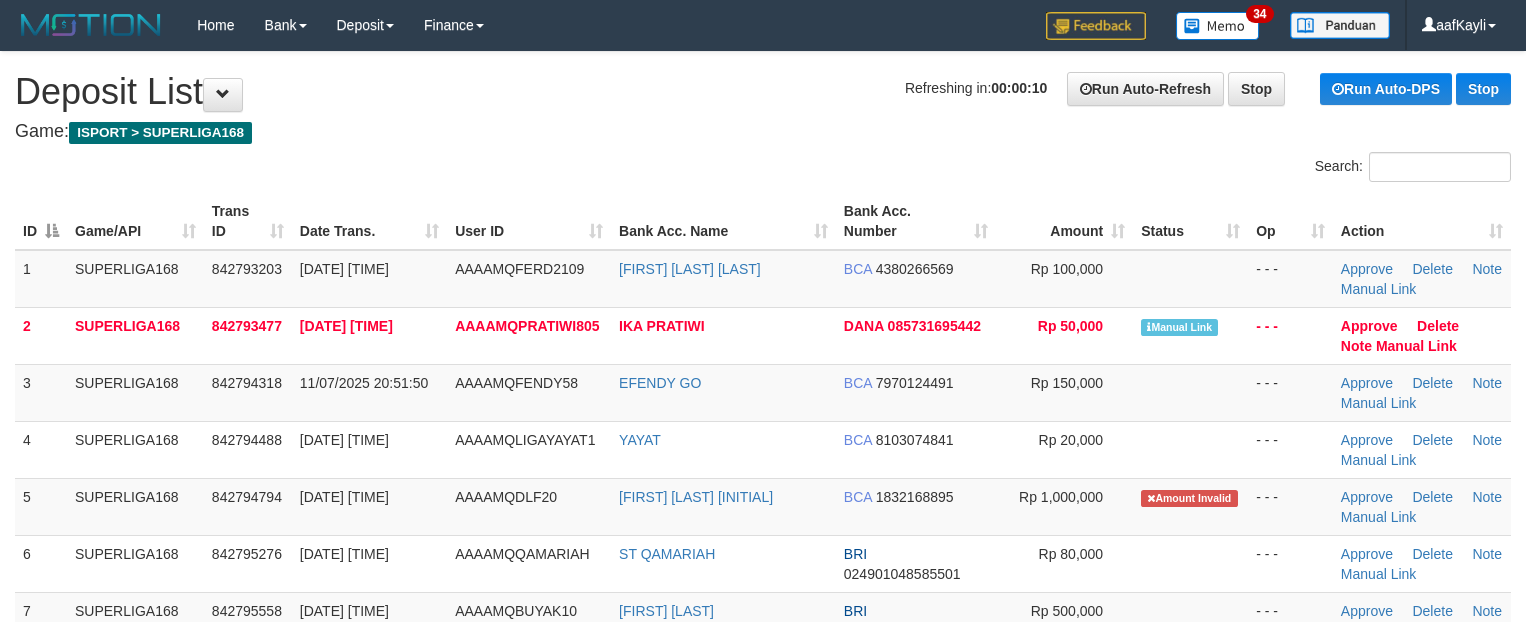 scroll, scrollTop: 0, scrollLeft: 0, axis: both 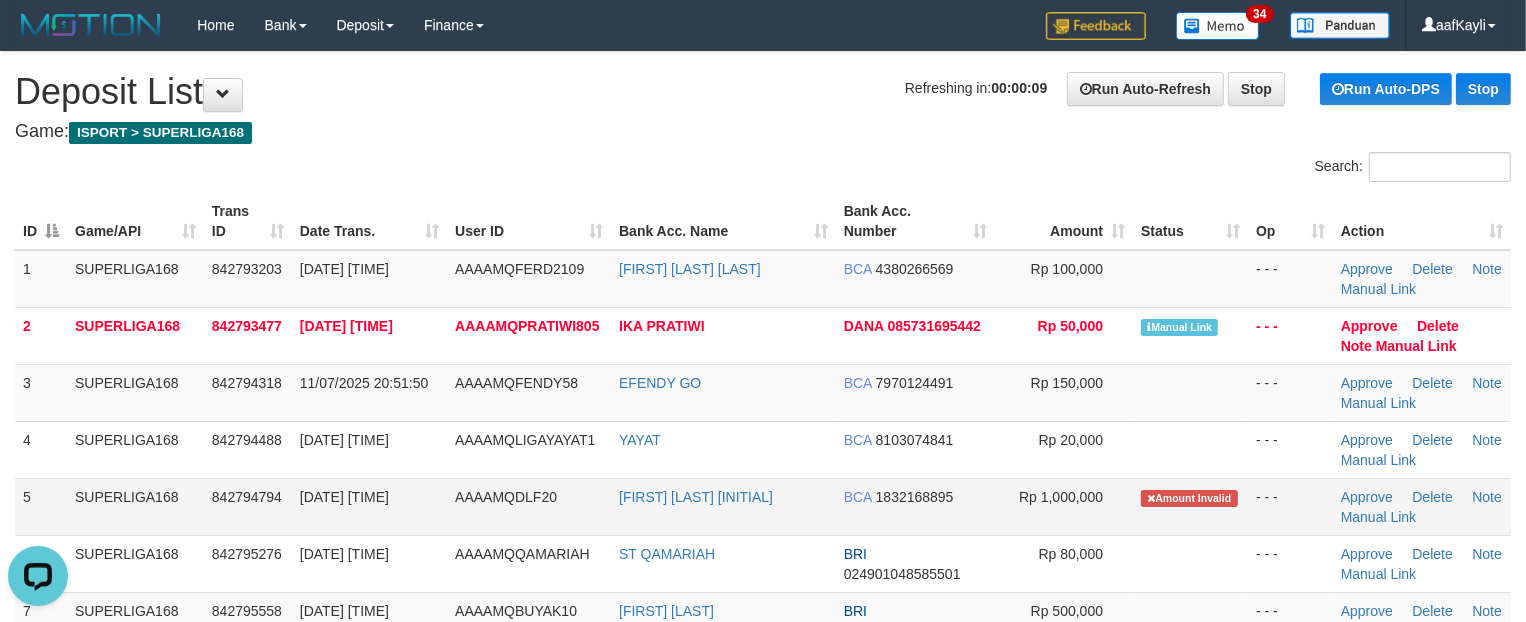 click on "Rp 1,000,000" at bounding box center (1065, 506) 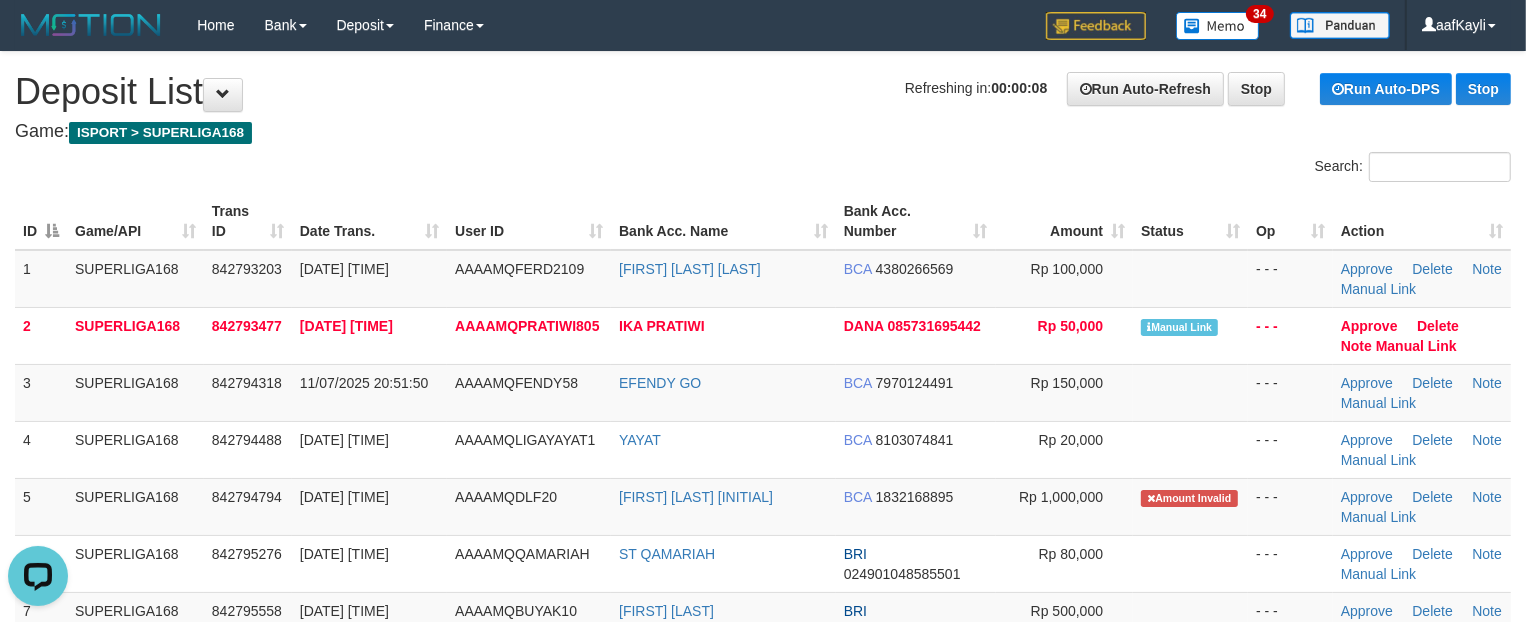scroll, scrollTop: 977, scrollLeft: 0, axis: vertical 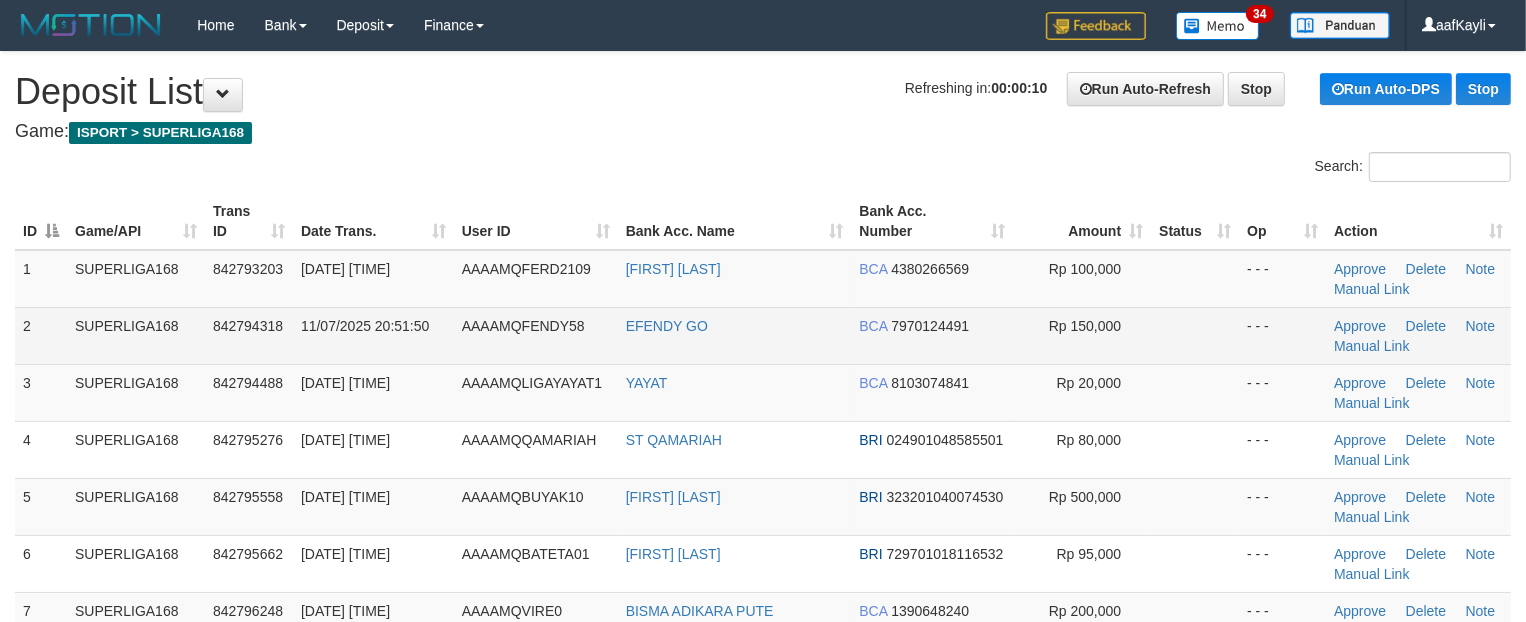 click on "BCA
7970124491" at bounding box center (932, 335) 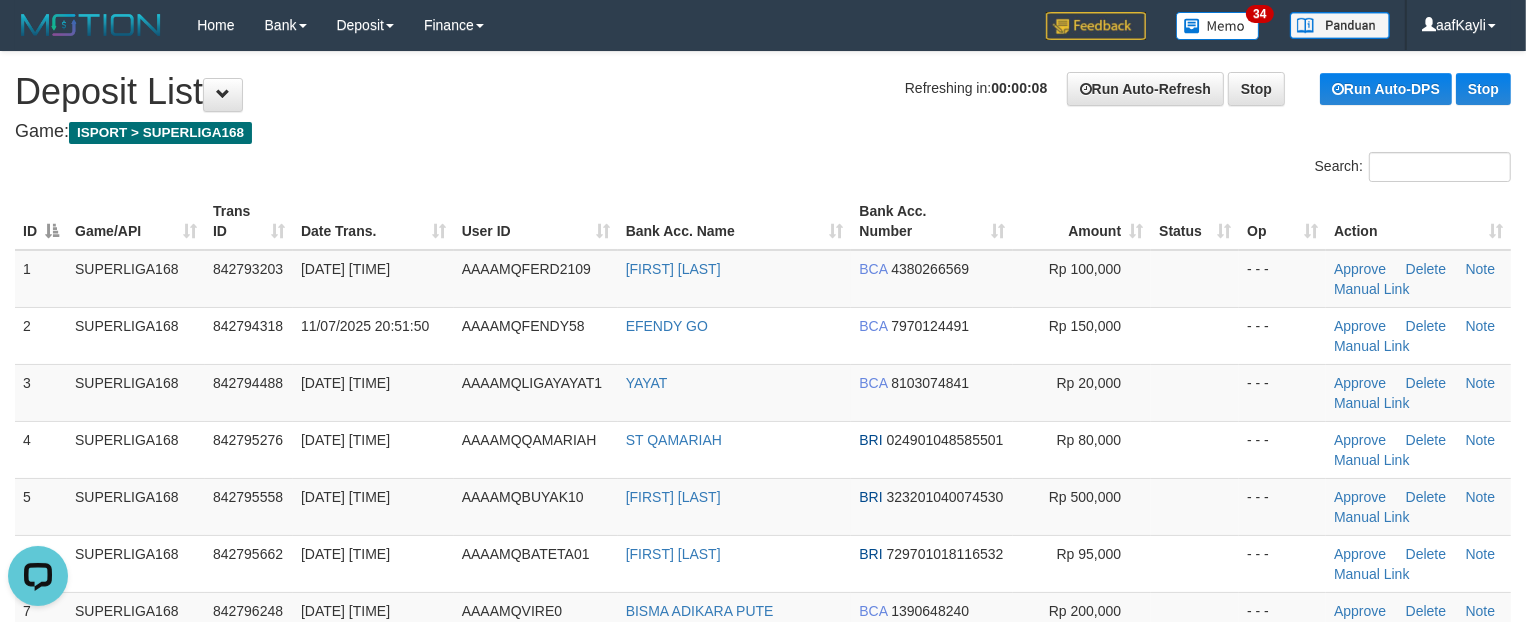 scroll, scrollTop: 0, scrollLeft: 0, axis: both 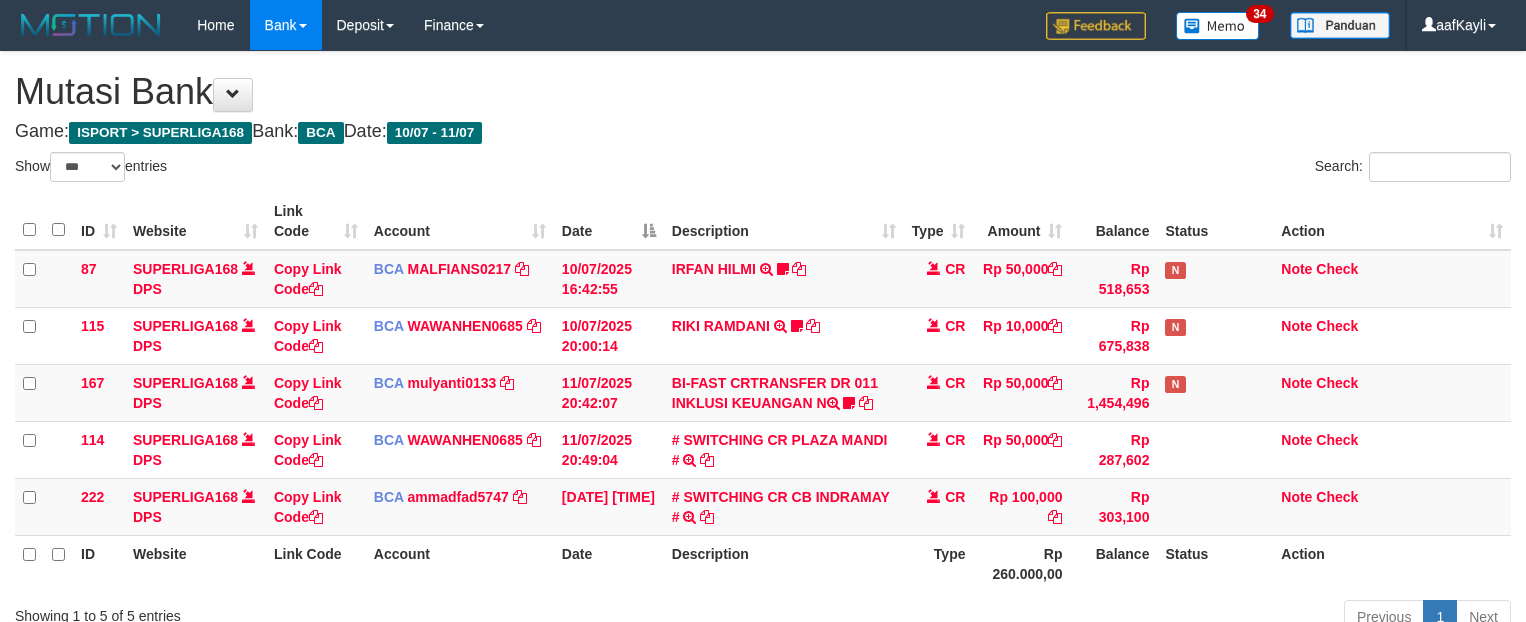 select on "***" 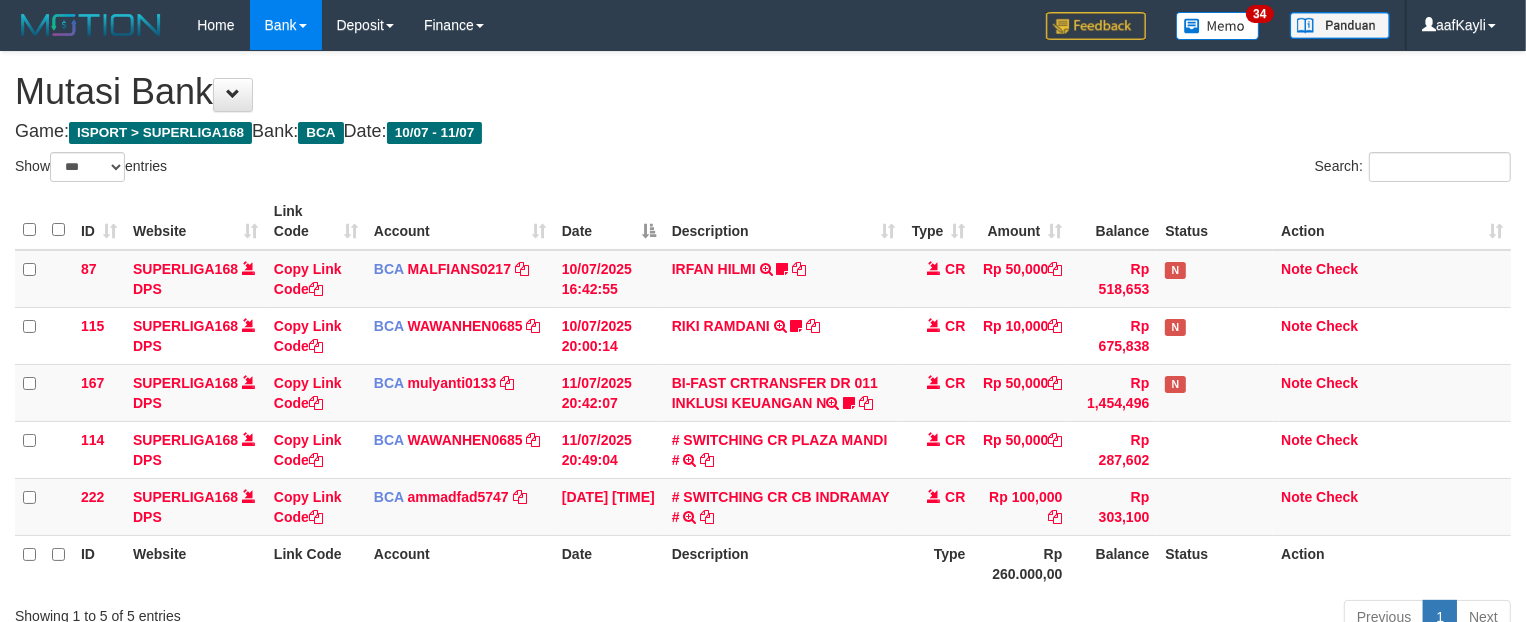 scroll, scrollTop: 165, scrollLeft: 0, axis: vertical 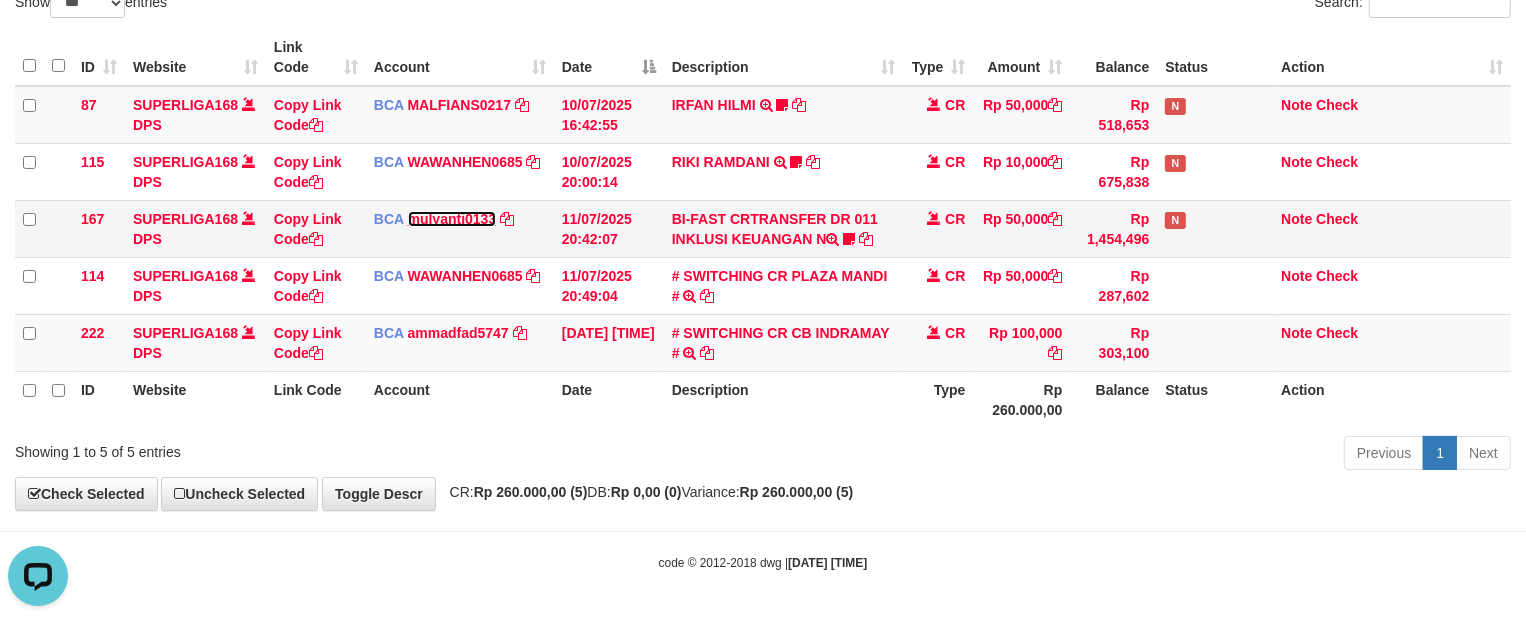 click on "mulyanti0133" at bounding box center [452, 219] 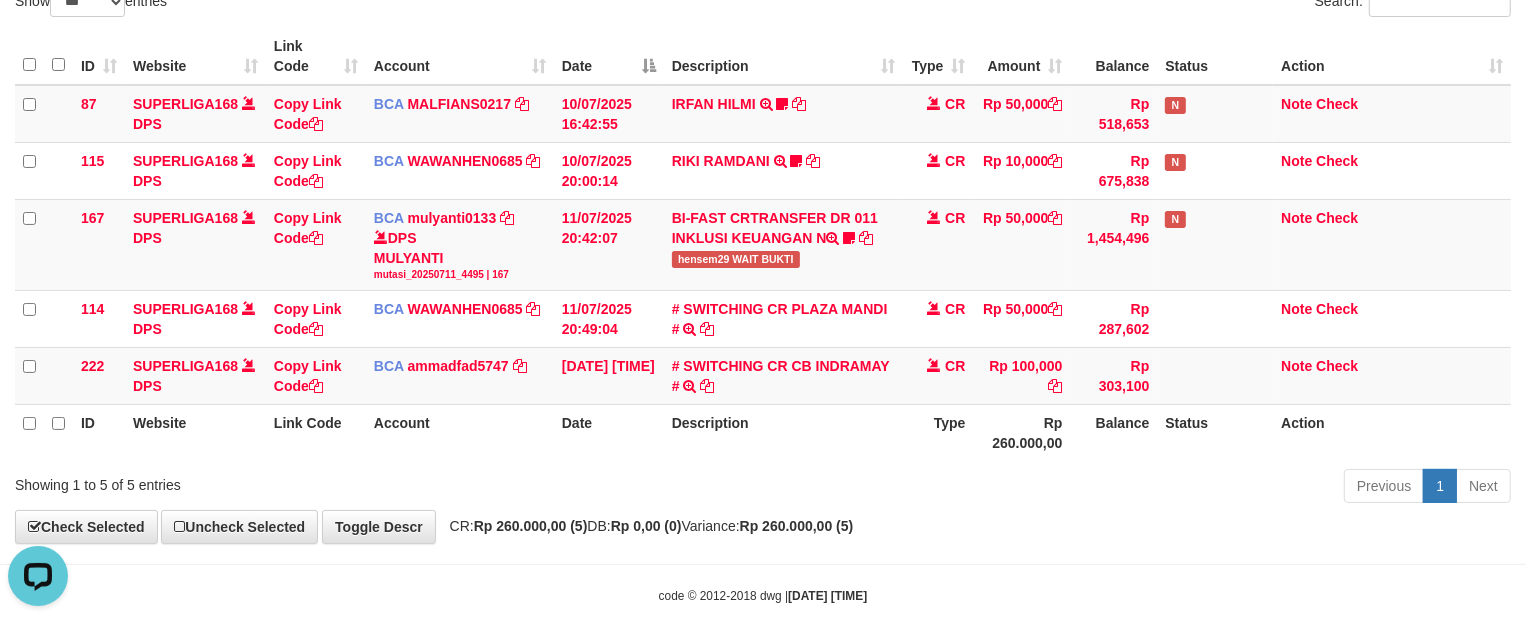 click on "**********" at bounding box center [763, 215] 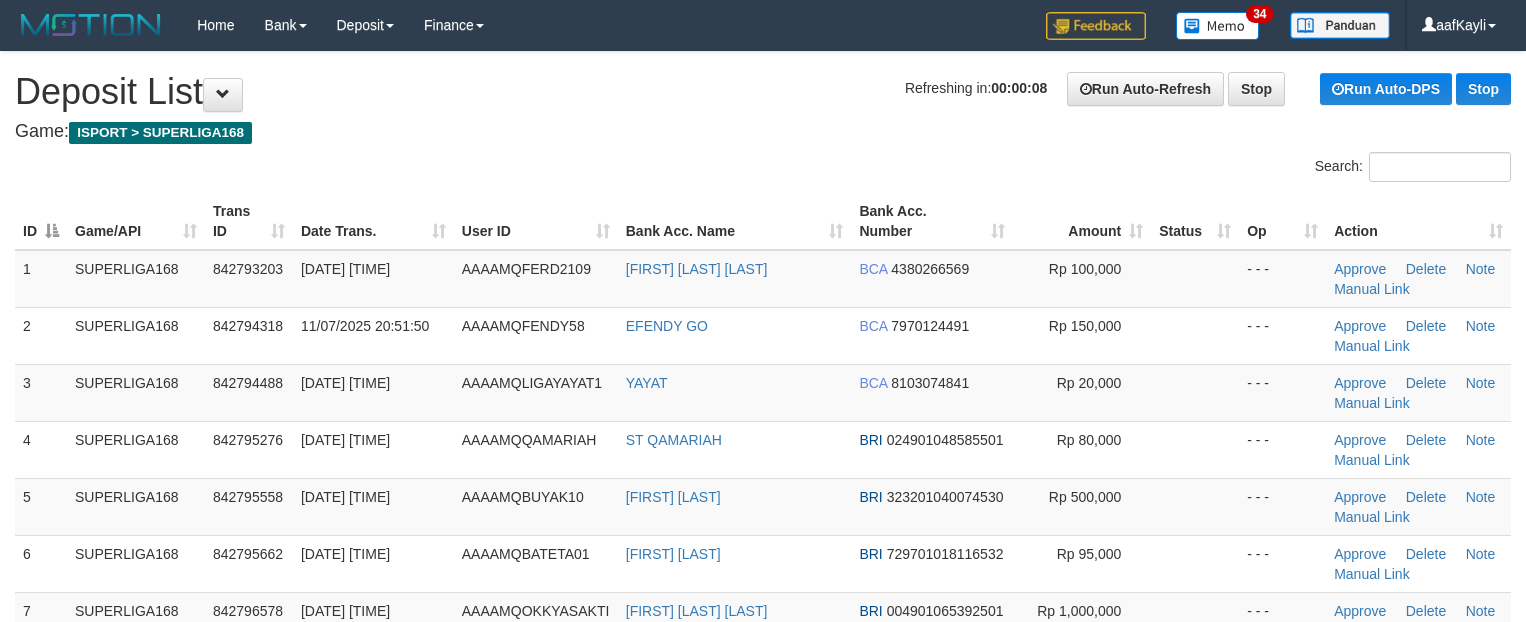 scroll, scrollTop: 0, scrollLeft: 0, axis: both 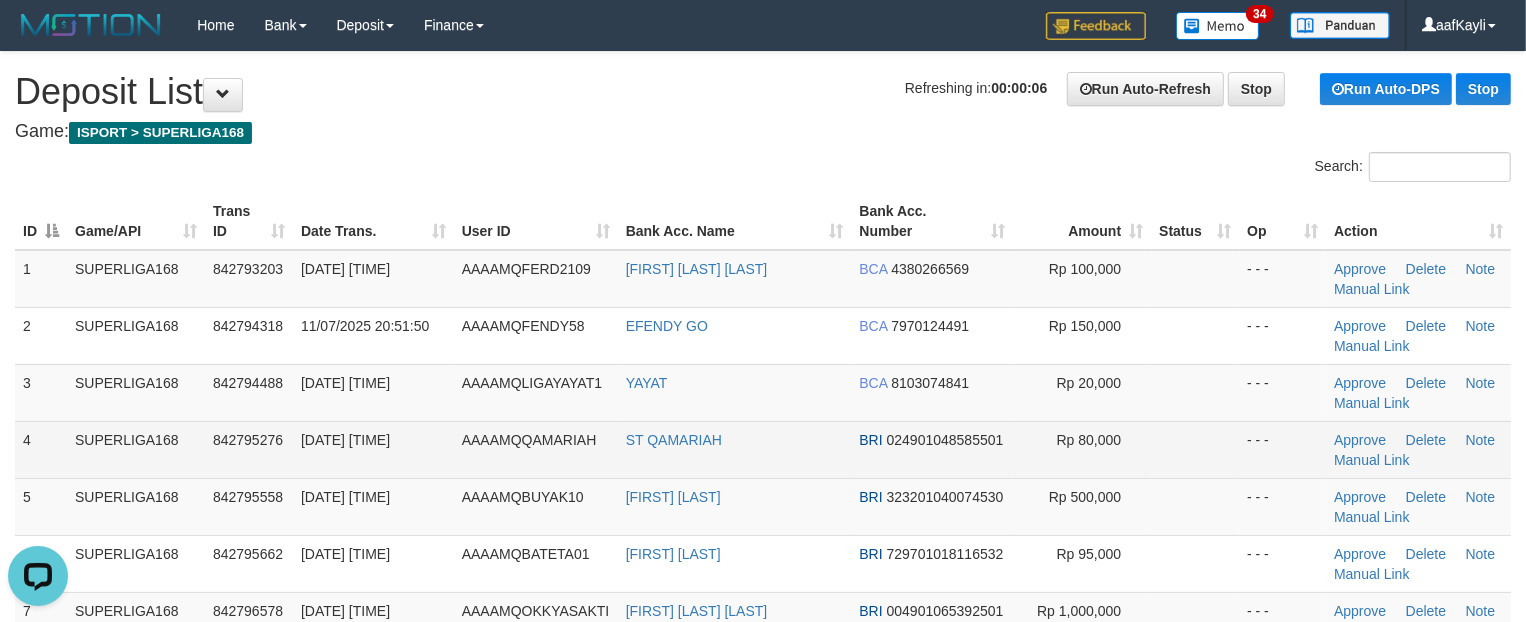 click on "- - -" at bounding box center (1282, 449) 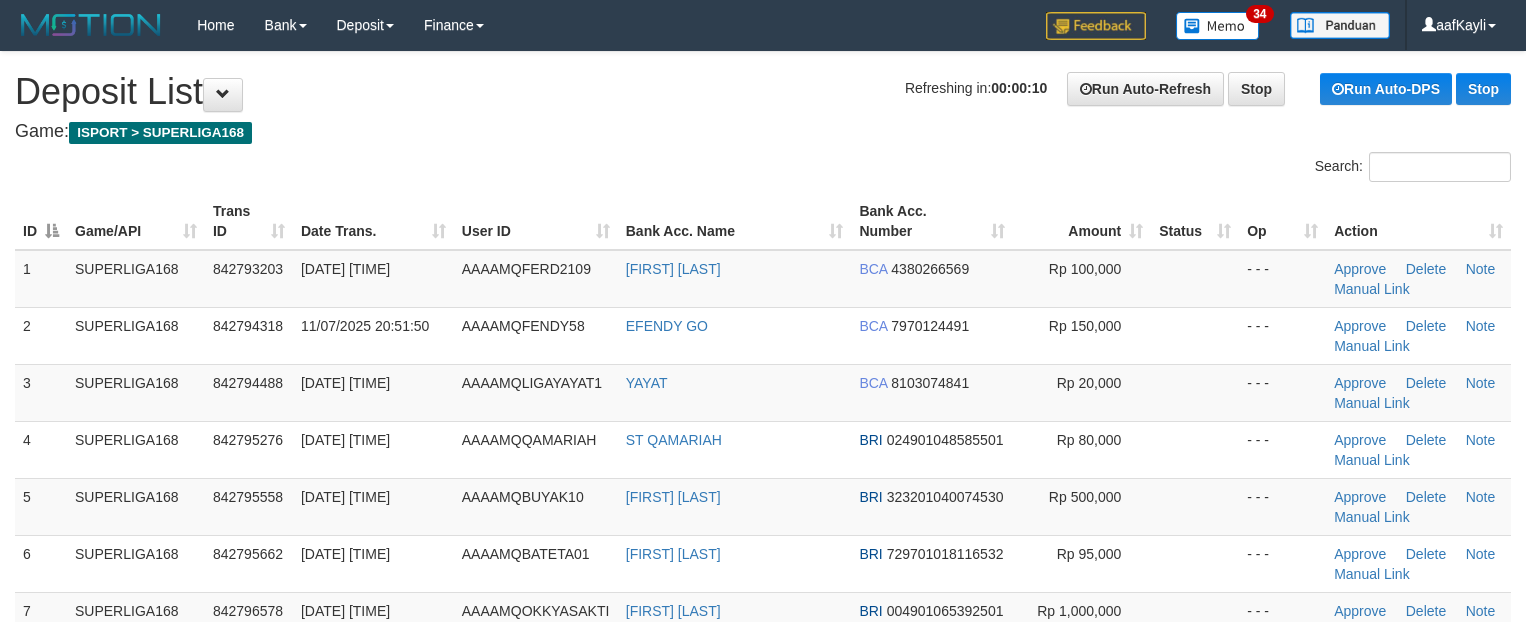 scroll, scrollTop: 0, scrollLeft: 0, axis: both 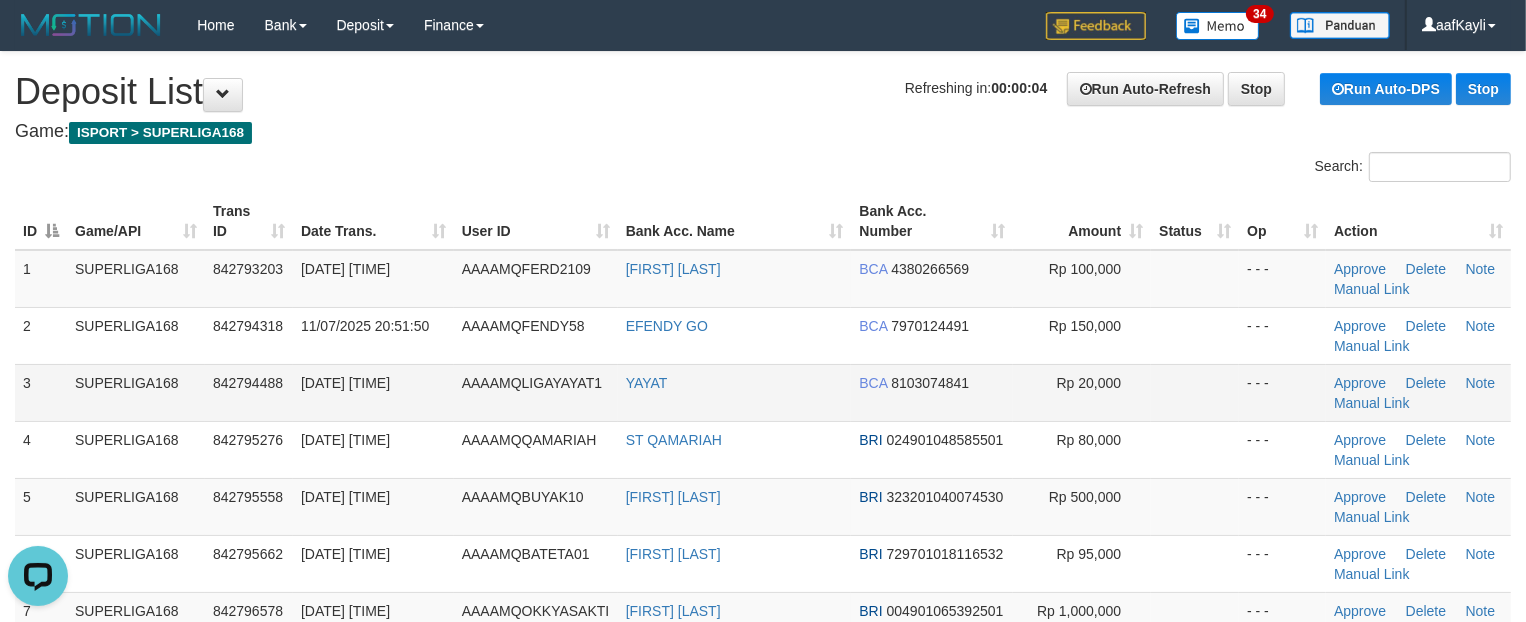 click at bounding box center [1195, 392] 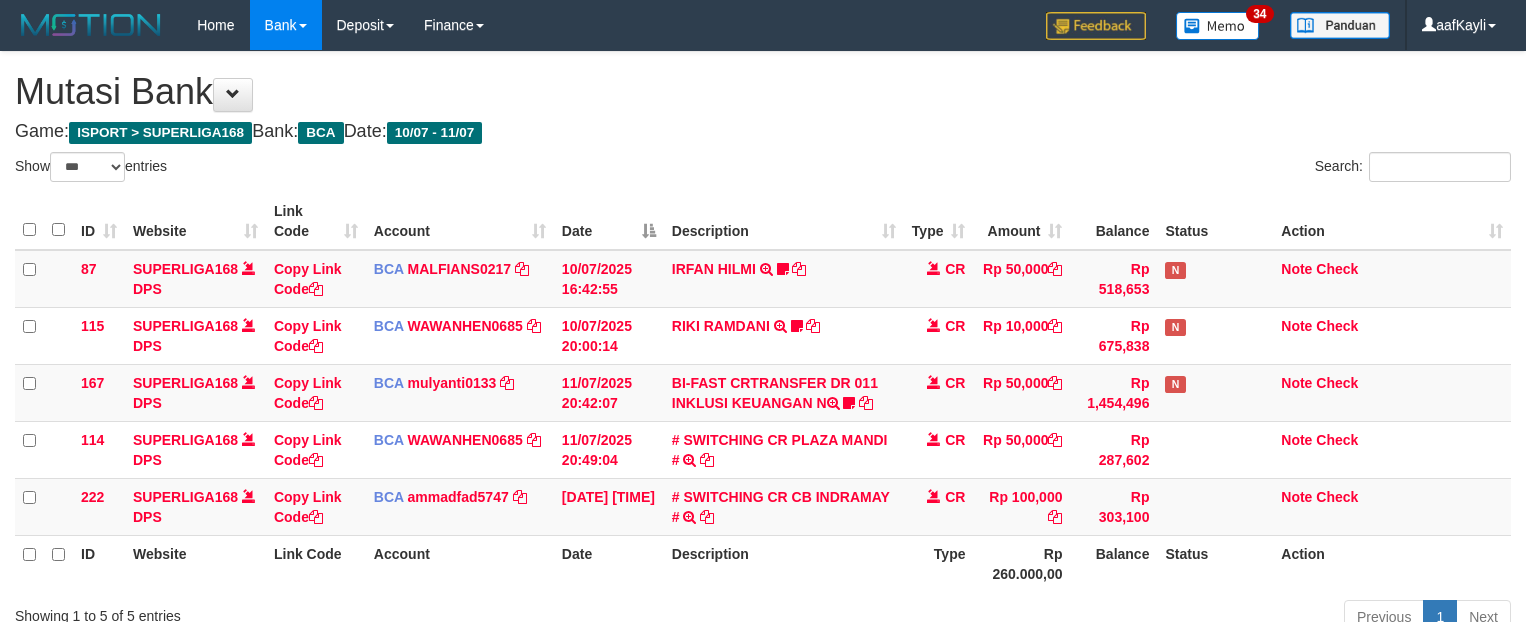 select on "***" 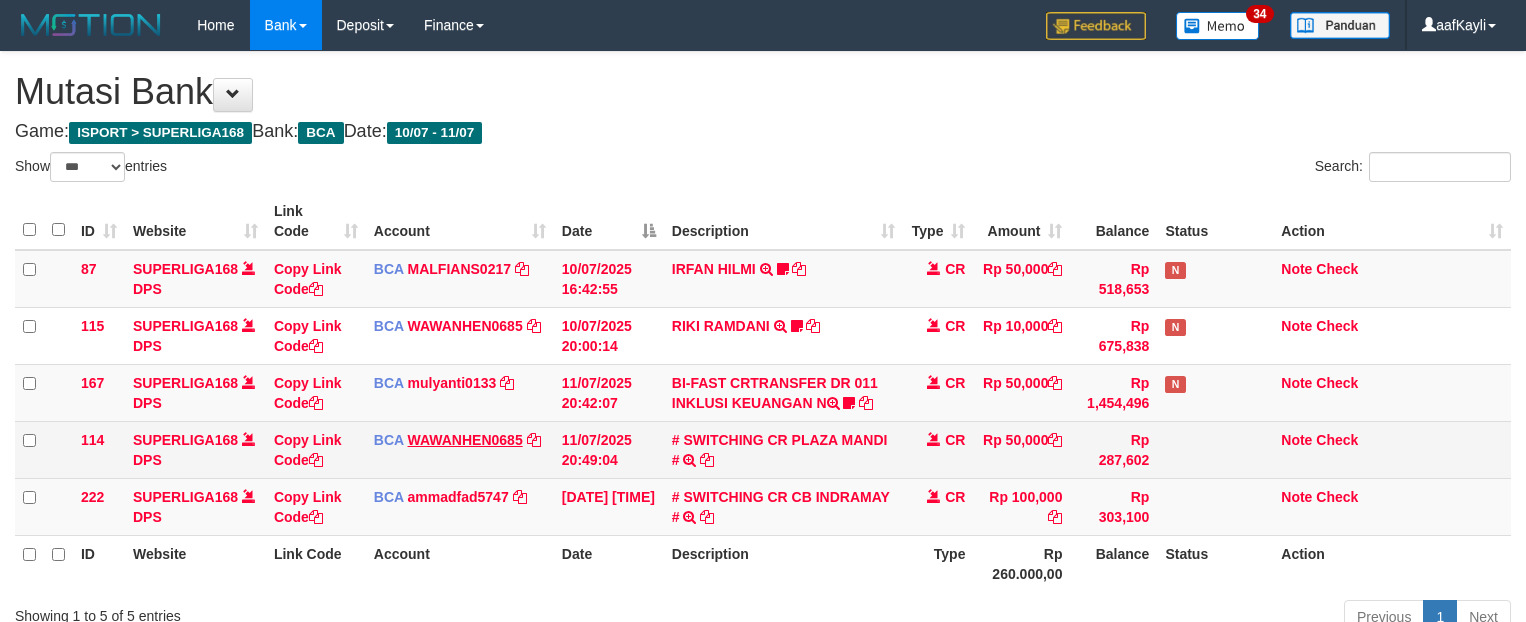 scroll, scrollTop: 160, scrollLeft: 0, axis: vertical 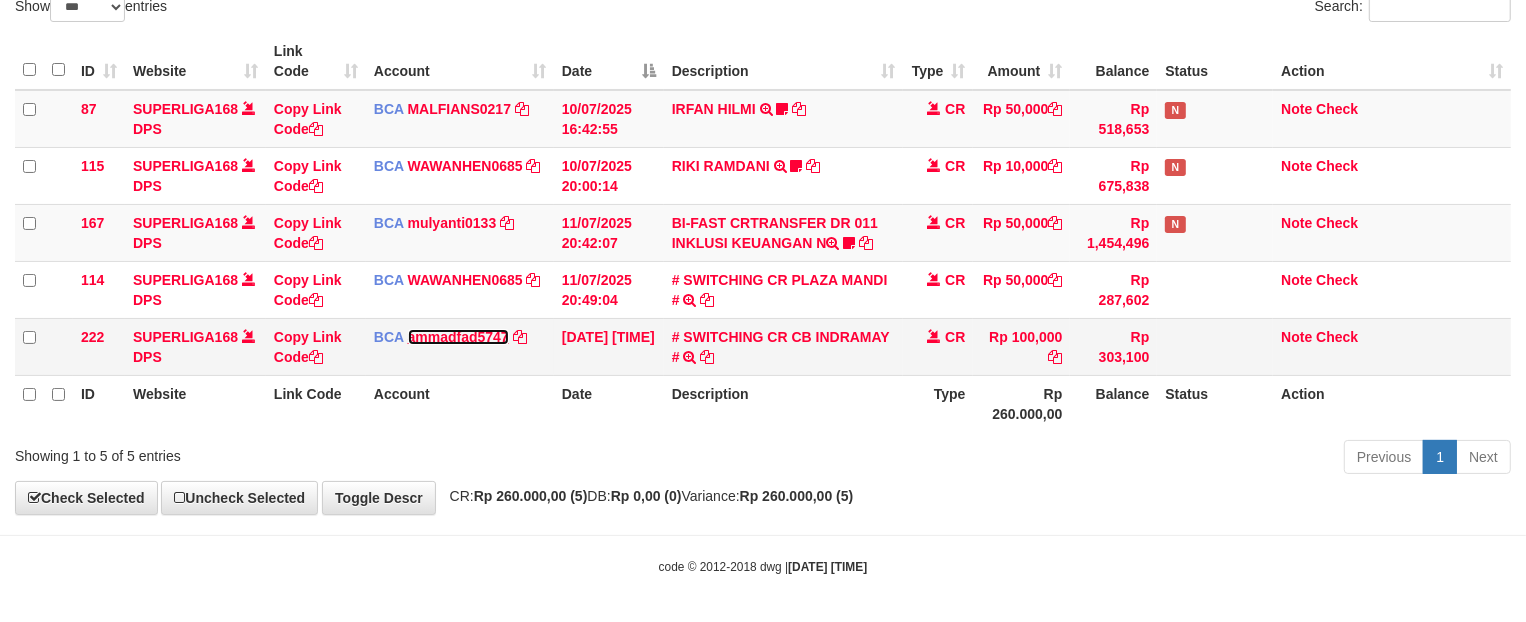 click on "ammadfad5747" at bounding box center (458, 337) 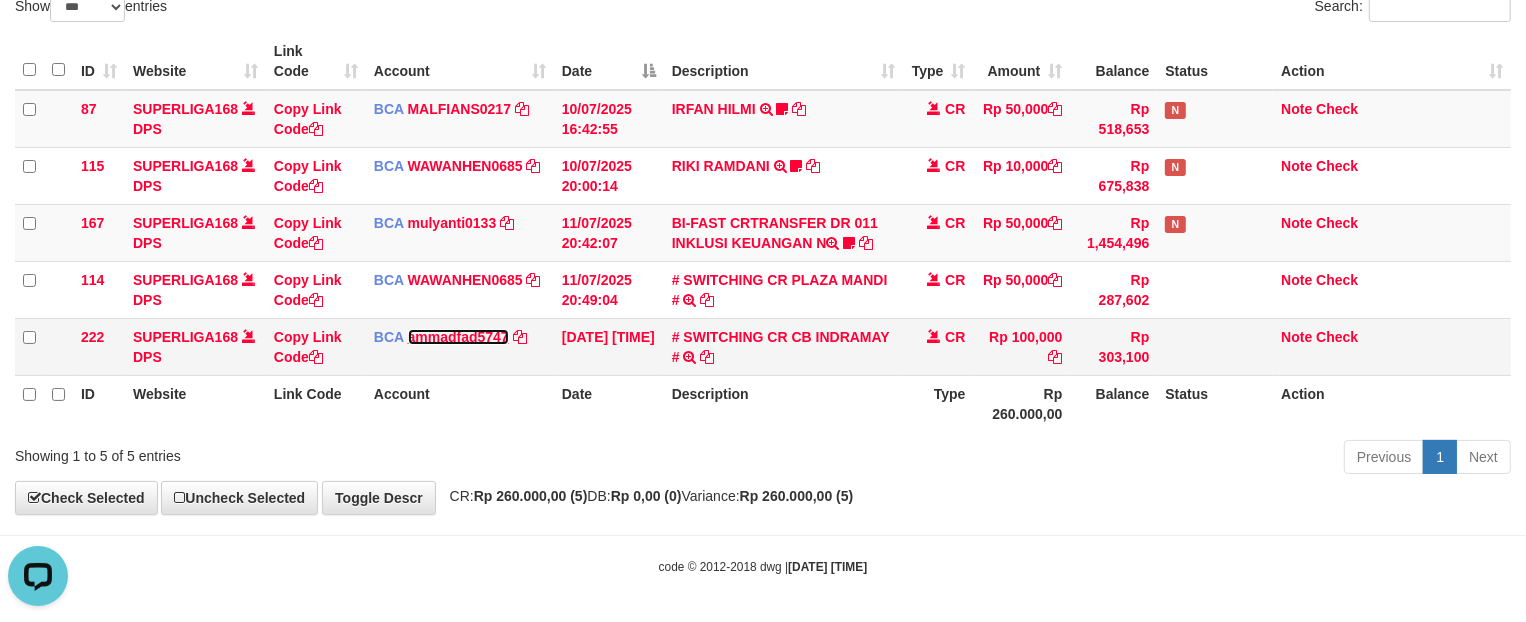 scroll, scrollTop: 0, scrollLeft: 0, axis: both 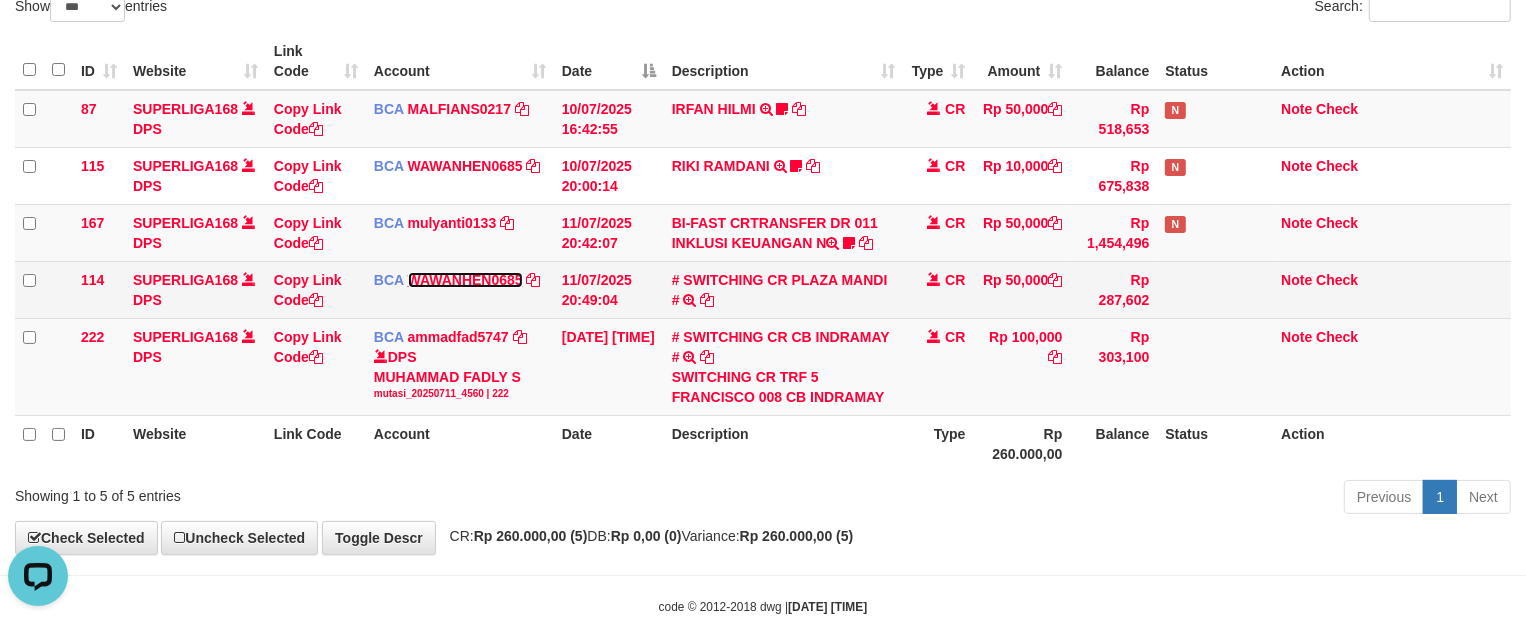 click on "WAWANHEN0685" at bounding box center (465, 280) 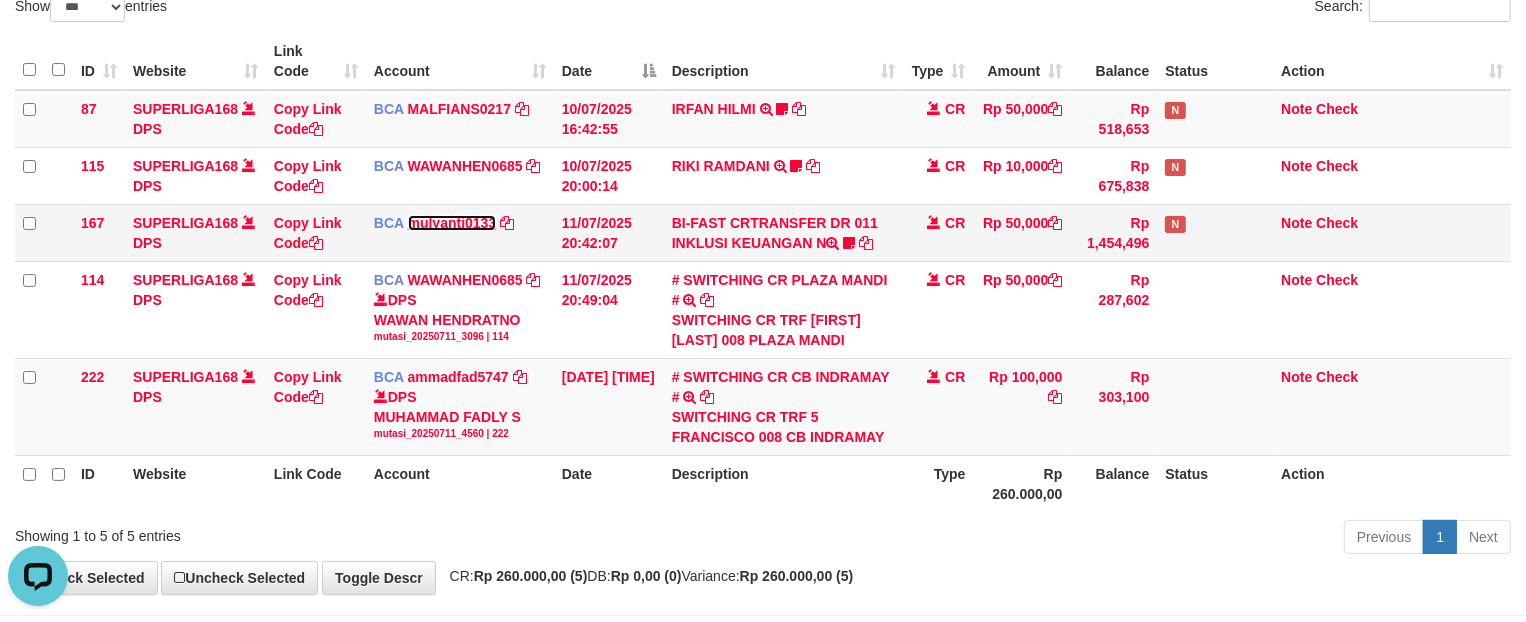 click on "mulyanti0133" at bounding box center [452, 223] 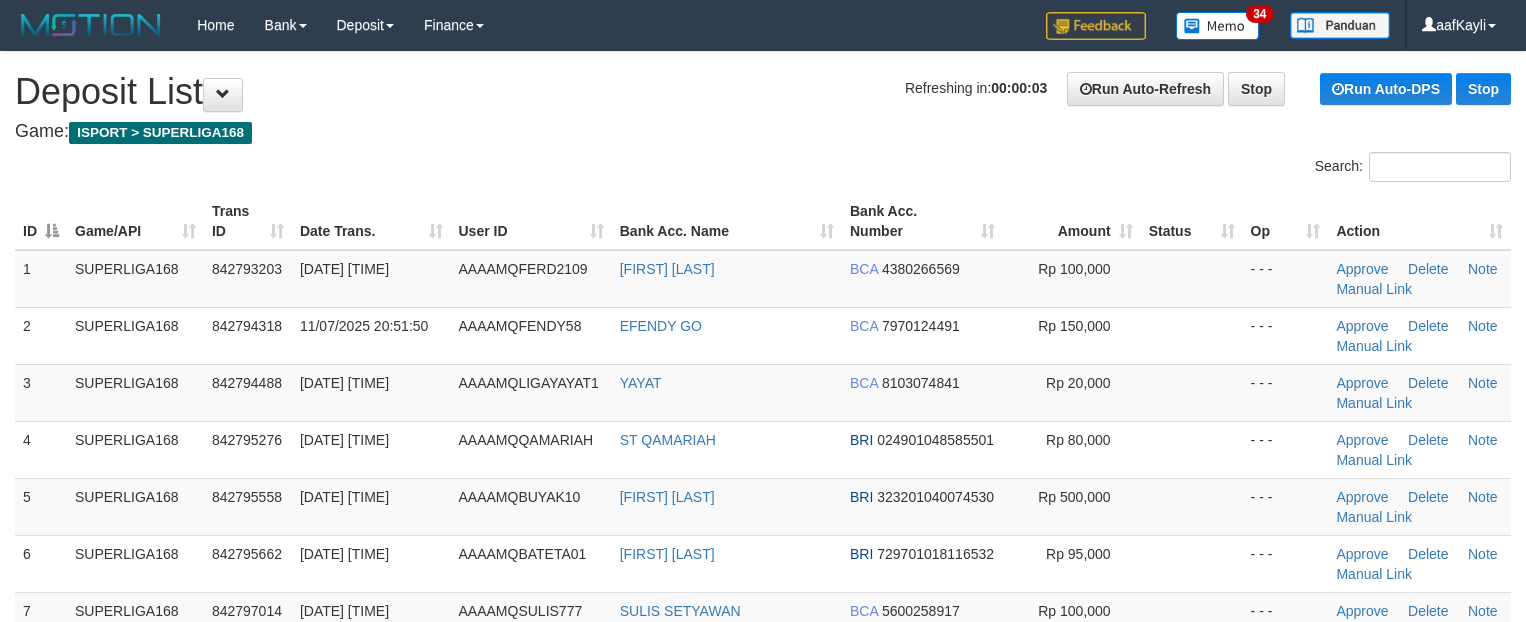 scroll, scrollTop: 0, scrollLeft: 0, axis: both 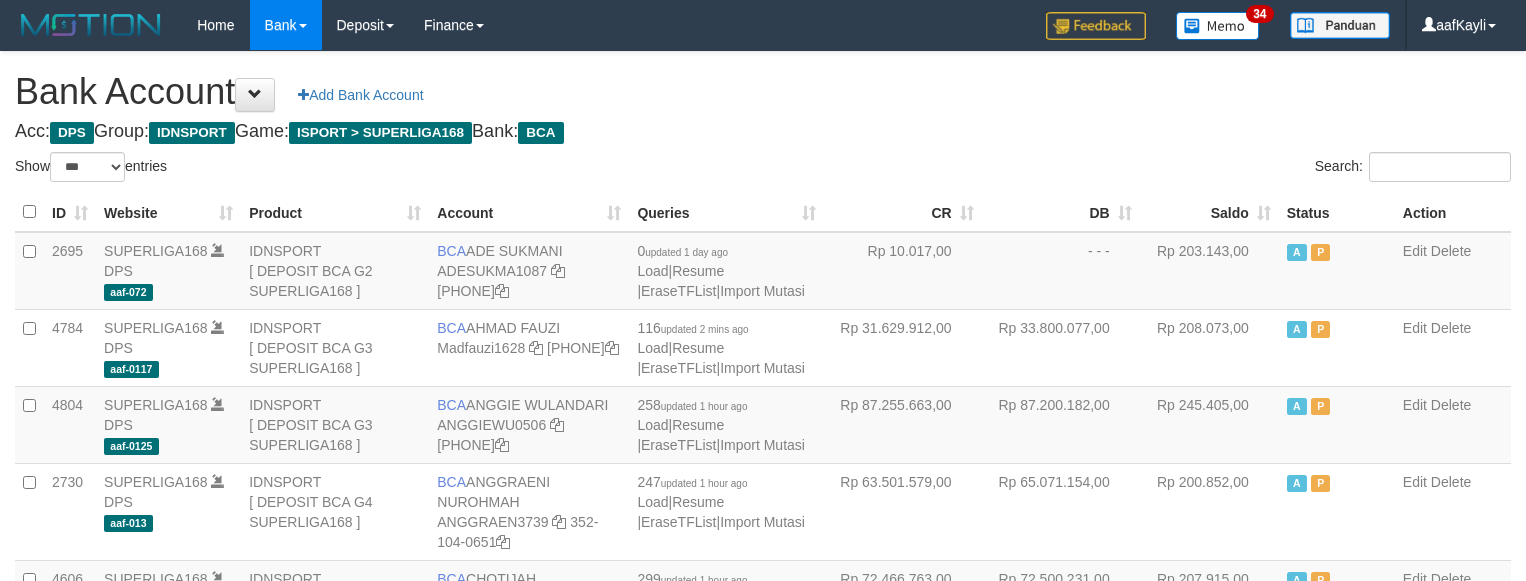 select on "***" 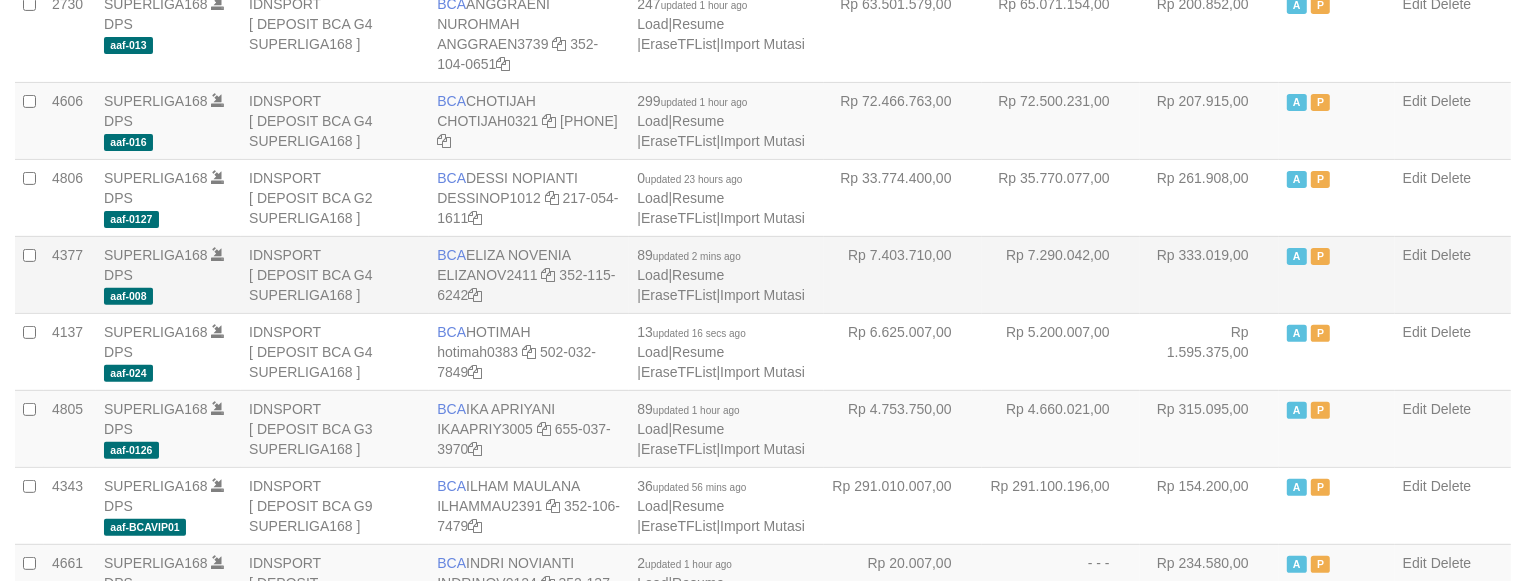 scroll, scrollTop: 520, scrollLeft: 0, axis: vertical 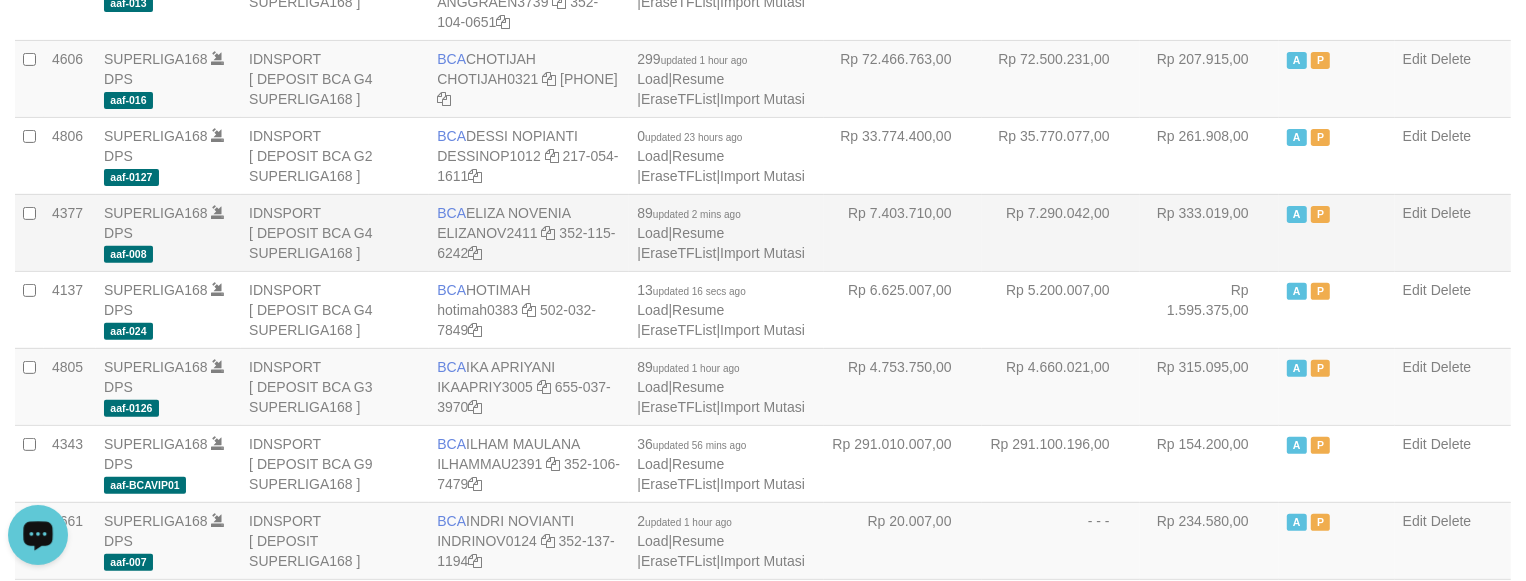 click on "Rp 333.019,00" at bounding box center [1209, 232] 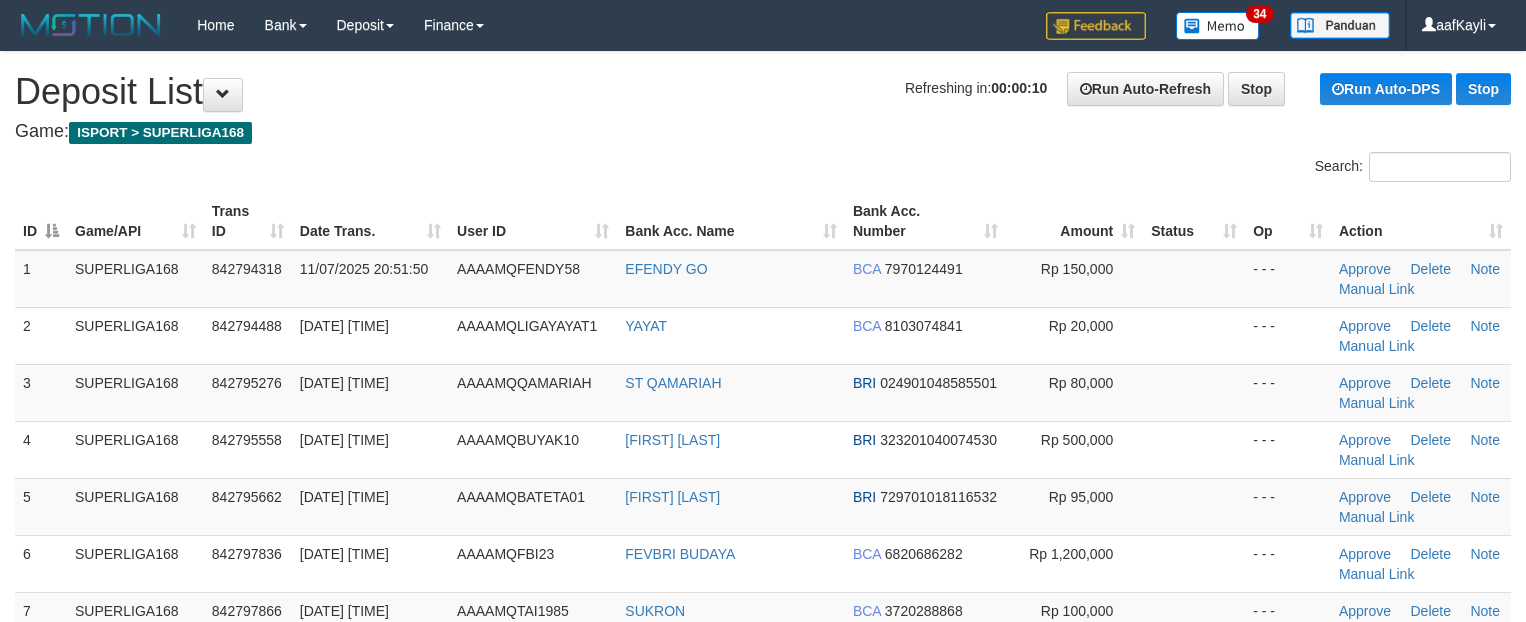 scroll, scrollTop: 0, scrollLeft: 0, axis: both 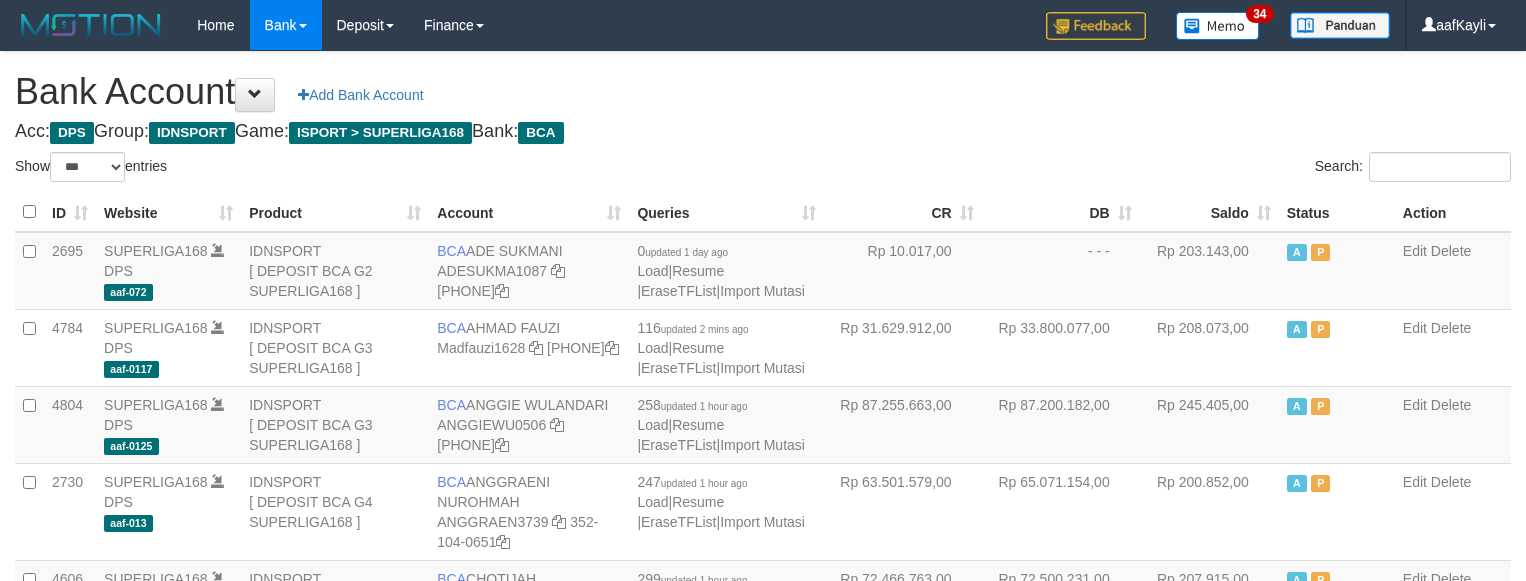 select on "***" 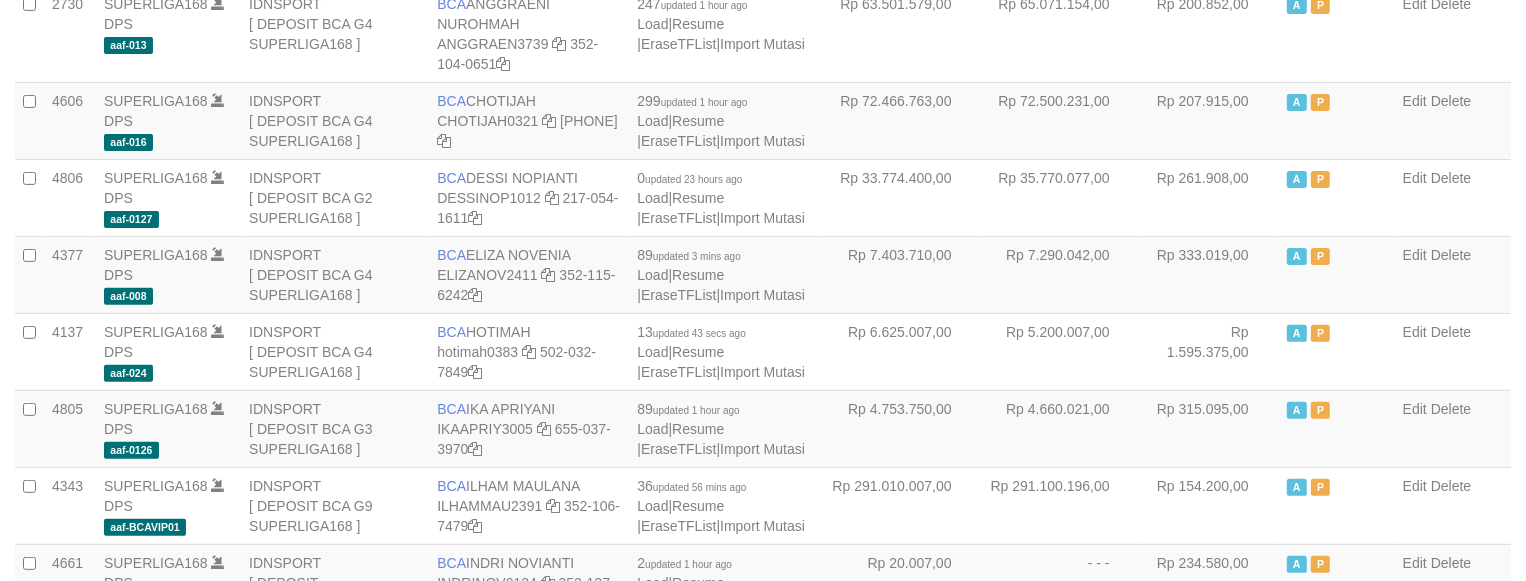 scroll, scrollTop: 520, scrollLeft: 0, axis: vertical 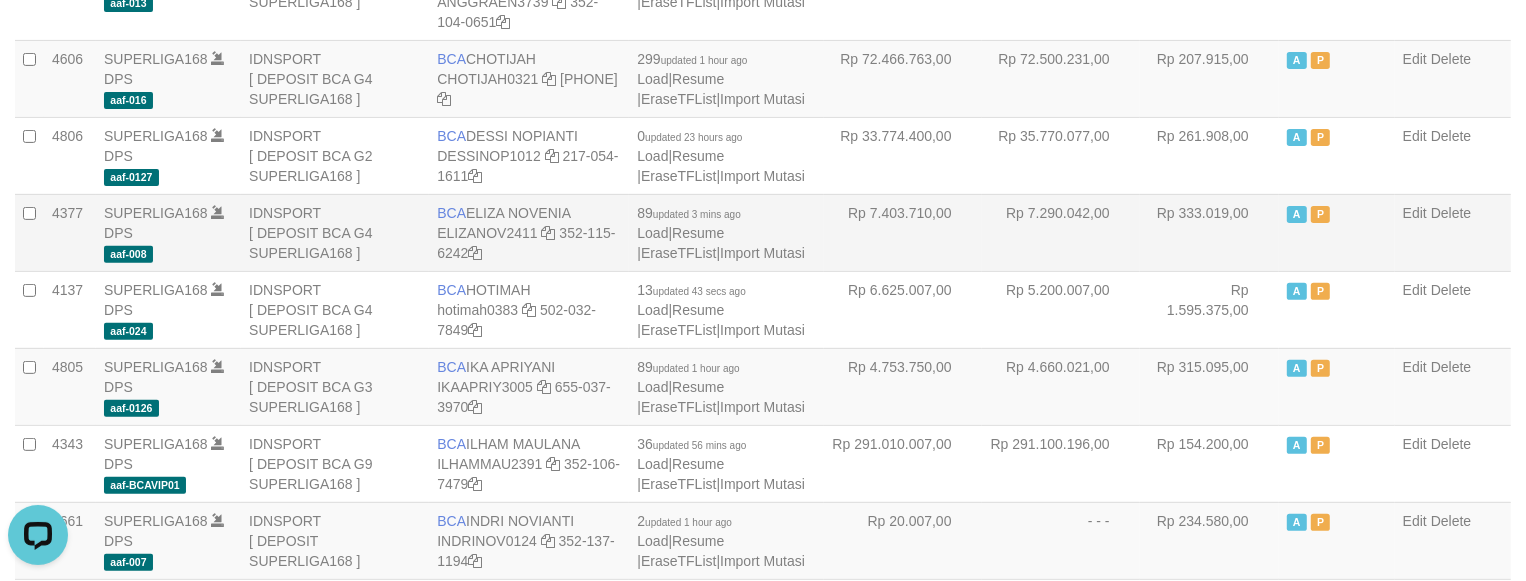 click on "Rp 7.290.042,00" at bounding box center (1061, 232) 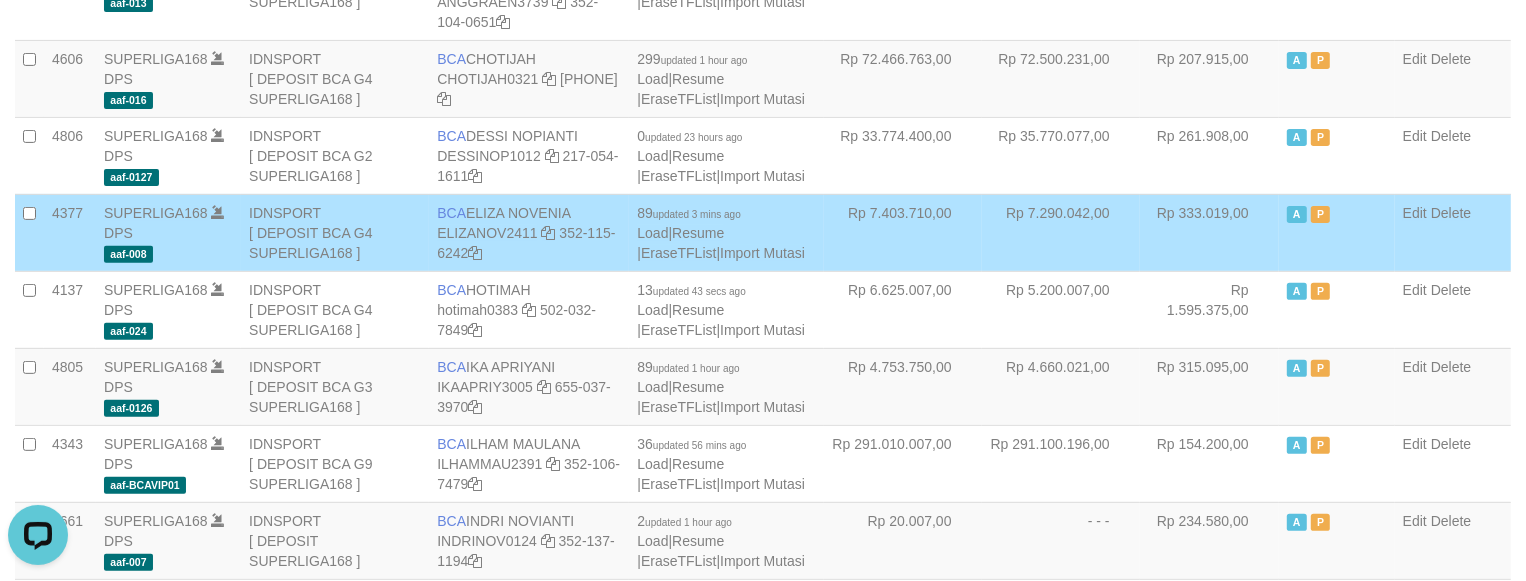 scroll, scrollTop: 0, scrollLeft: 0, axis: both 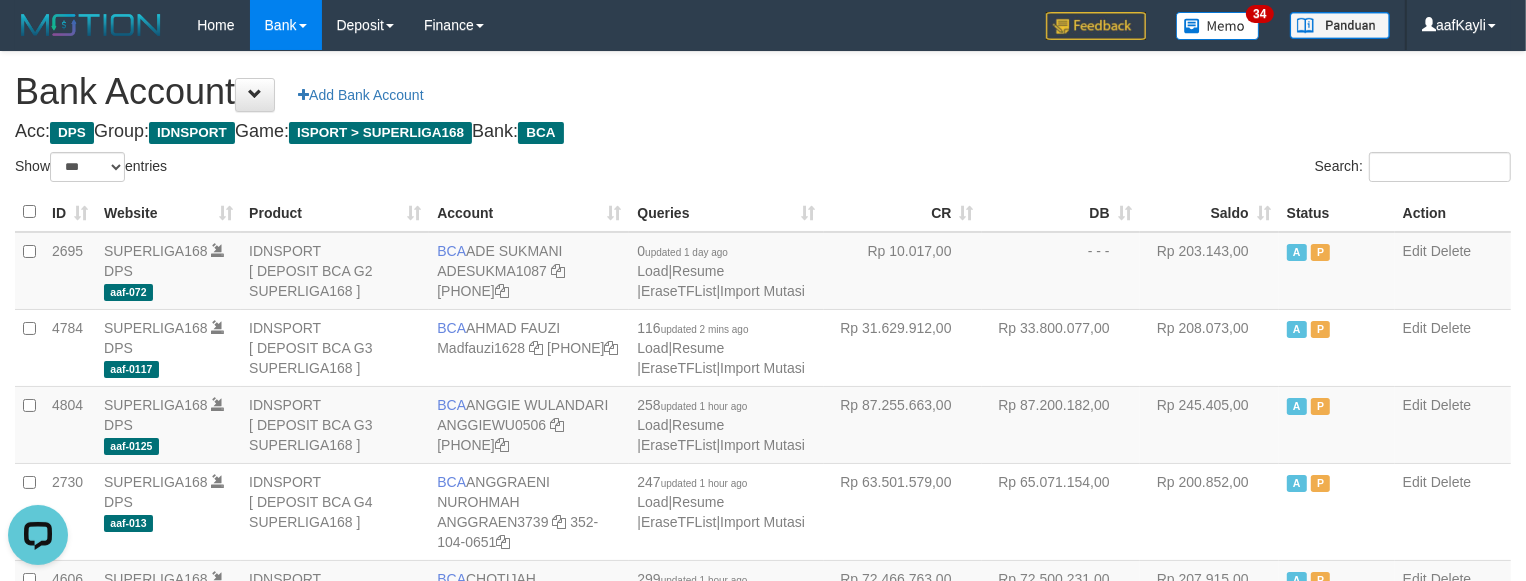 click on "Saldo" at bounding box center (1209, 212) 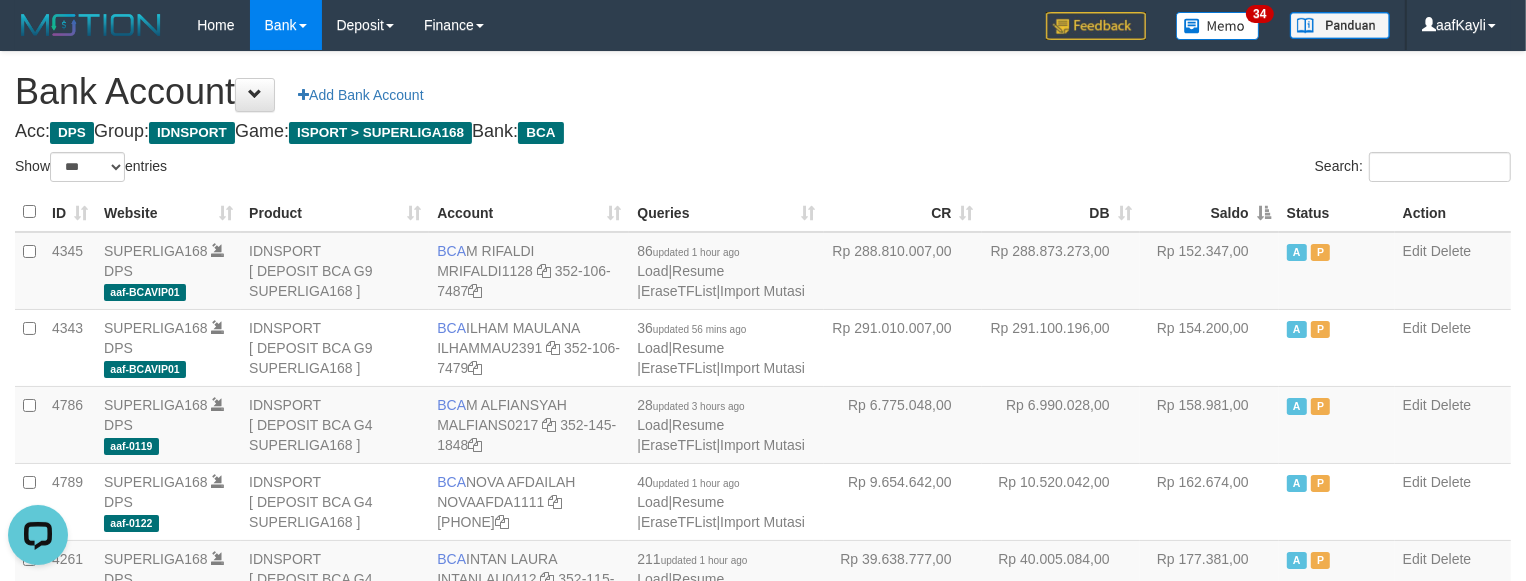 click on "Saldo" at bounding box center [1209, 212] 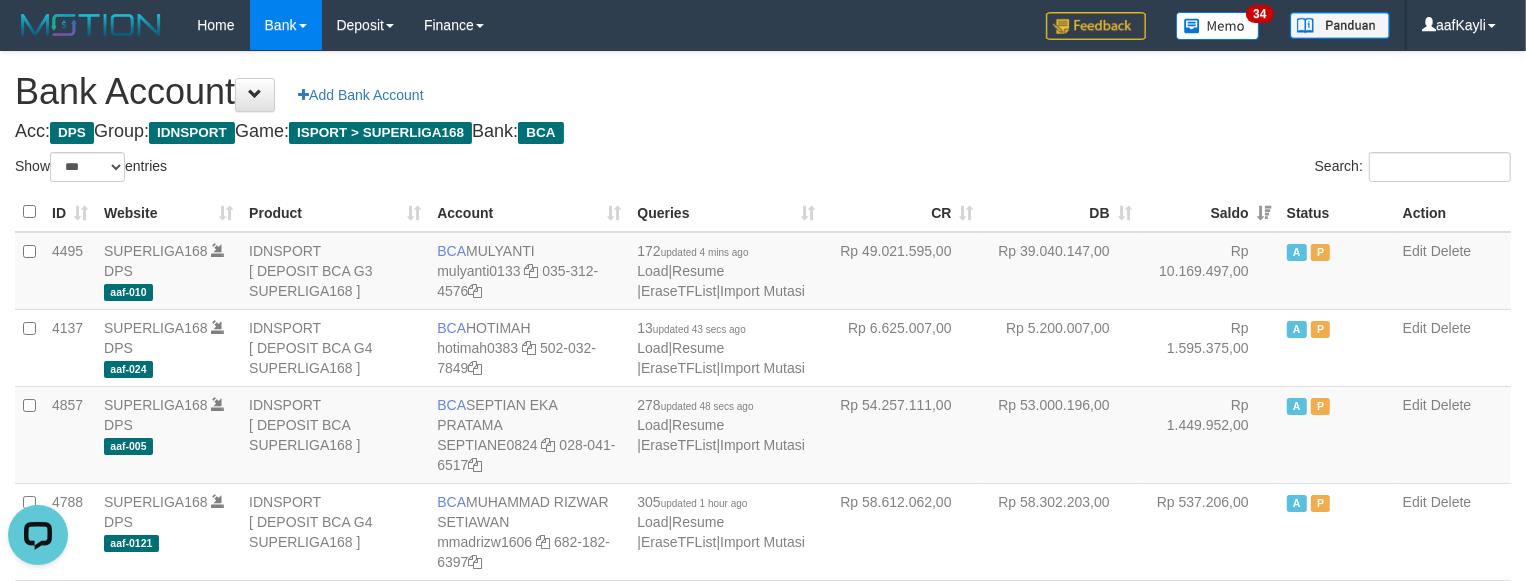 click on "Acc: 										 DPS
Group:   IDNSPORT    		Game:   ISPORT > SUPERLIGA168    		Bank:   BCA" at bounding box center [763, 132] 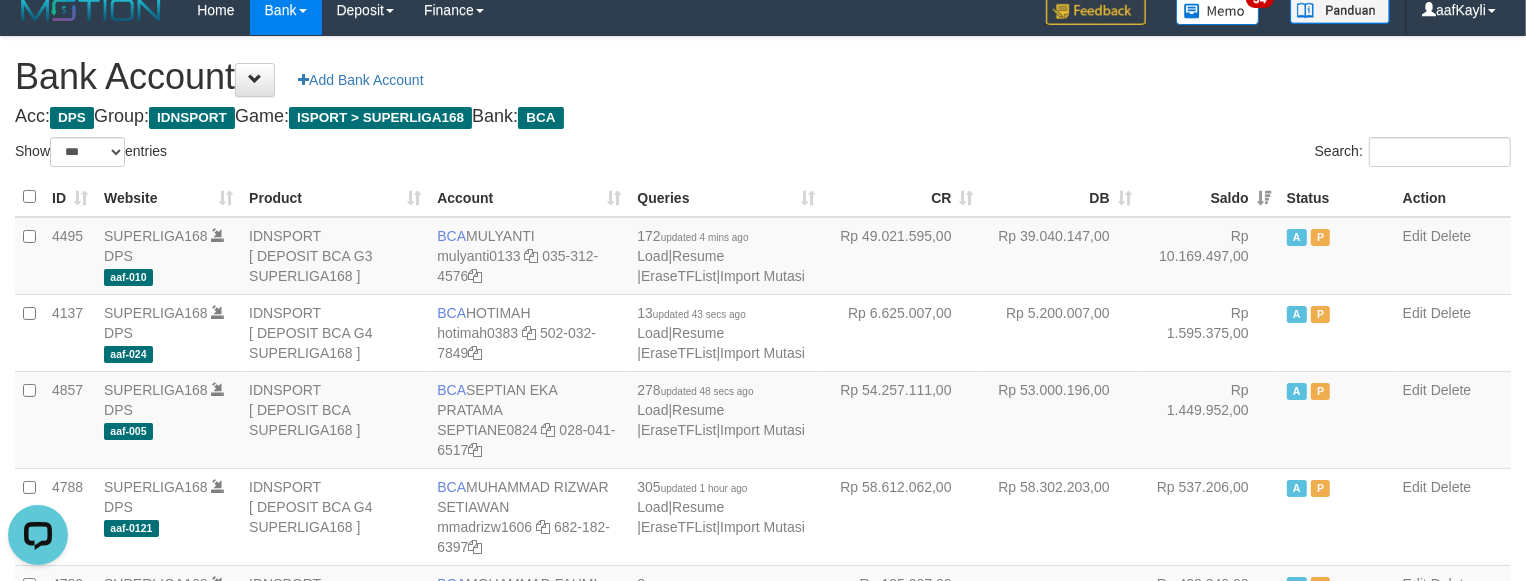 scroll, scrollTop: 0, scrollLeft: 0, axis: both 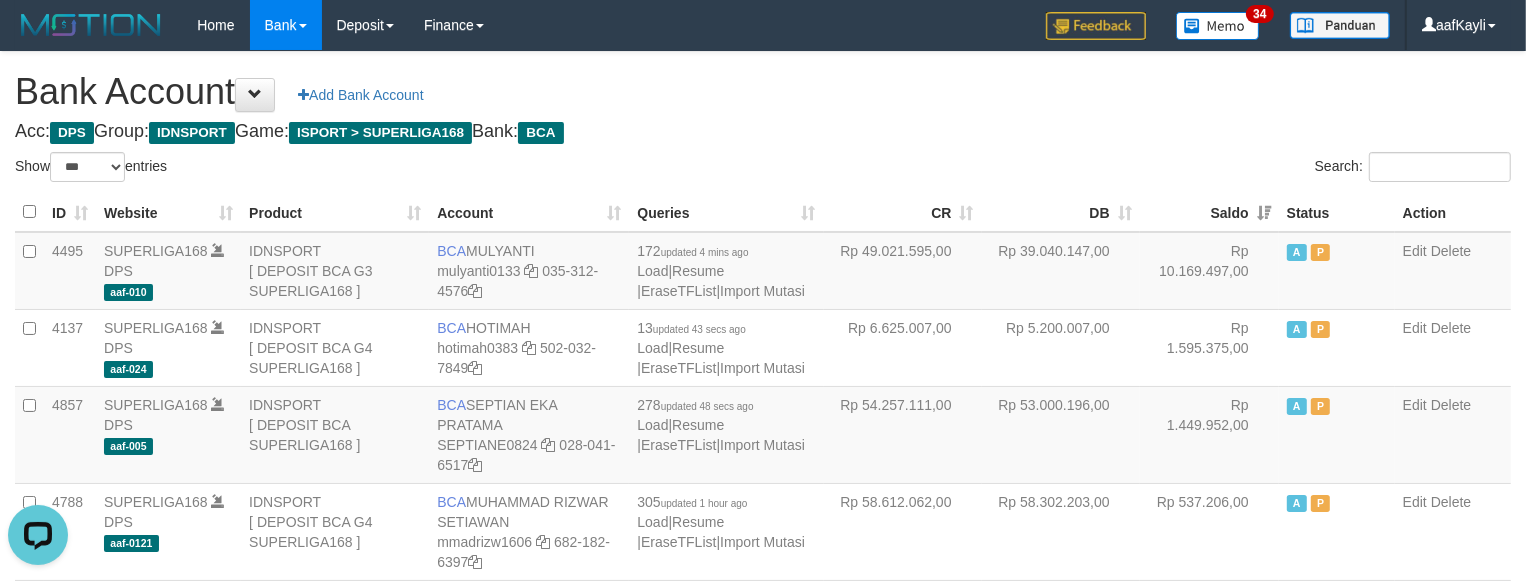 click on "**********" at bounding box center (763, 1428) 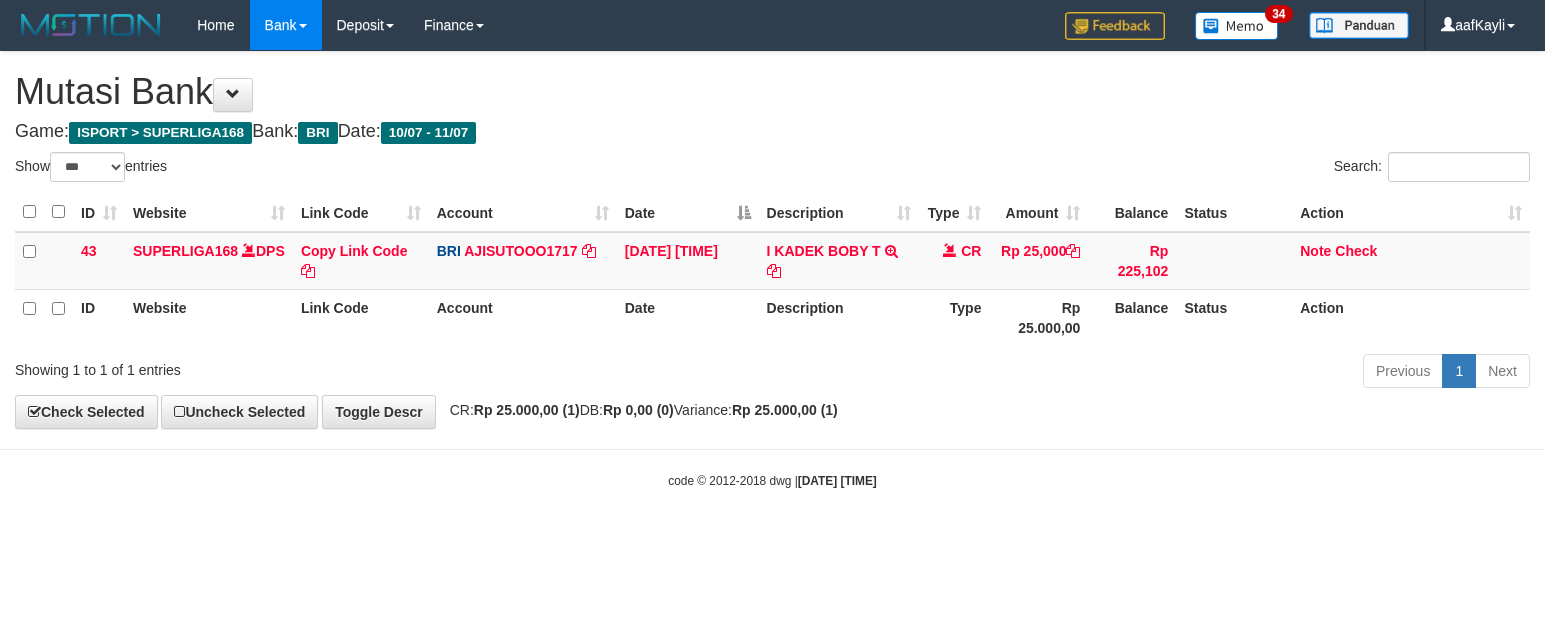 select on "***" 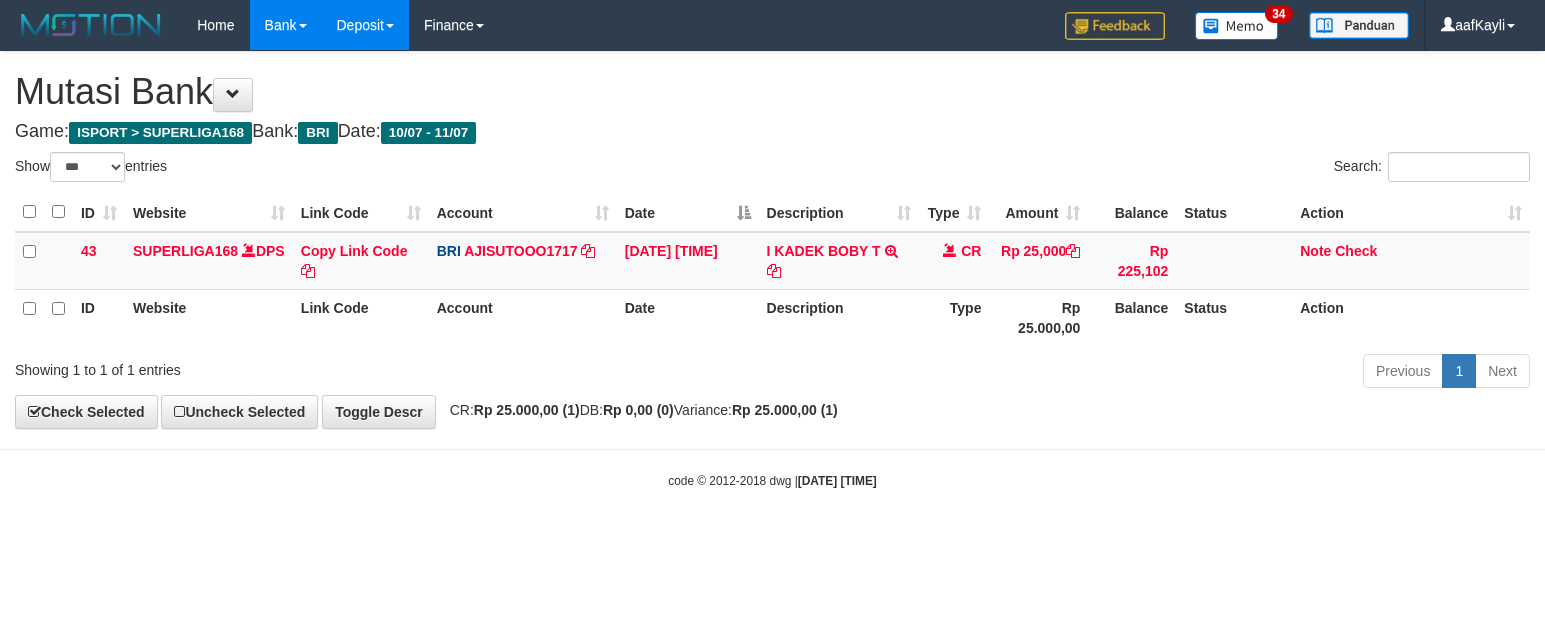 scroll, scrollTop: 0, scrollLeft: 0, axis: both 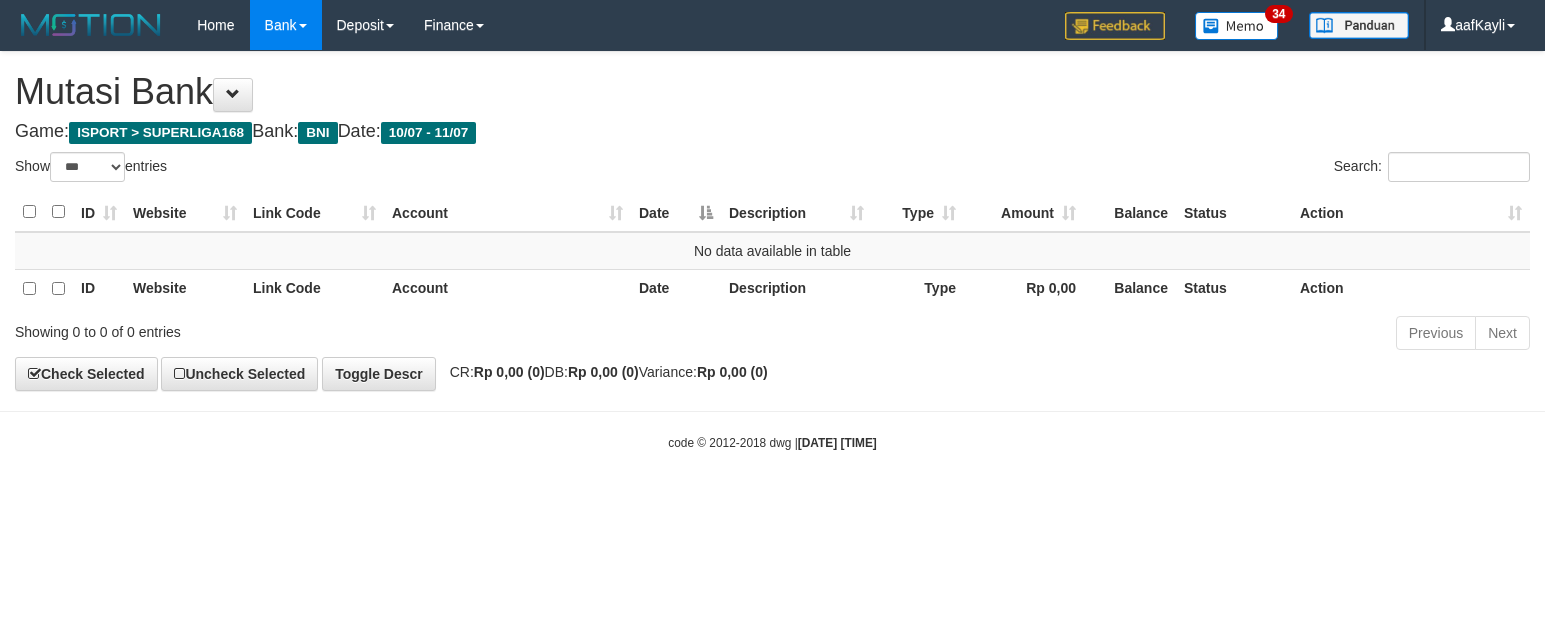 select on "***" 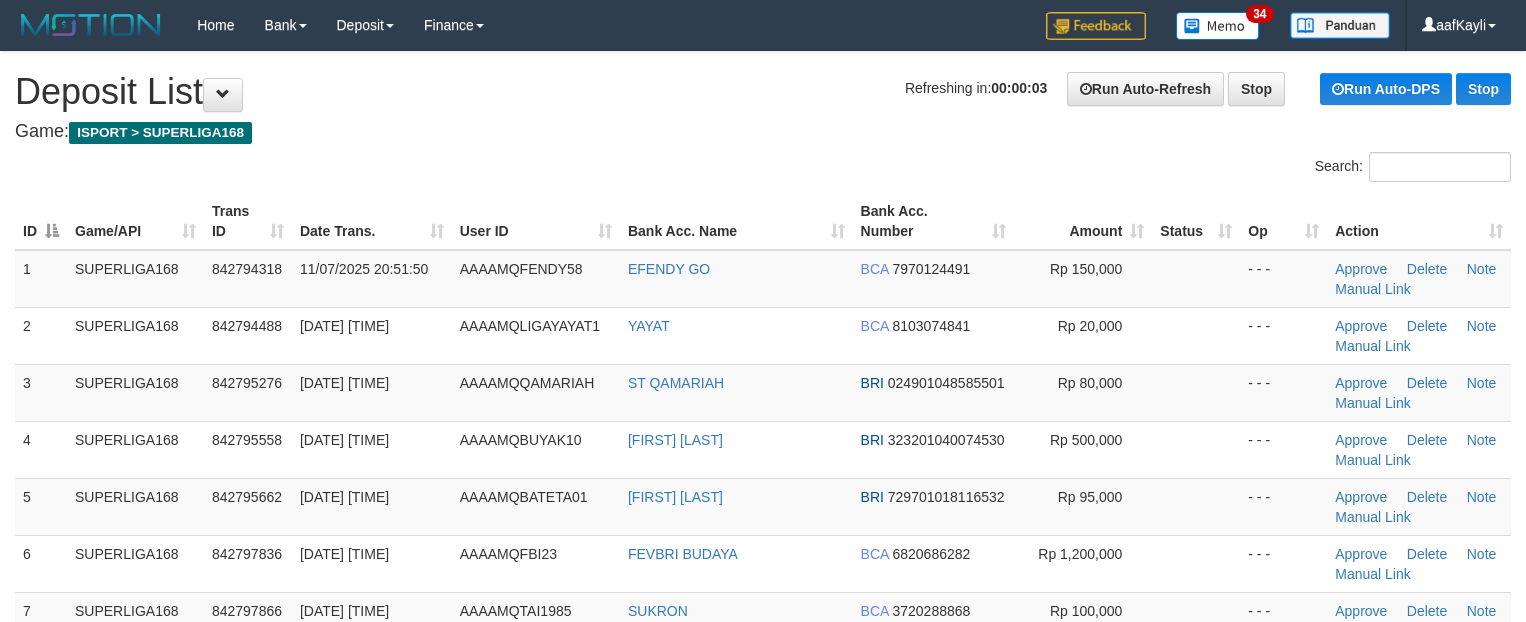 scroll, scrollTop: 0, scrollLeft: 0, axis: both 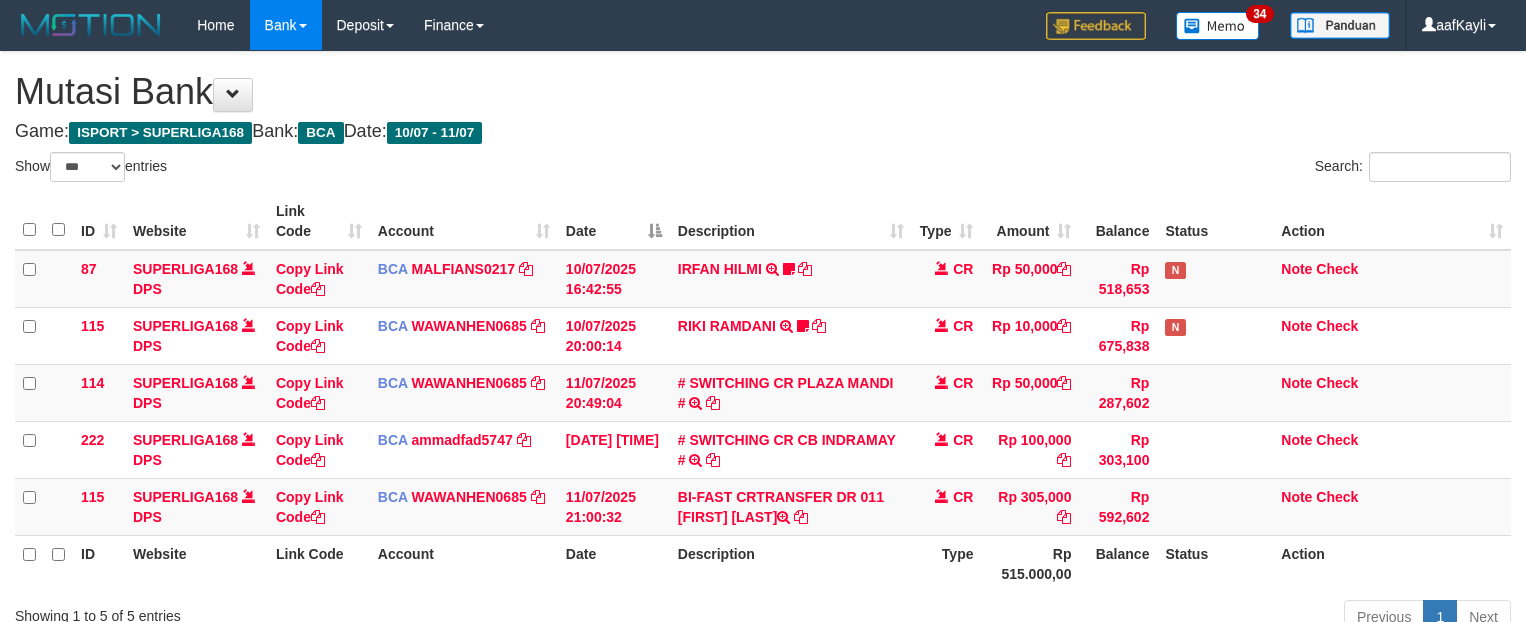 select on "***" 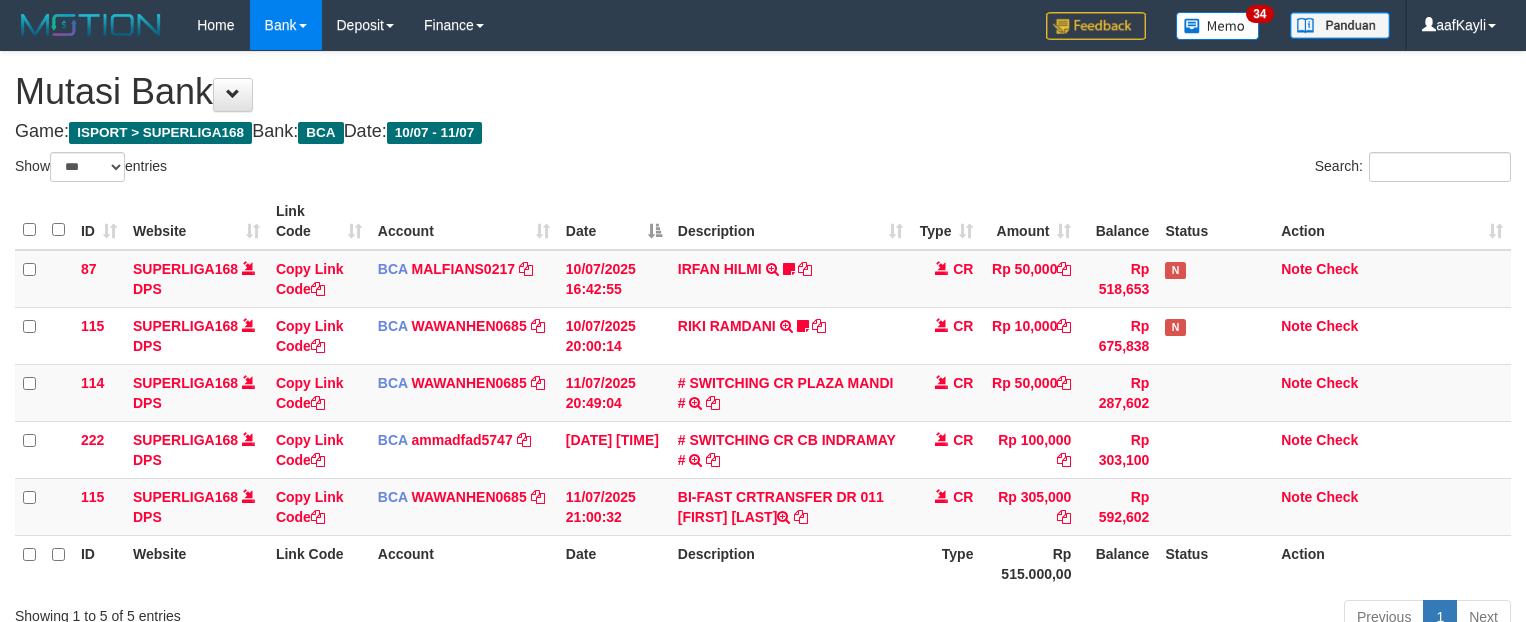 scroll, scrollTop: 155, scrollLeft: 0, axis: vertical 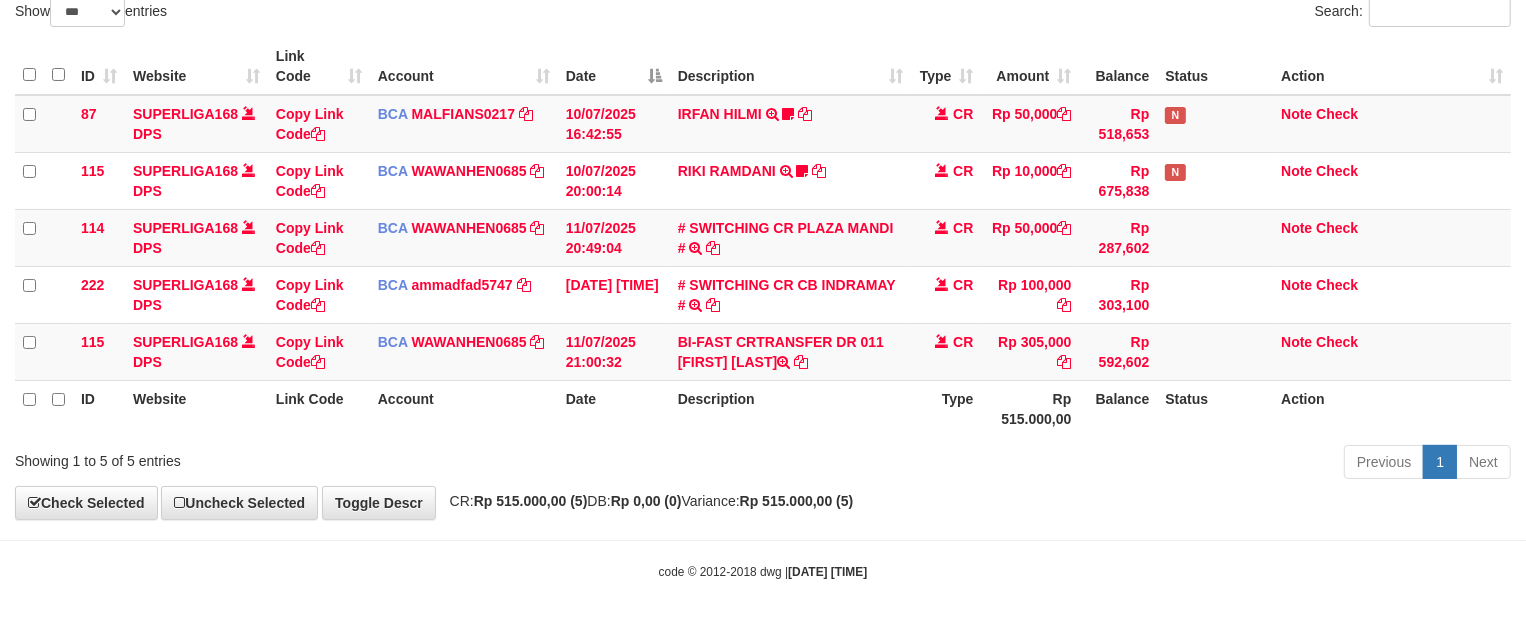 drag, startPoint x: 0, startPoint y: 0, endPoint x: 930, endPoint y: 506, distance: 1058.7427 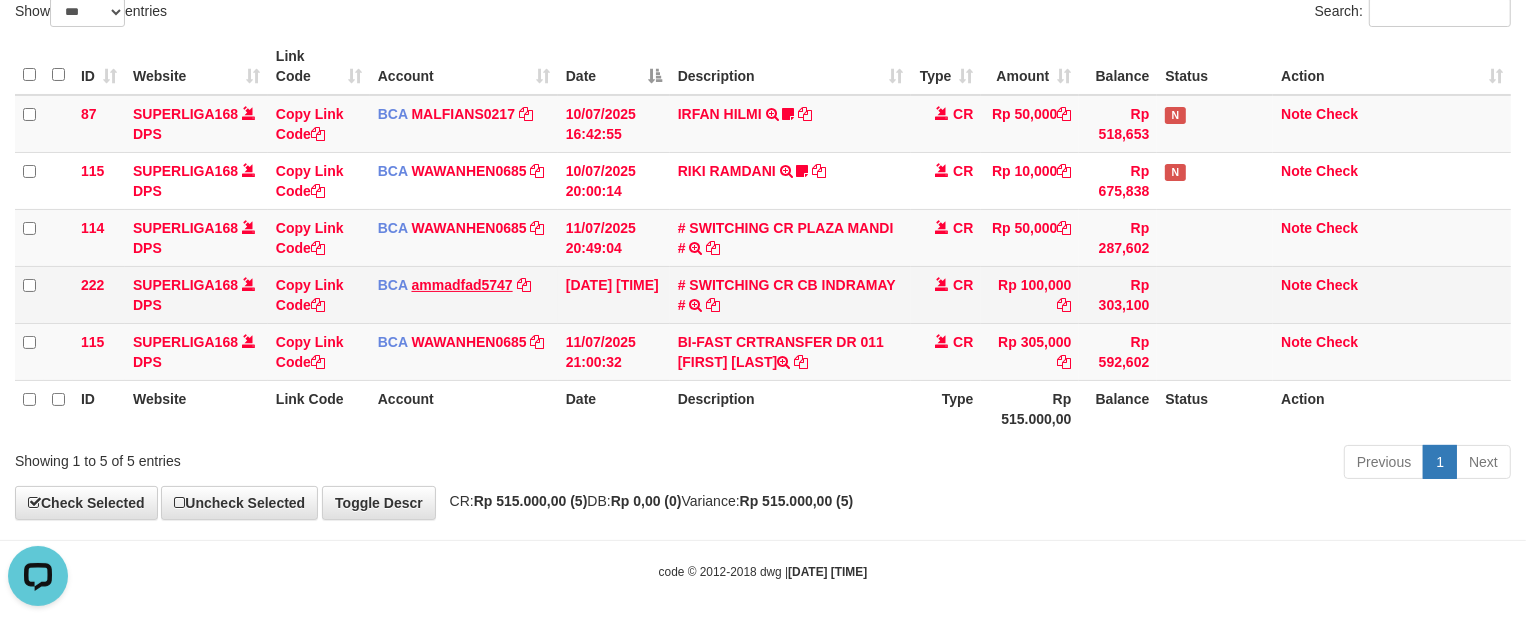 scroll, scrollTop: 0, scrollLeft: 0, axis: both 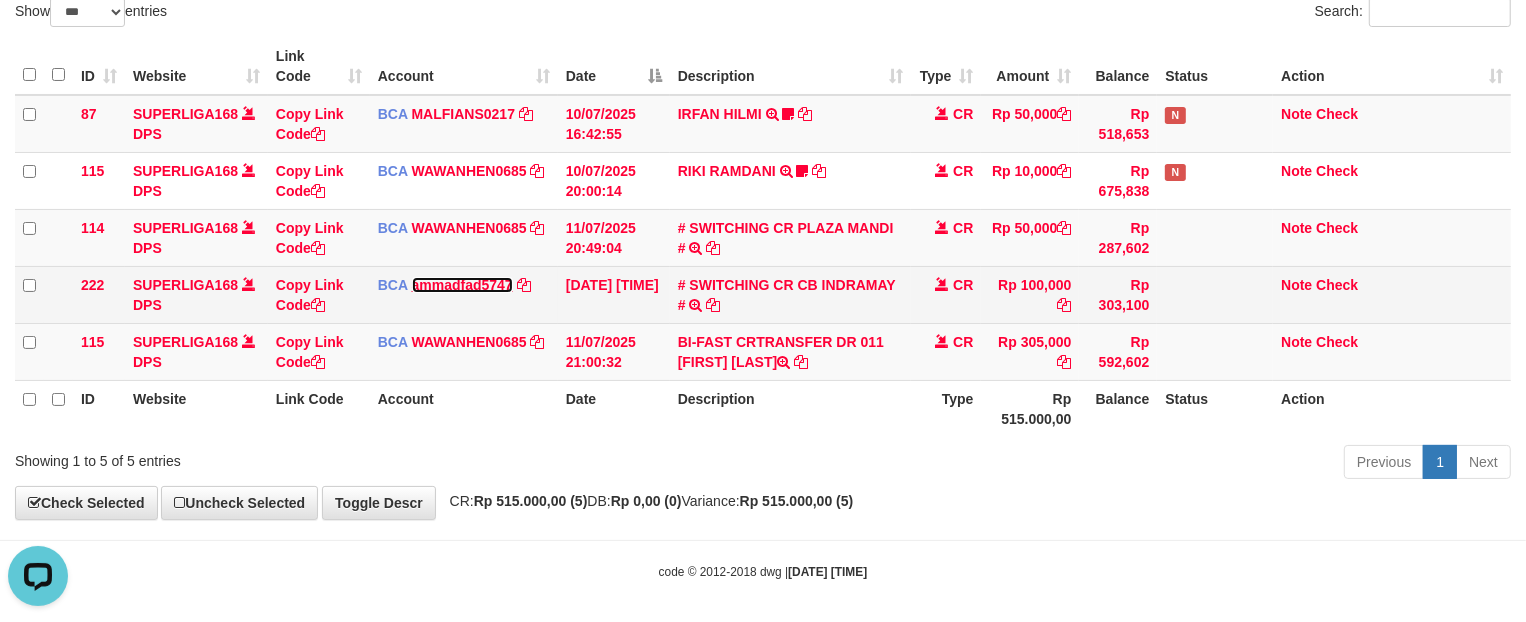 click on "ammadfad5747" at bounding box center [462, 285] 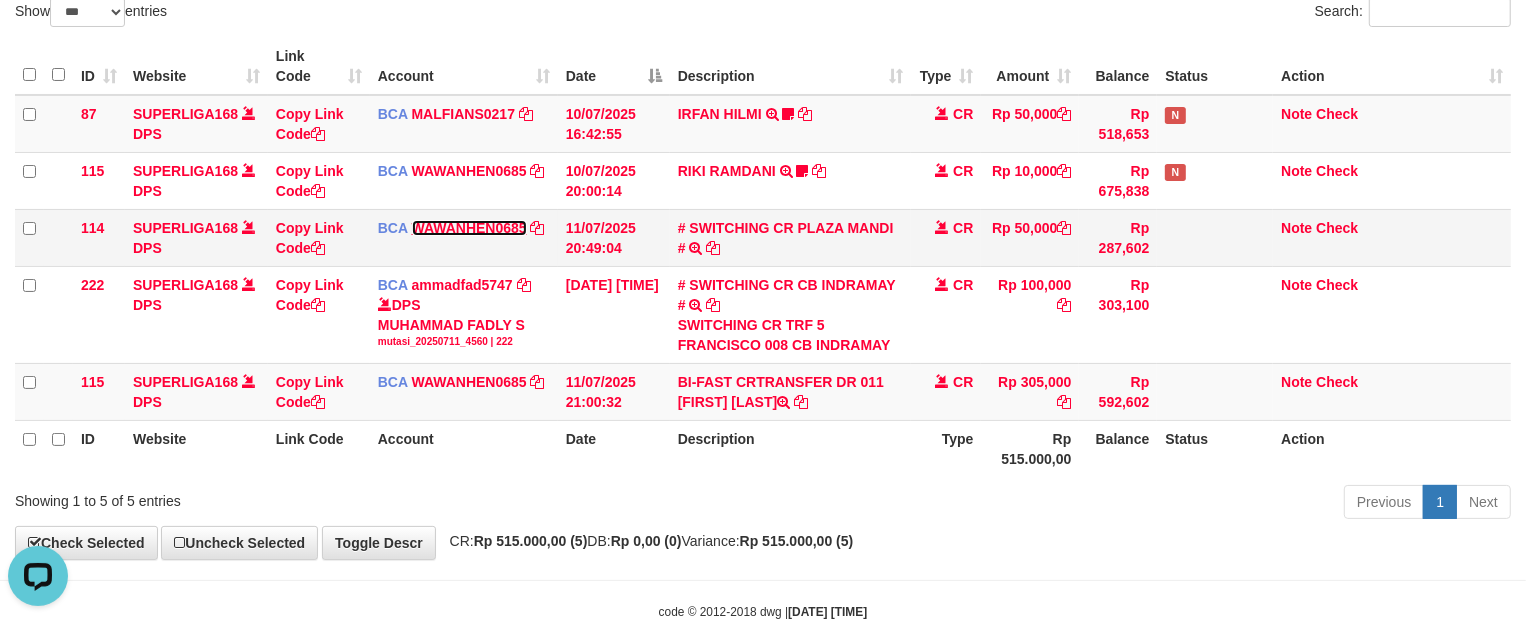 click on "WAWANHEN0685" at bounding box center (469, 228) 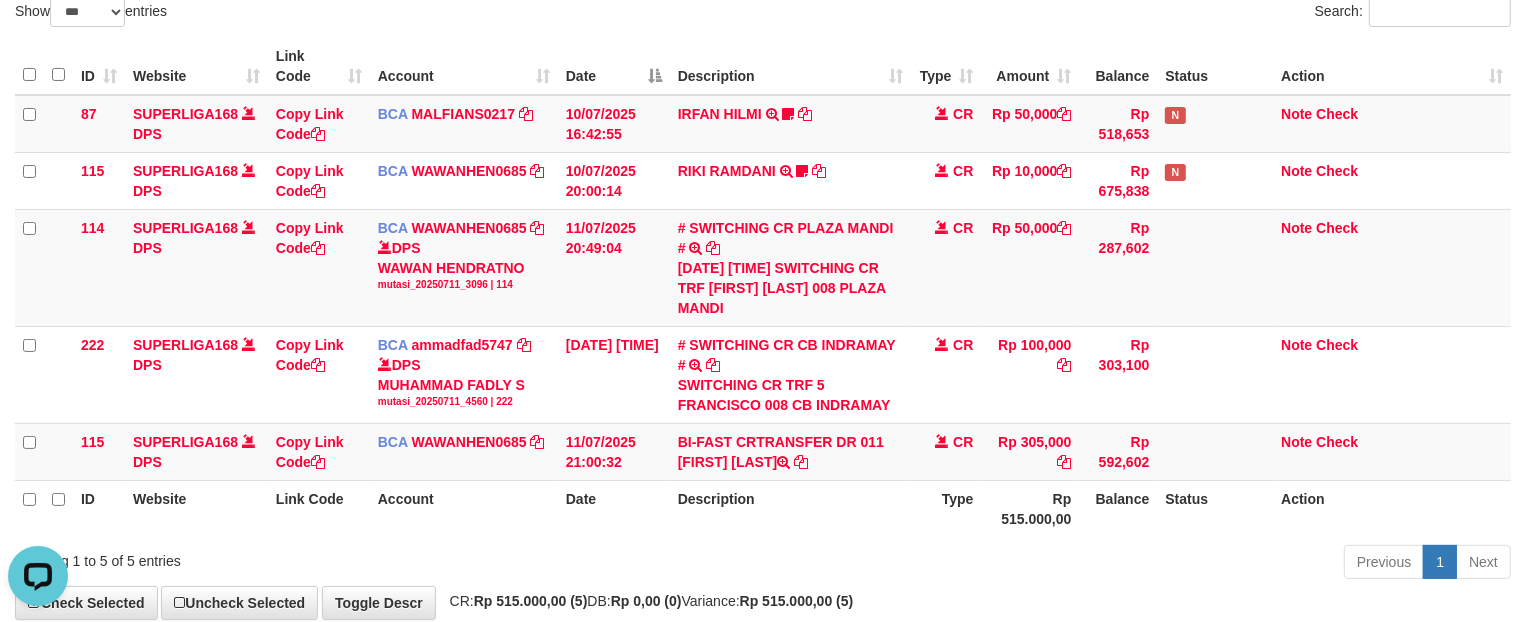 click on "Previous 1 Next" at bounding box center [1081, 564] 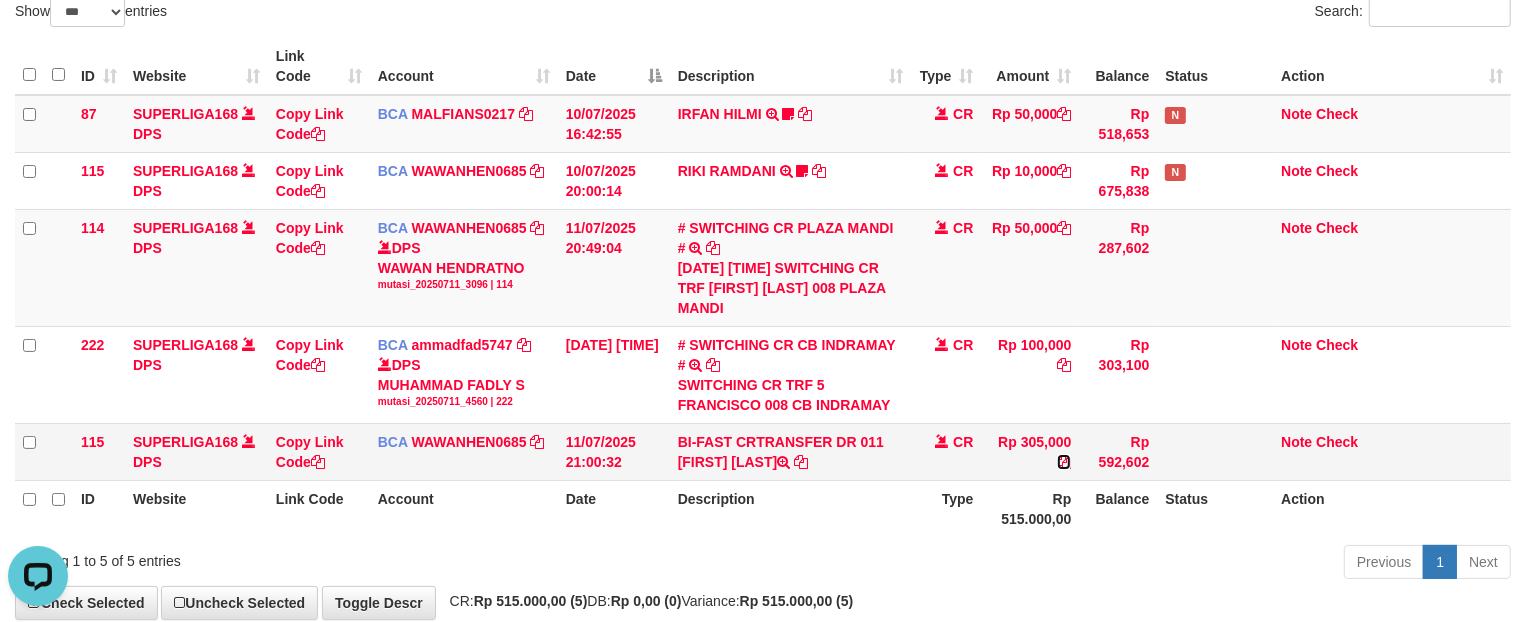 click at bounding box center [1064, 462] 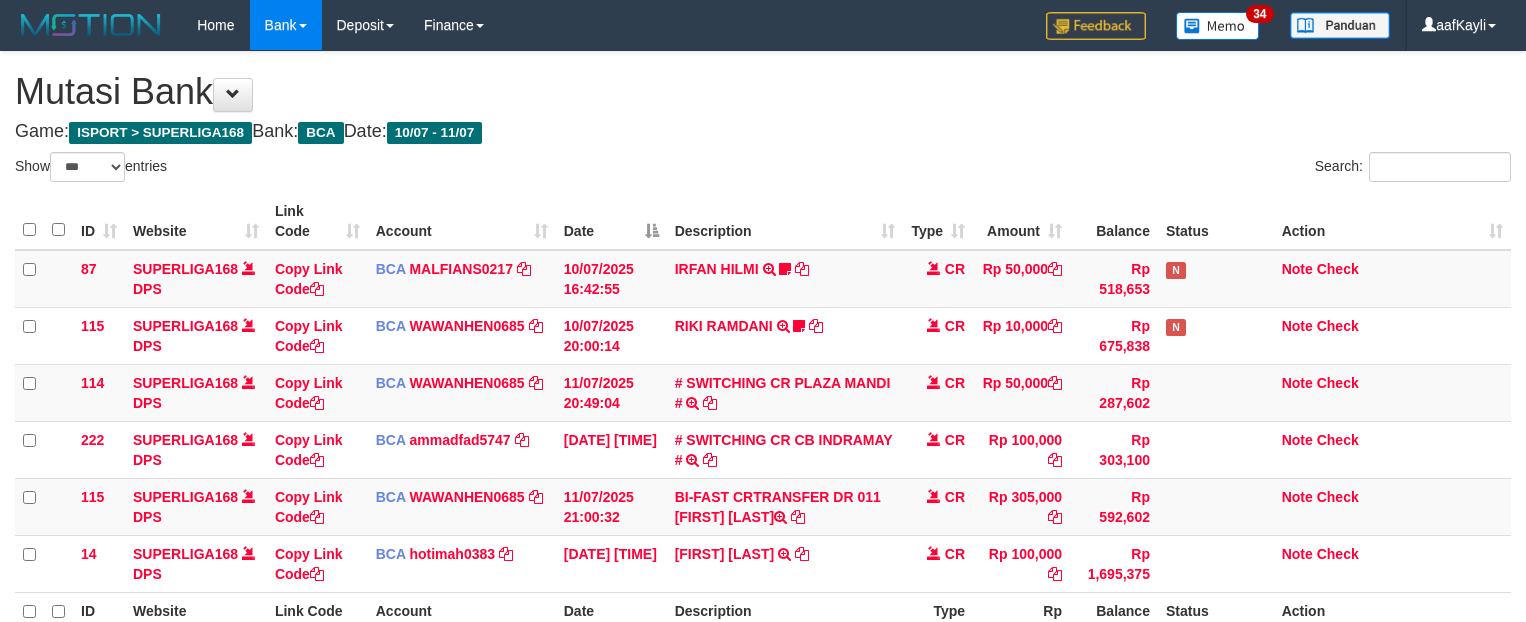 select on "***" 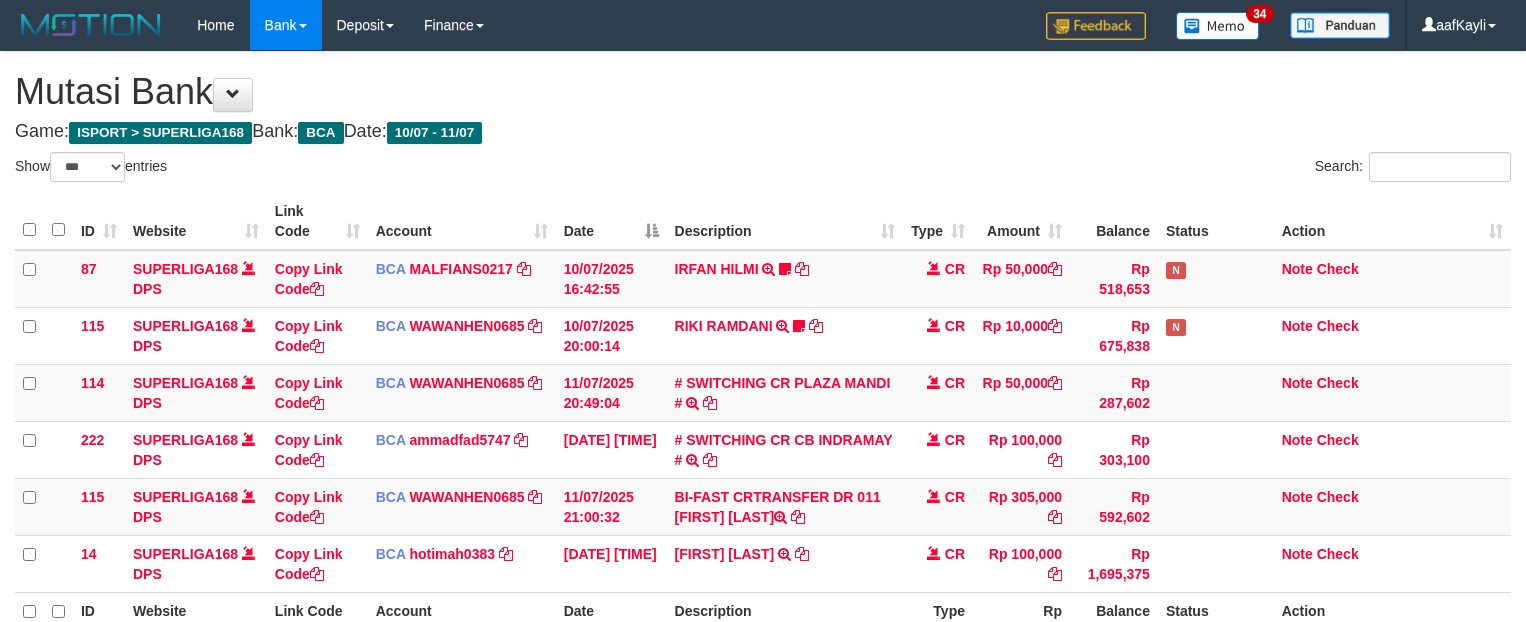 scroll, scrollTop: 150, scrollLeft: 0, axis: vertical 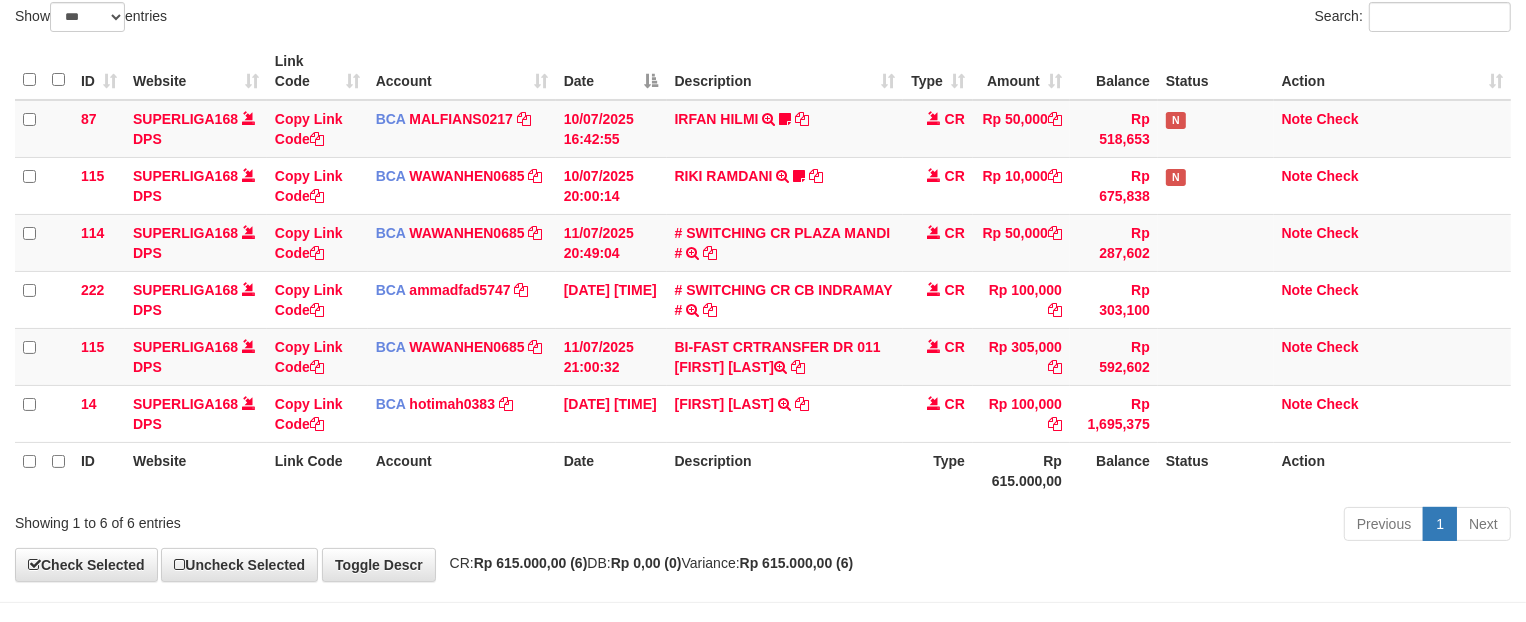click on "Rp 615.000,00" at bounding box center [1021, 470] 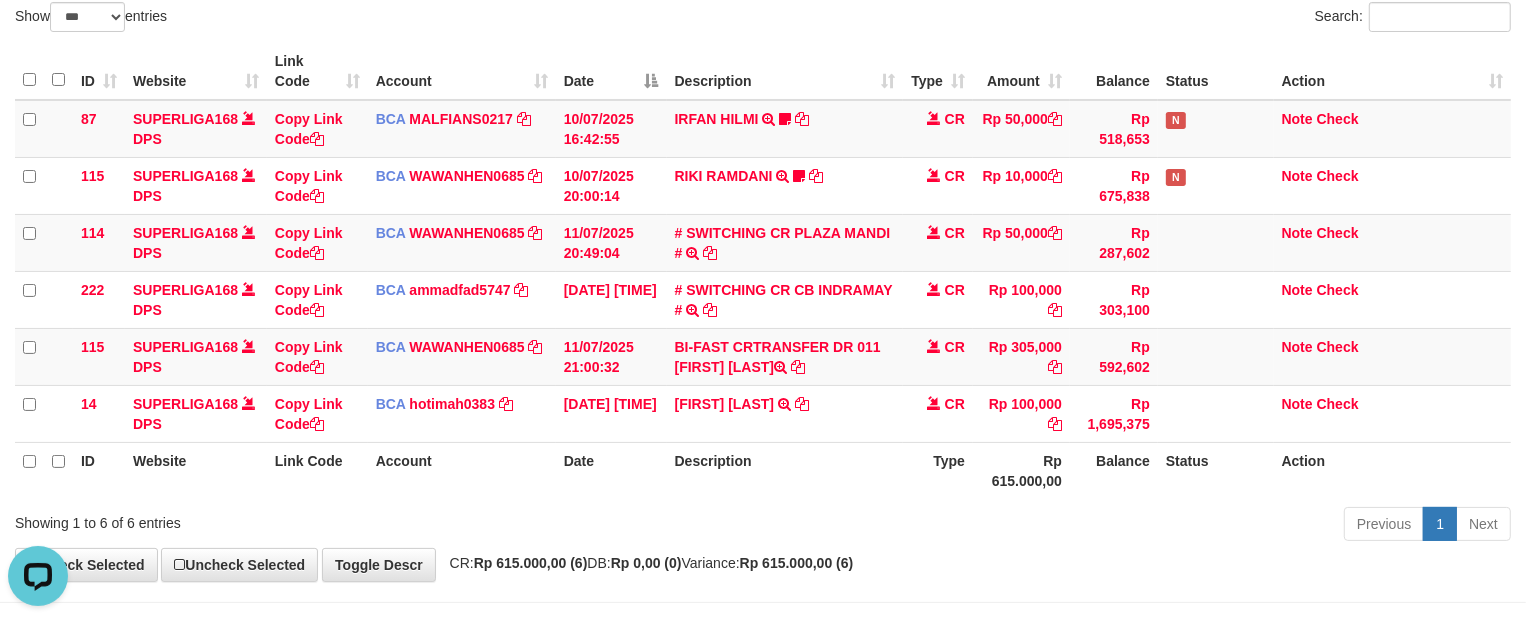 scroll, scrollTop: 0, scrollLeft: 0, axis: both 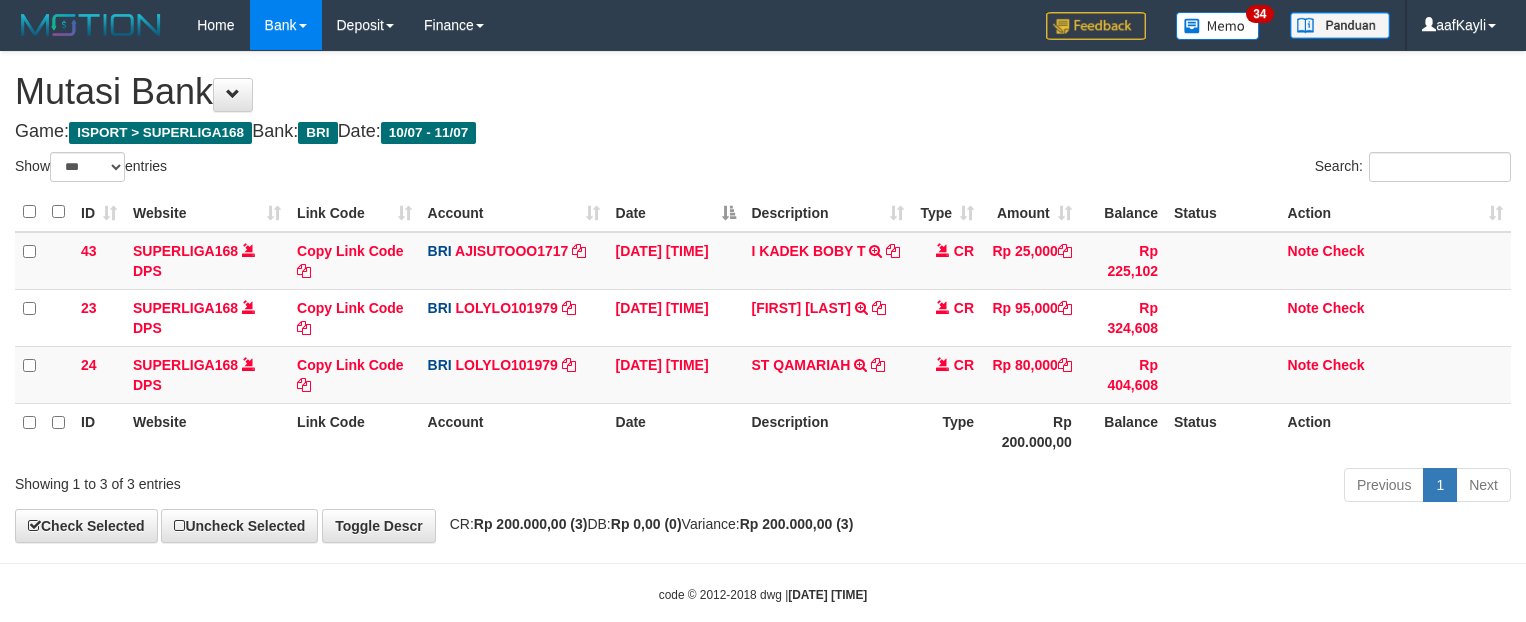 select on "***" 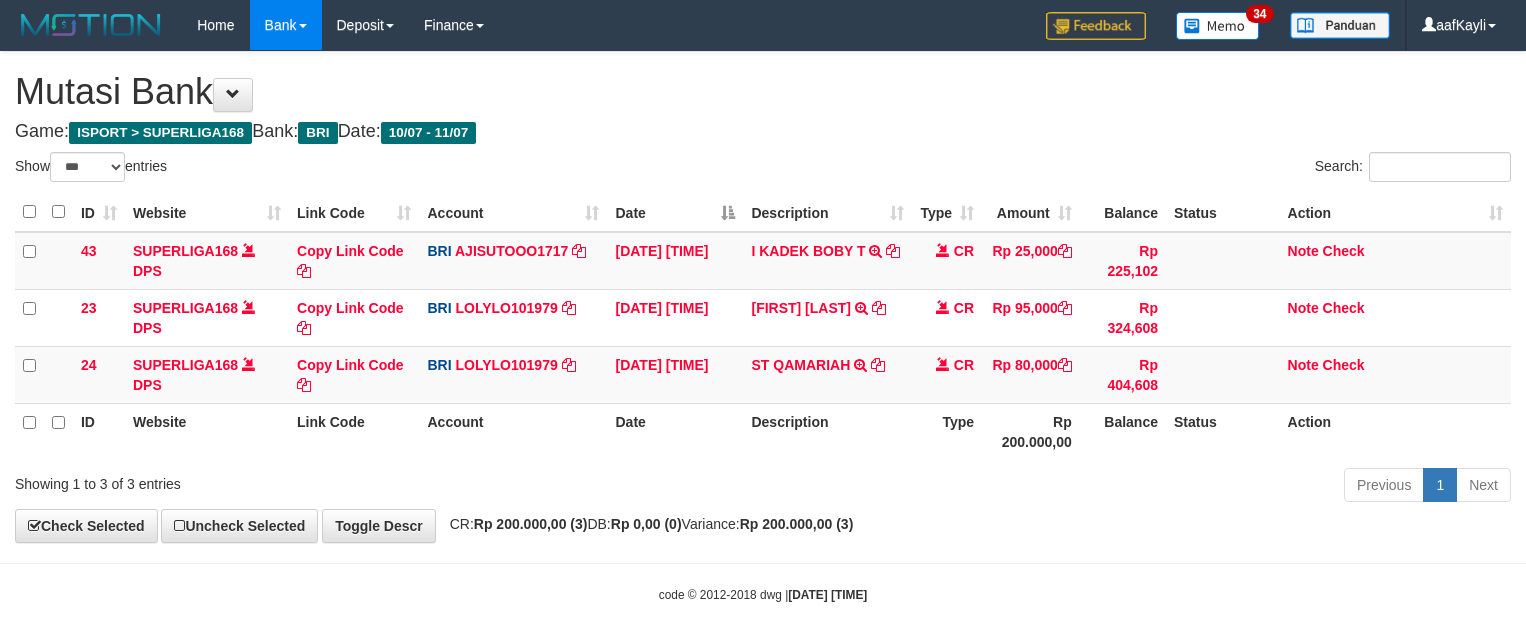 scroll, scrollTop: 0, scrollLeft: 0, axis: both 